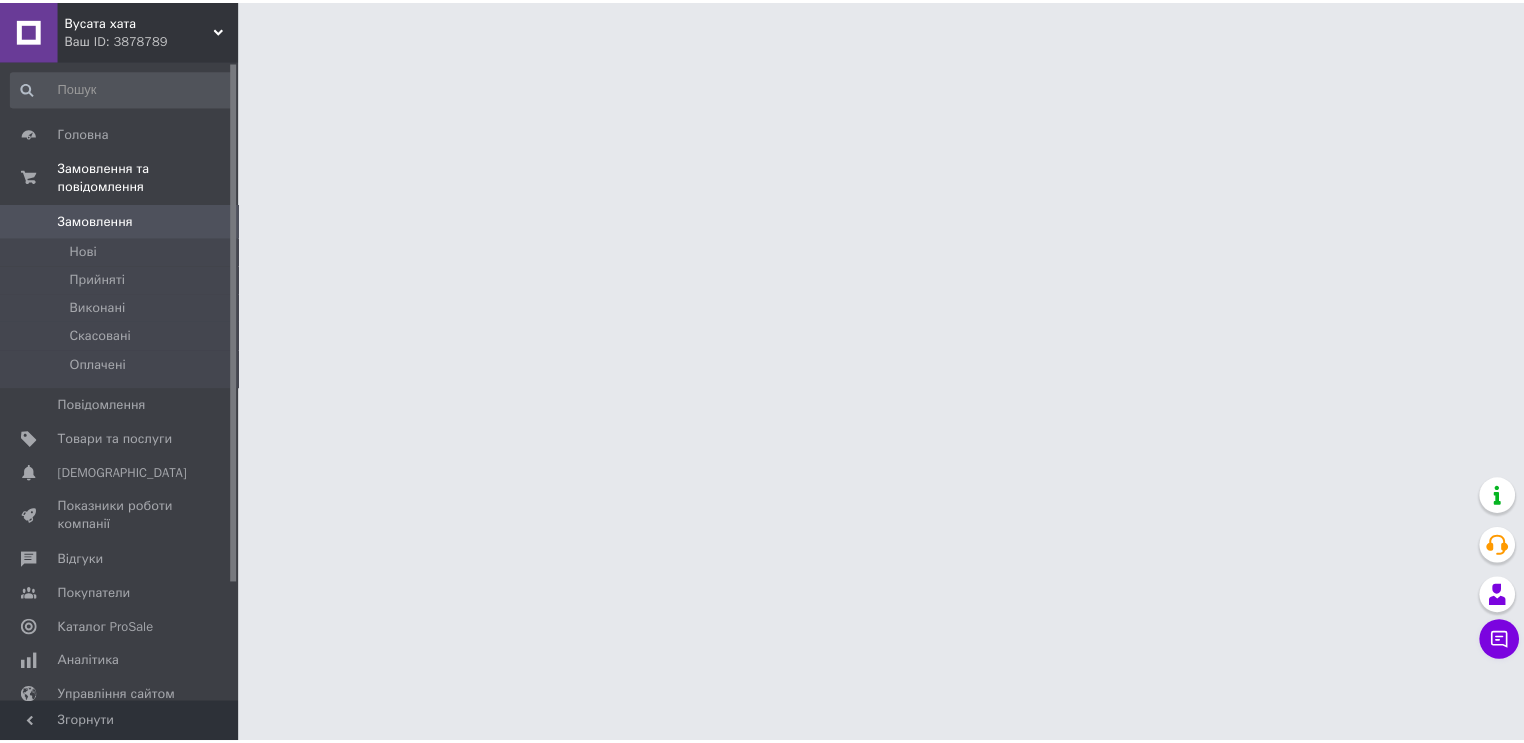 scroll, scrollTop: 0, scrollLeft: 0, axis: both 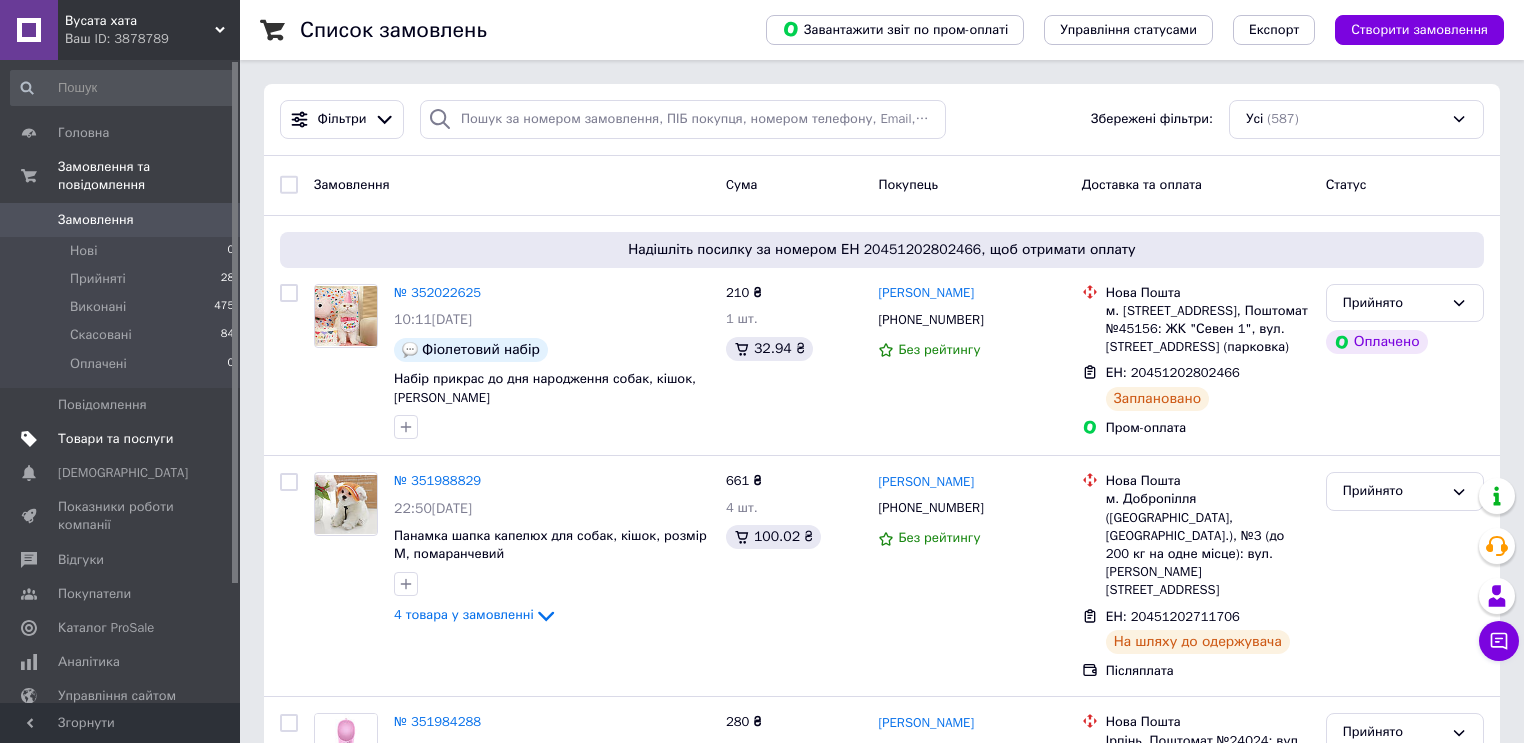 click on "Товари та послуги" at bounding box center [115, 439] 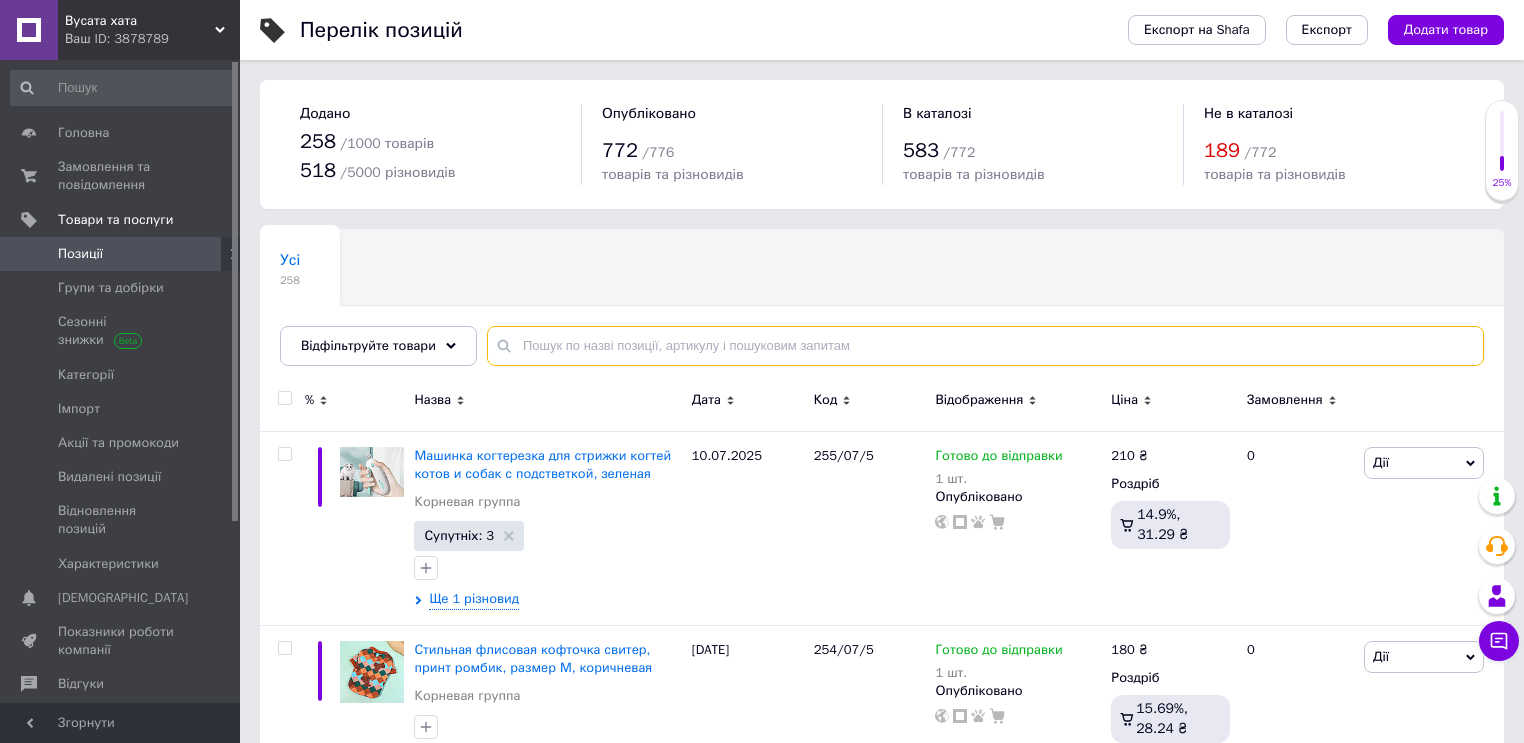 click at bounding box center (985, 346) 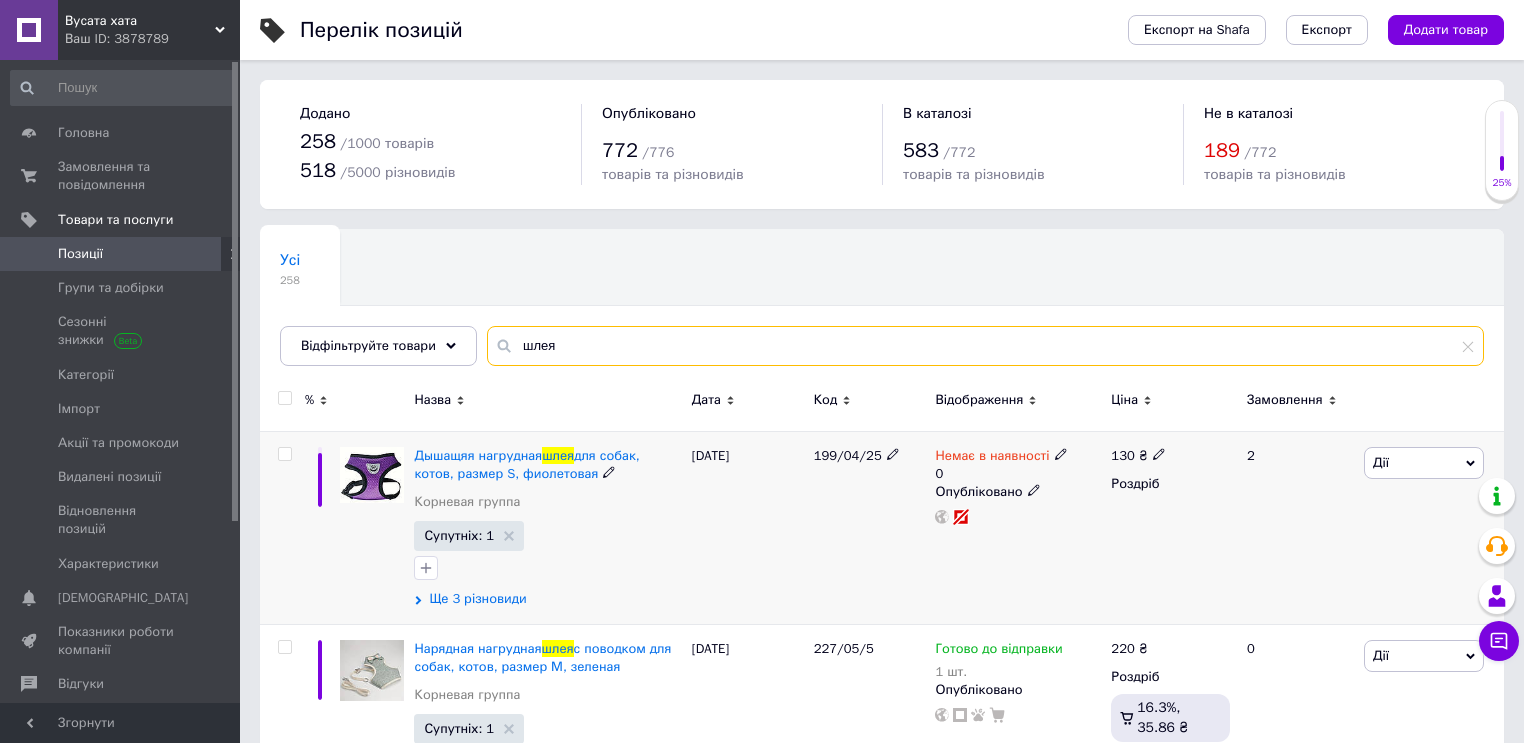 type on "шлея" 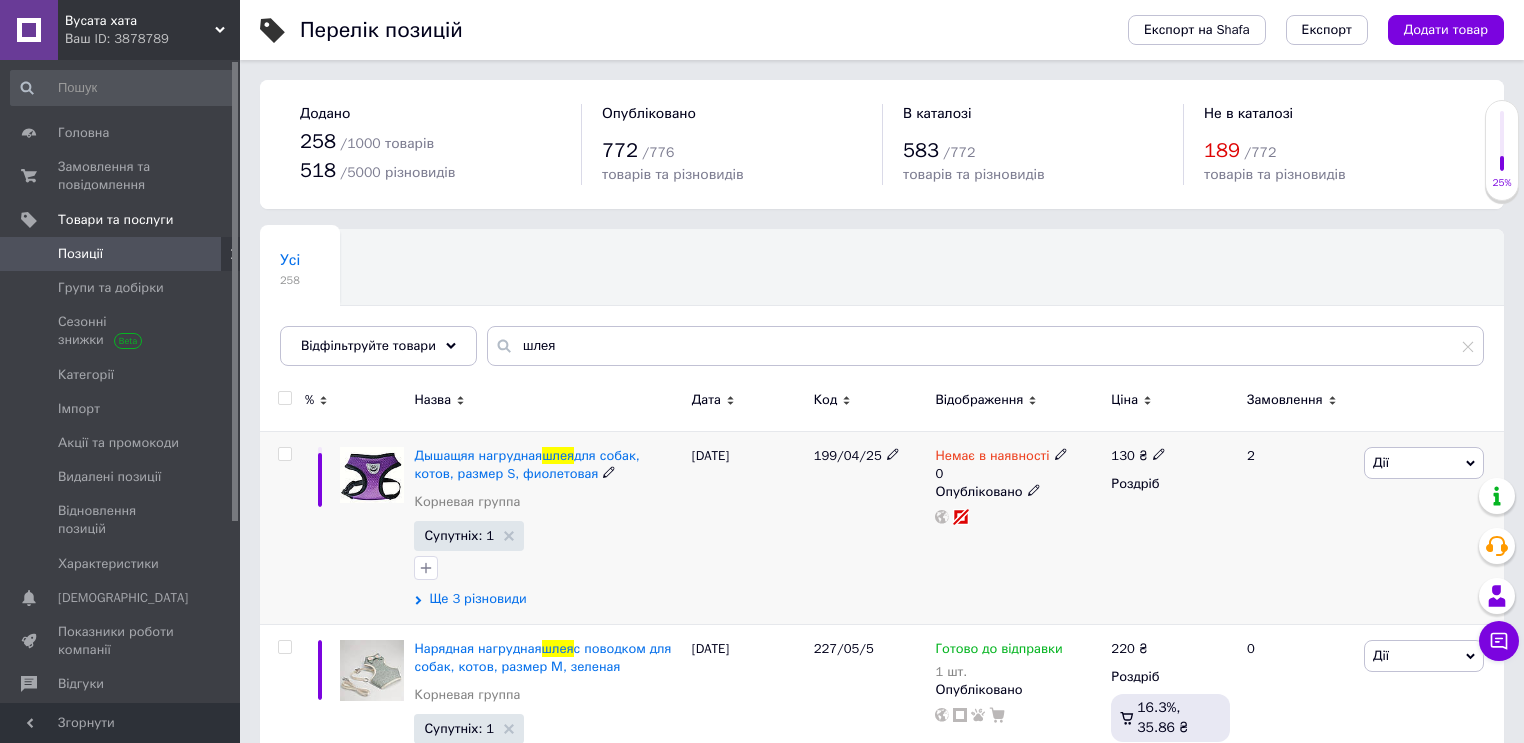 click on "Ще 3 різновиди" at bounding box center [477, 599] 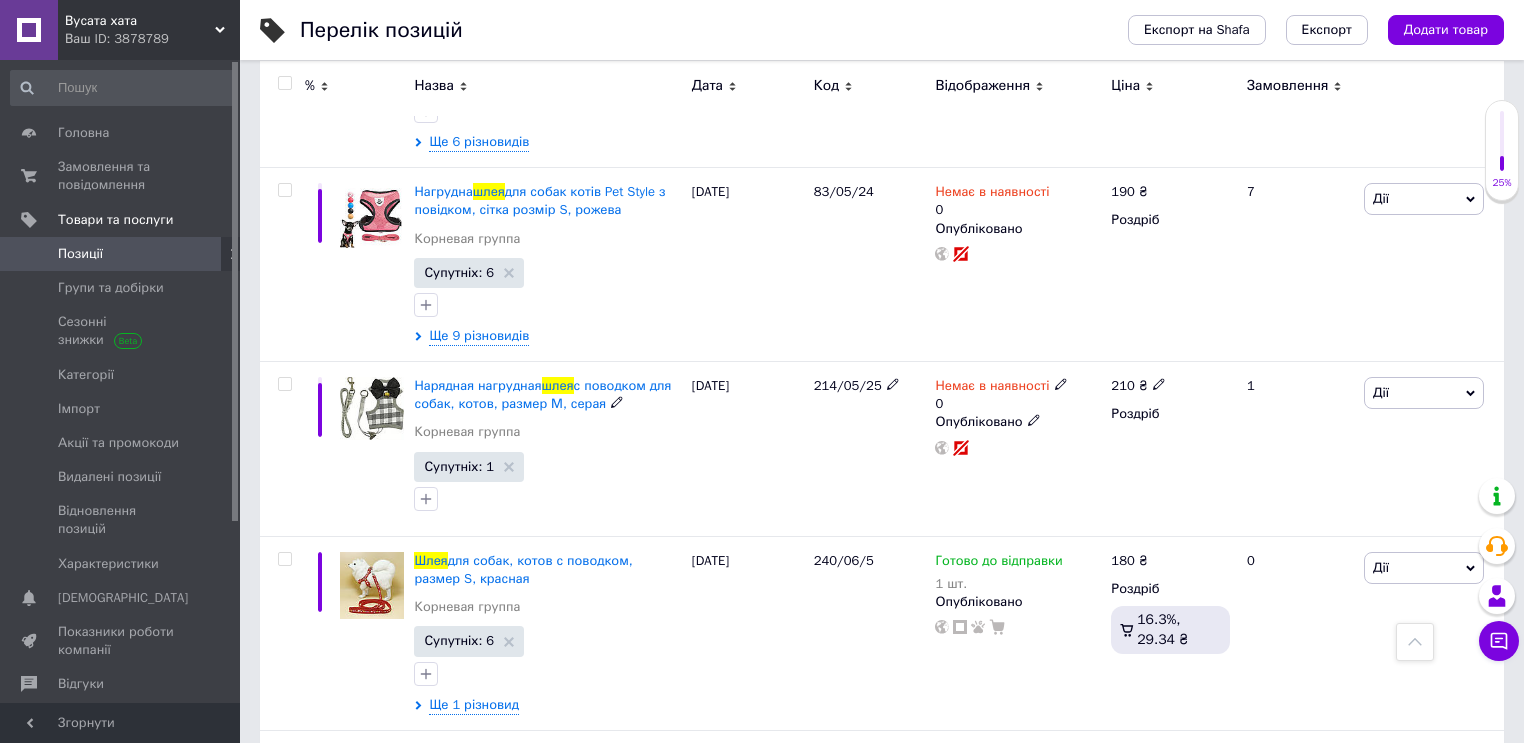 scroll, scrollTop: 1200, scrollLeft: 0, axis: vertical 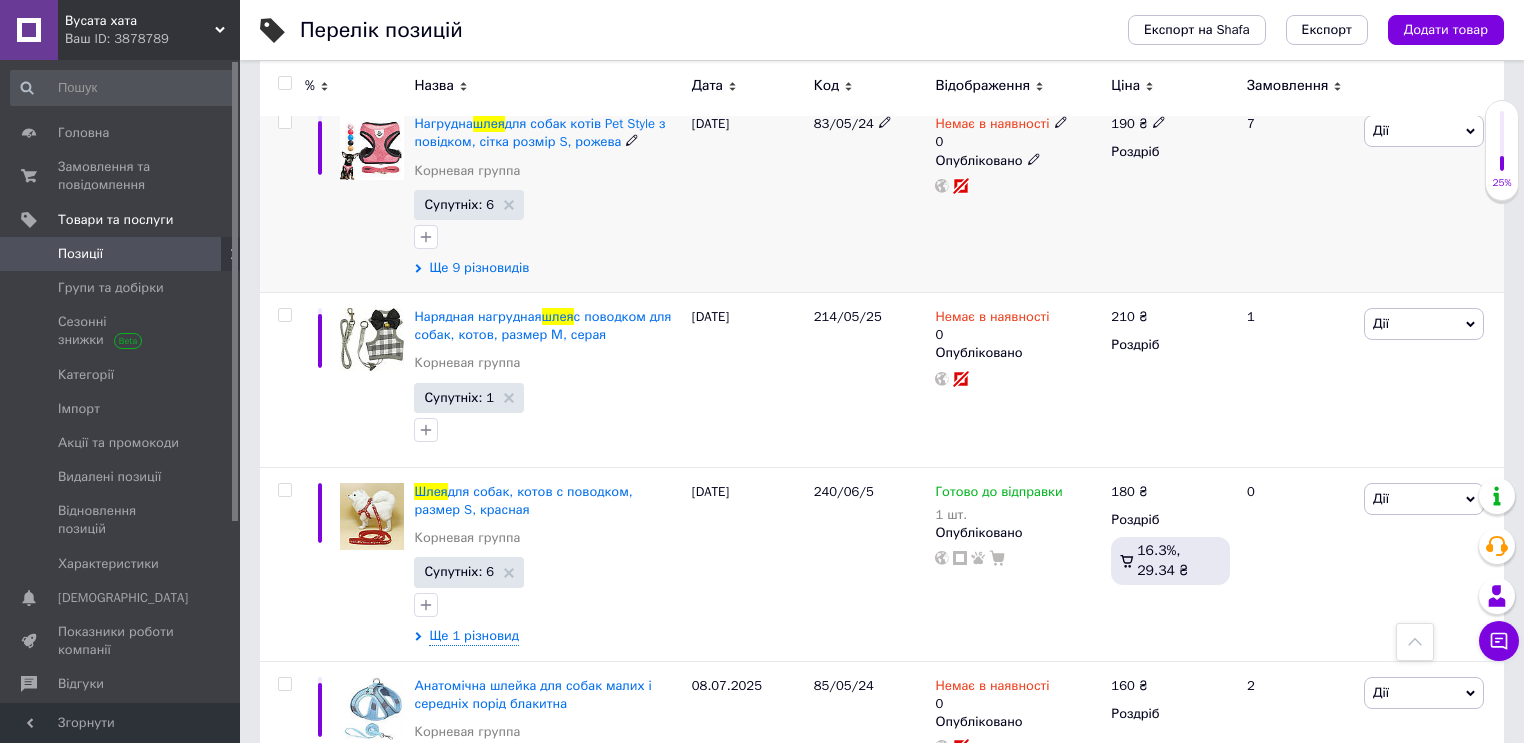 click on "Ще 9 різновидів" at bounding box center [479, 268] 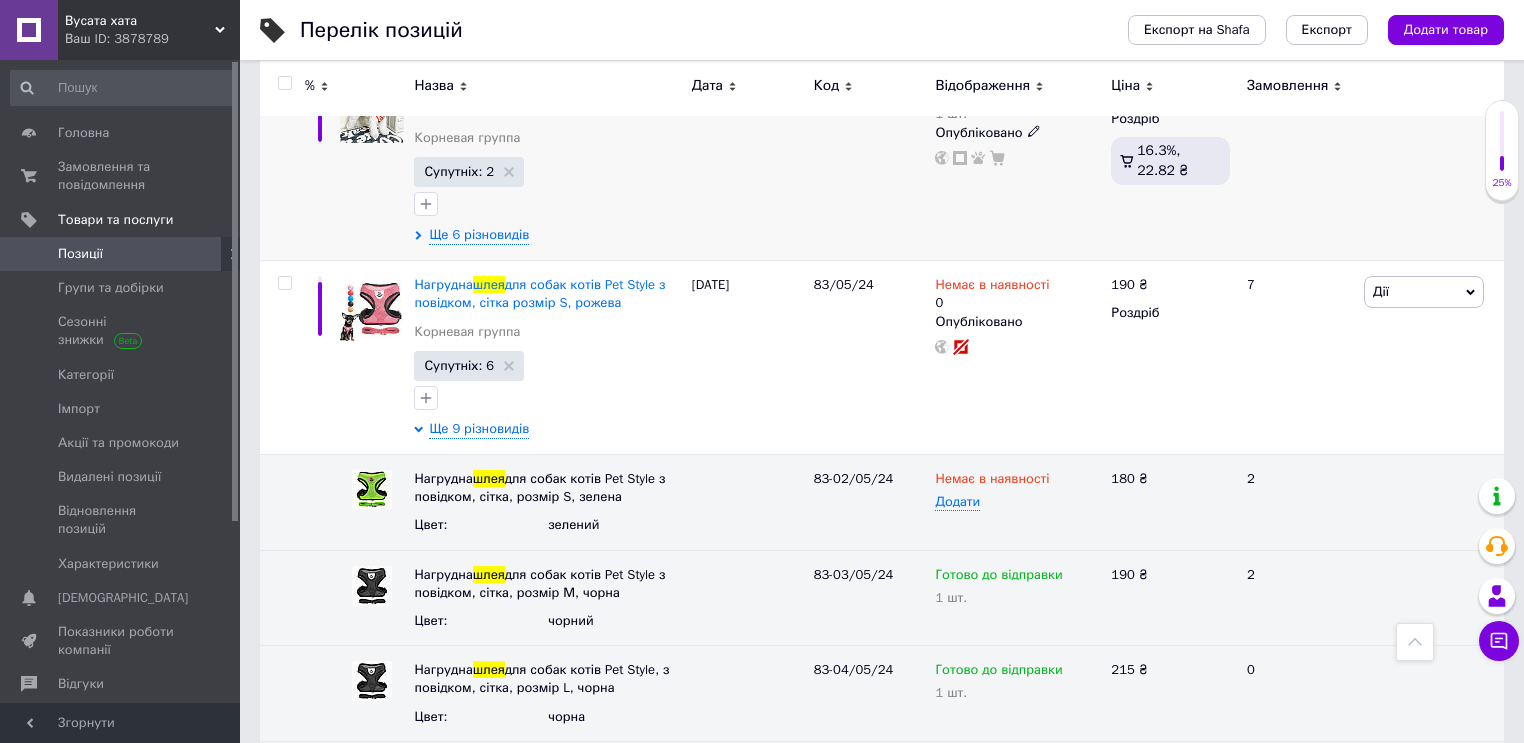 scroll, scrollTop: 1040, scrollLeft: 0, axis: vertical 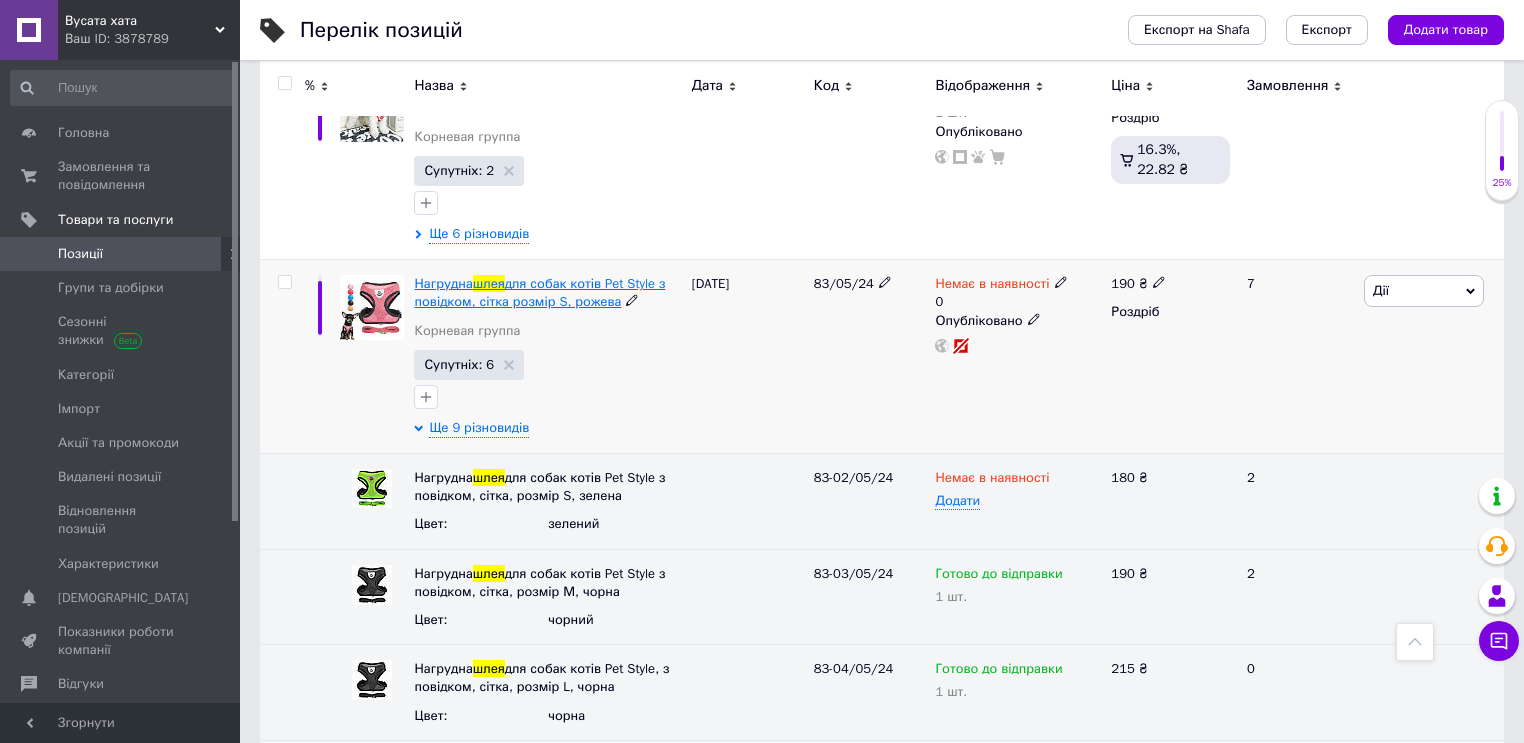 click on "для собак котів Pet Style з повідком, сітка розмір S, рожева" at bounding box center [539, 292] 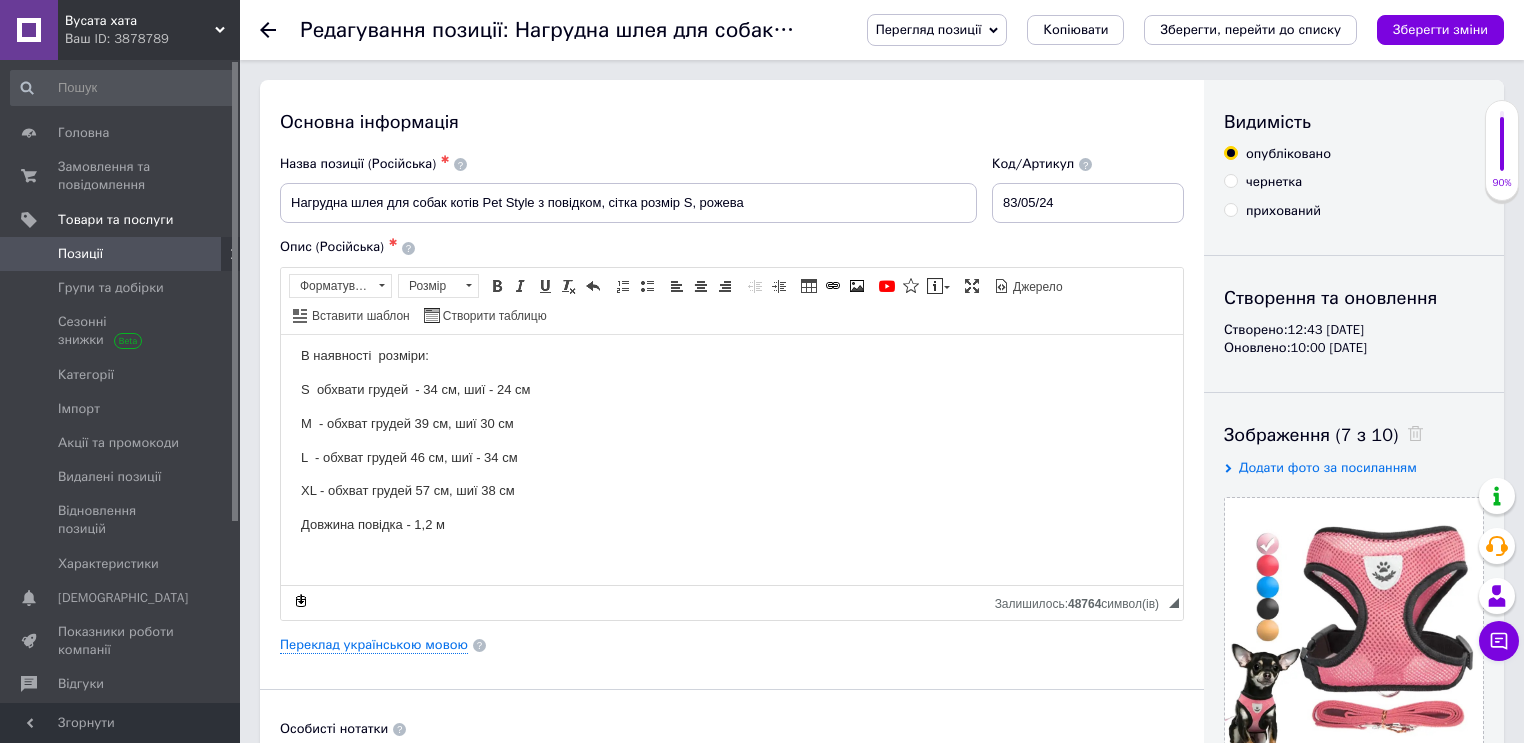 scroll, scrollTop: 252, scrollLeft: 0, axis: vertical 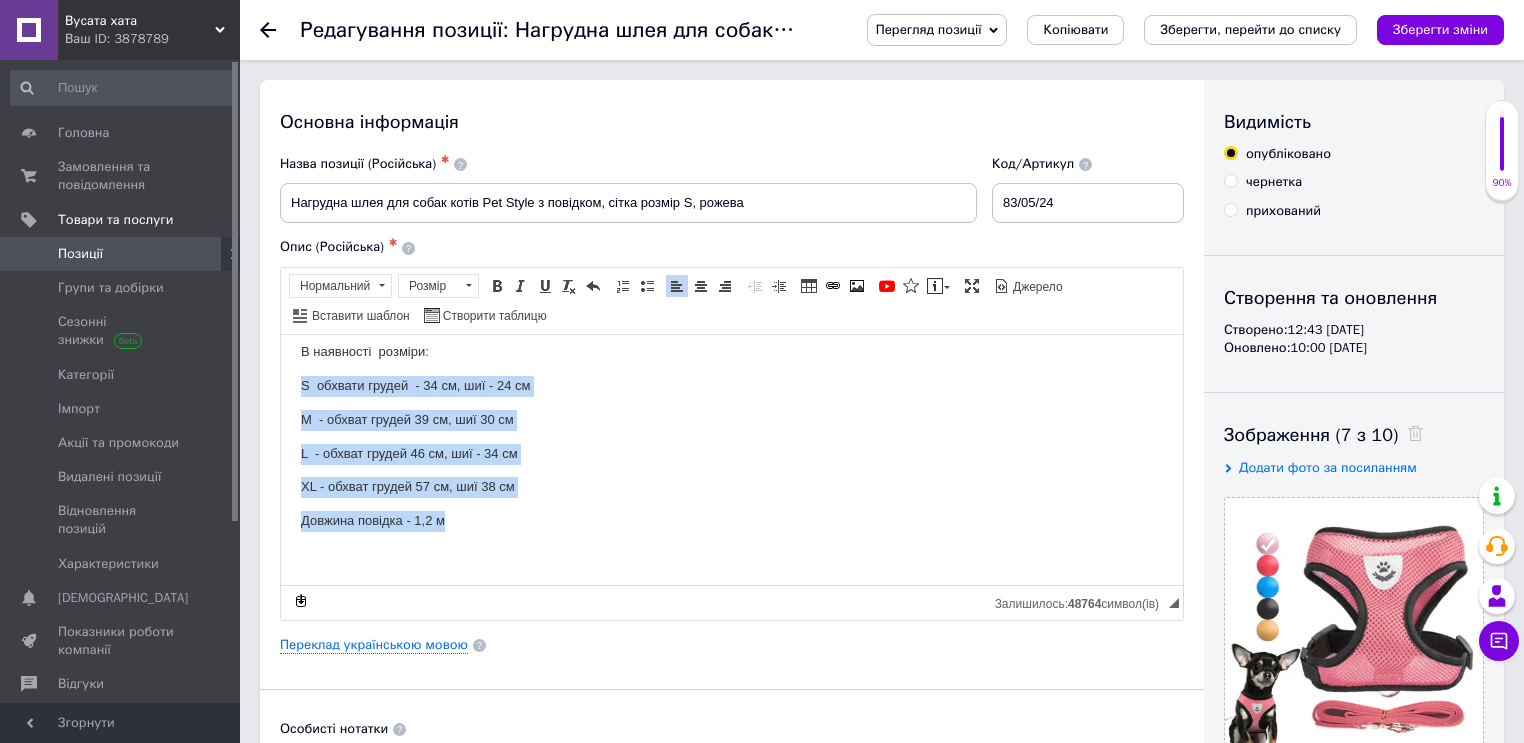 drag, startPoint x: 292, startPoint y: 381, endPoint x: 515, endPoint y: 505, distance: 255.15681 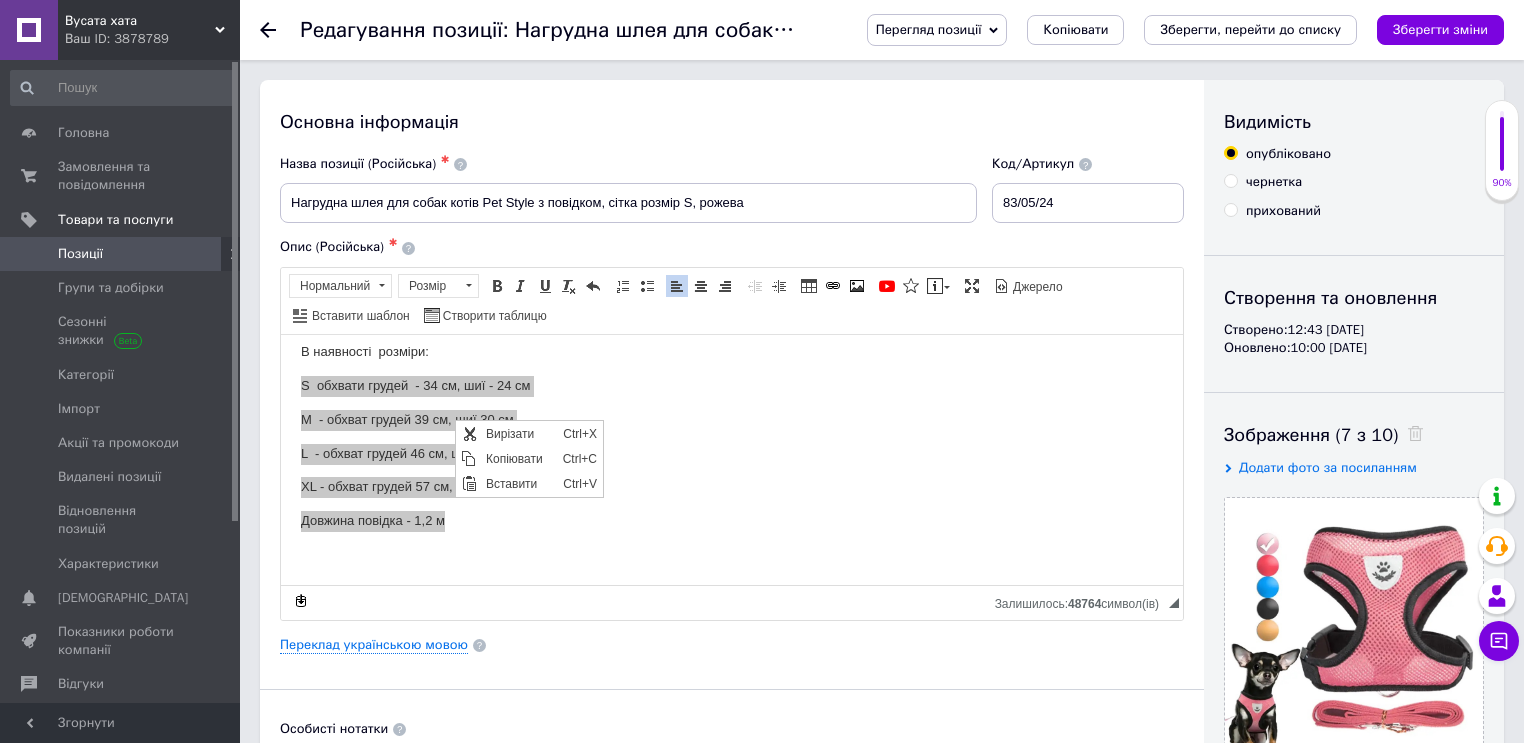 scroll, scrollTop: 0, scrollLeft: 0, axis: both 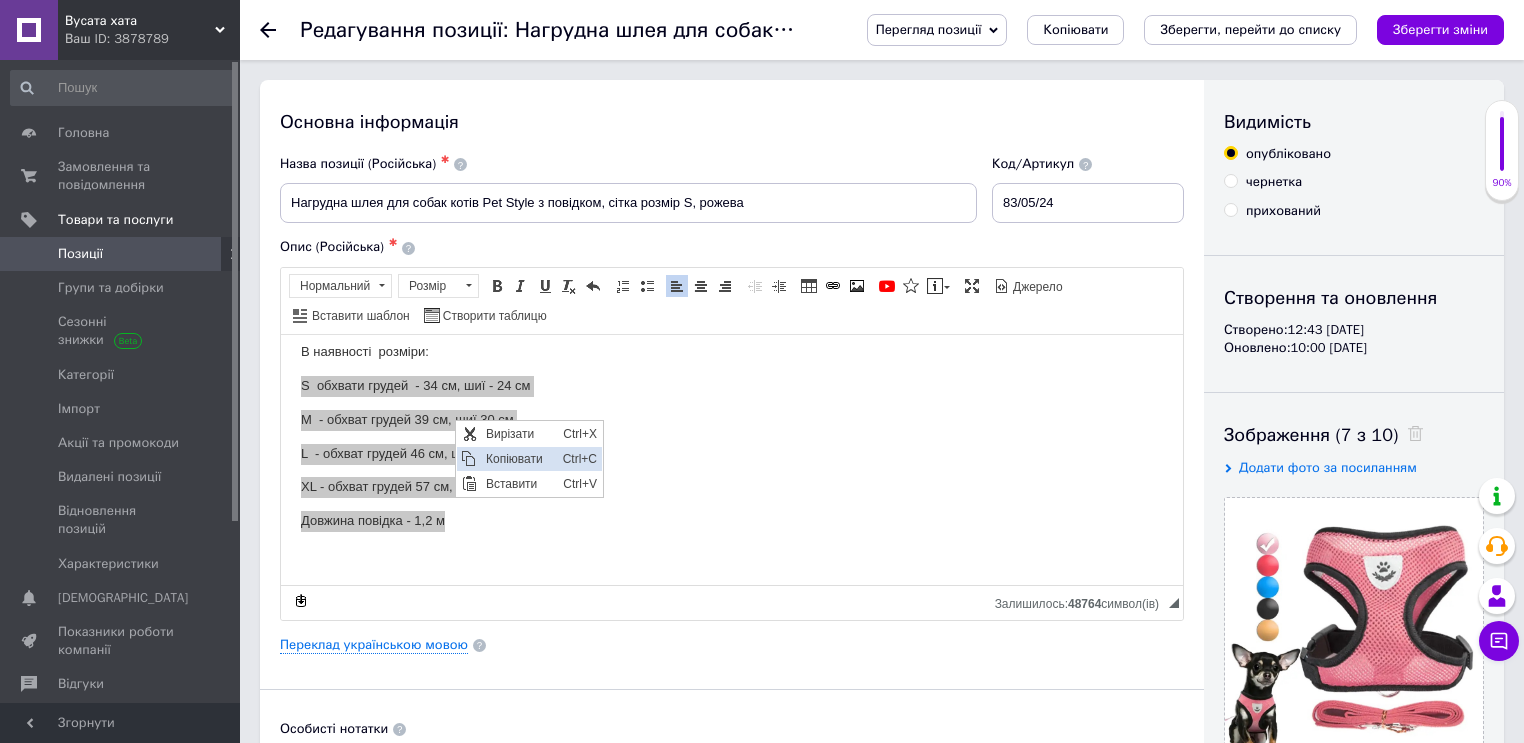 click on "Копіювати" at bounding box center (518, 459) 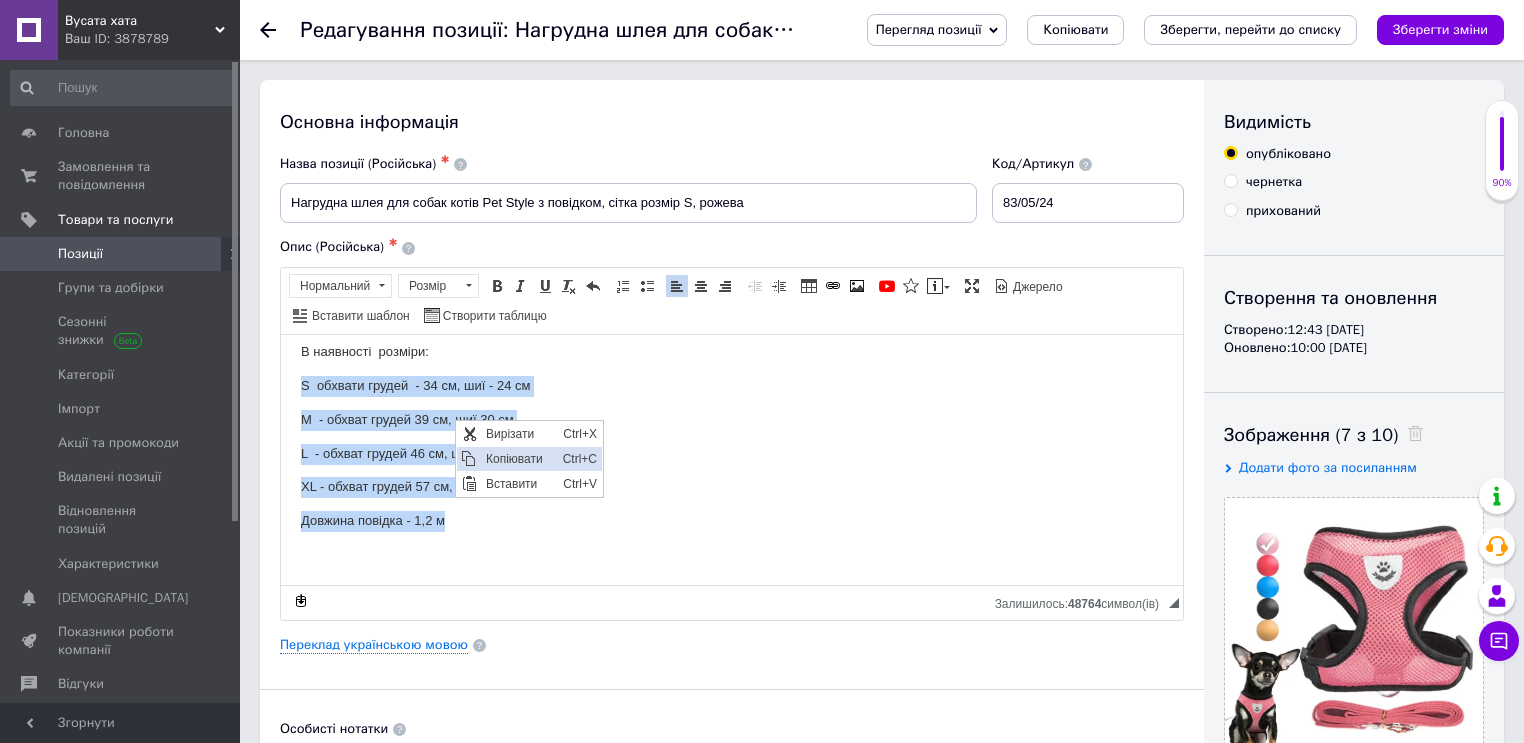 copy on "S  обхвати грудей  - 34 см, шиї - 24 см М  - обхват грудей 39 см, шиї 30 см L  - обхват грудей 46 см, шиї - 34 см XL - обхват грудей 57 см, шиї 38 см  Довжина повідка - 1,2 м" 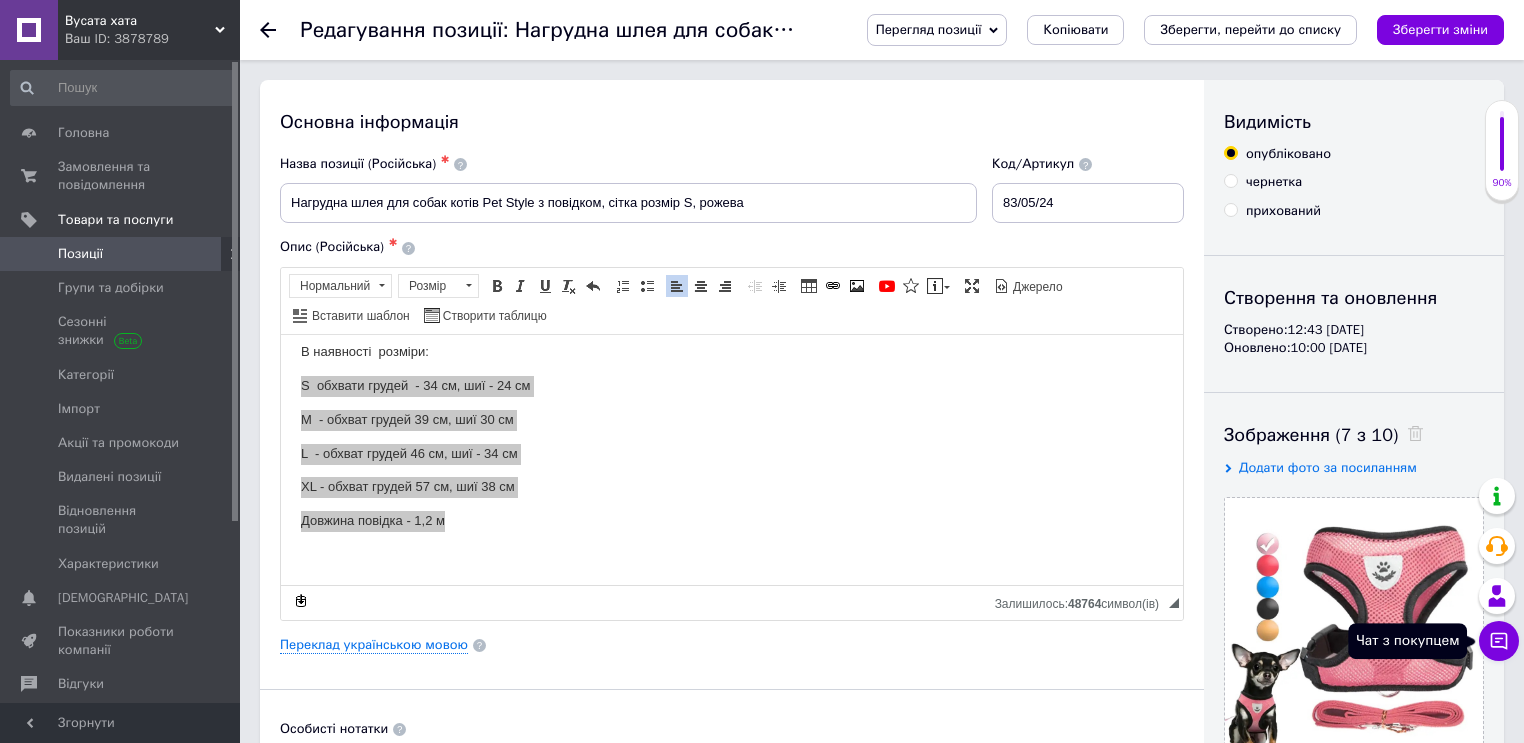click 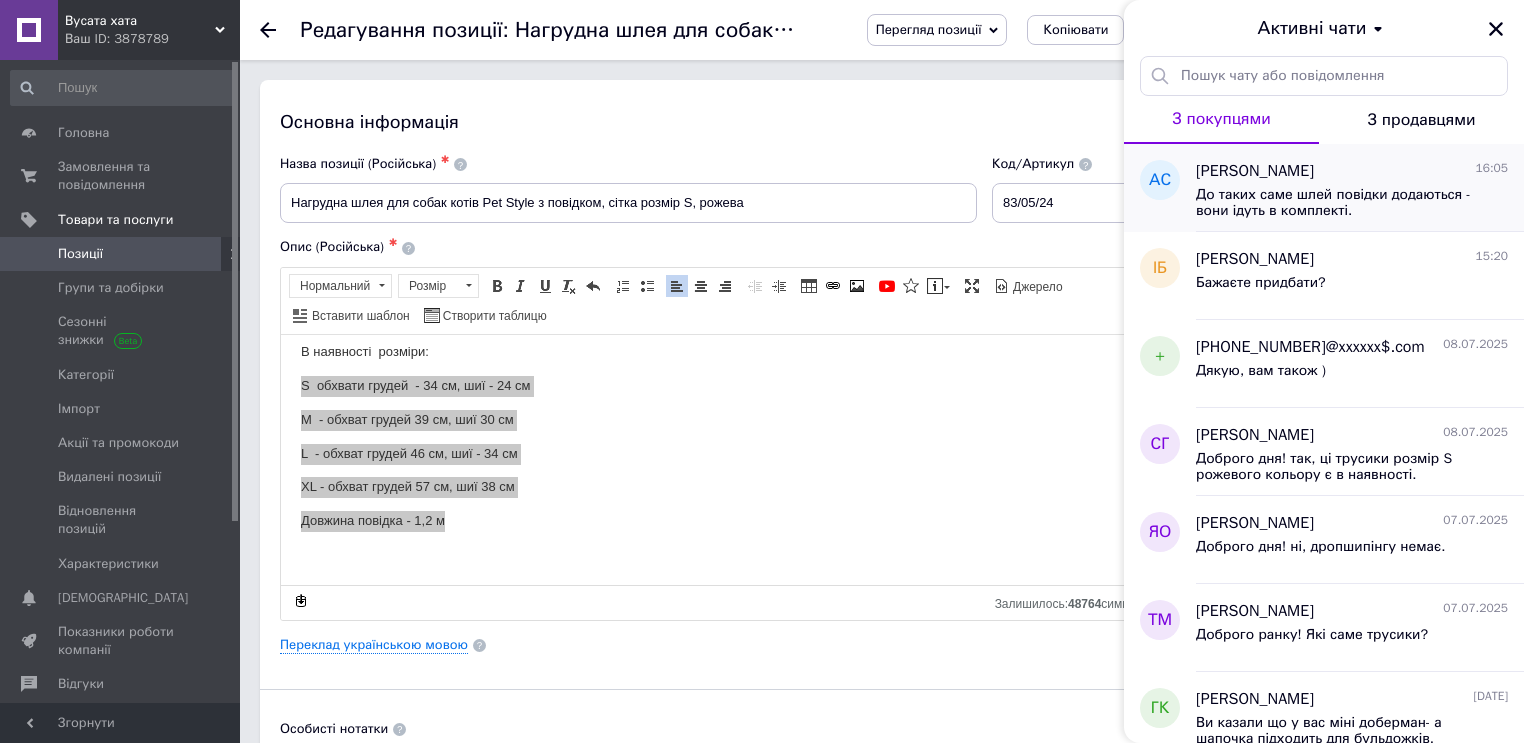 click on "До таких саме шлей повідки додаються - вони ідуть в комплекті." at bounding box center [1338, 203] 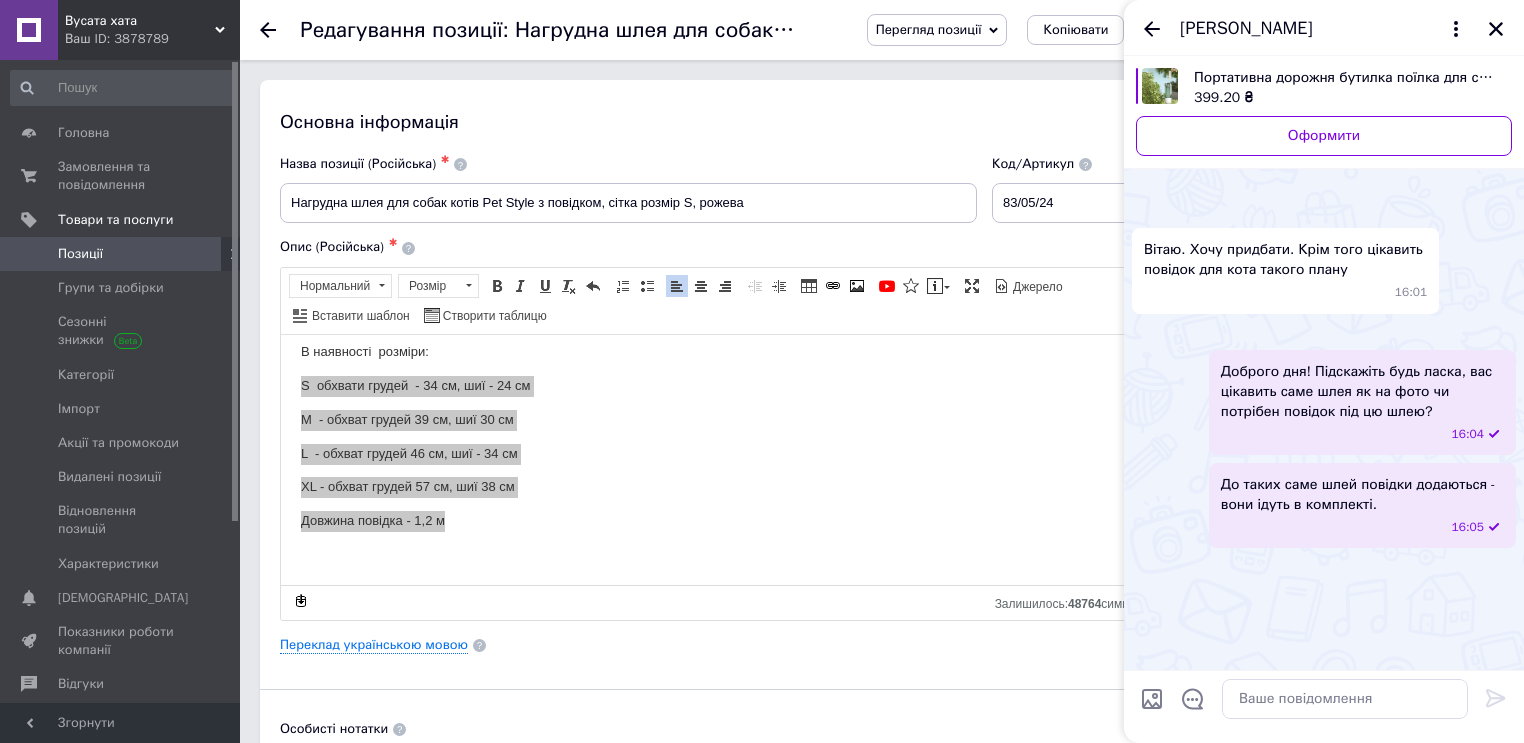 scroll, scrollTop: 165, scrollLeft: 0, axis: vertical 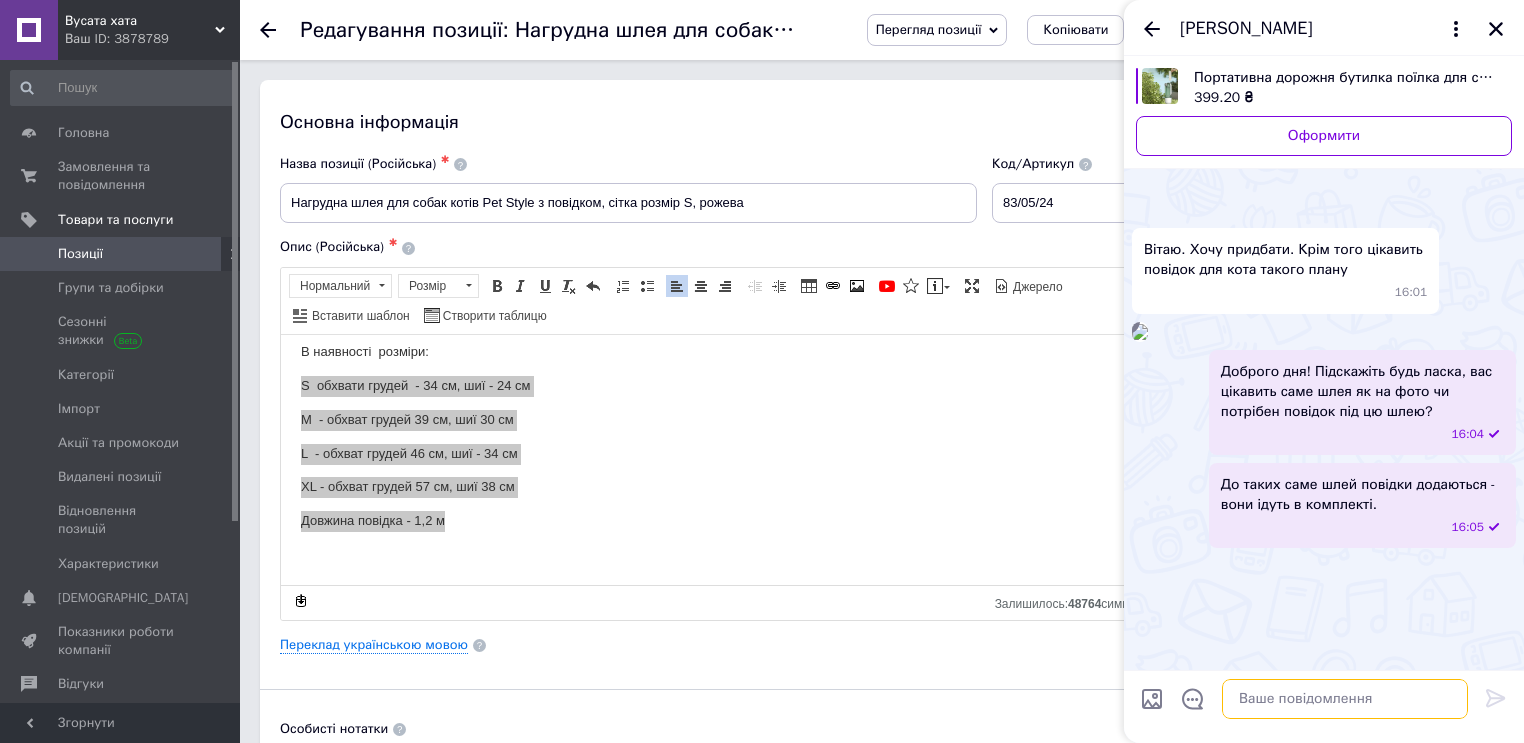 click at bounding box center (1345, 699) 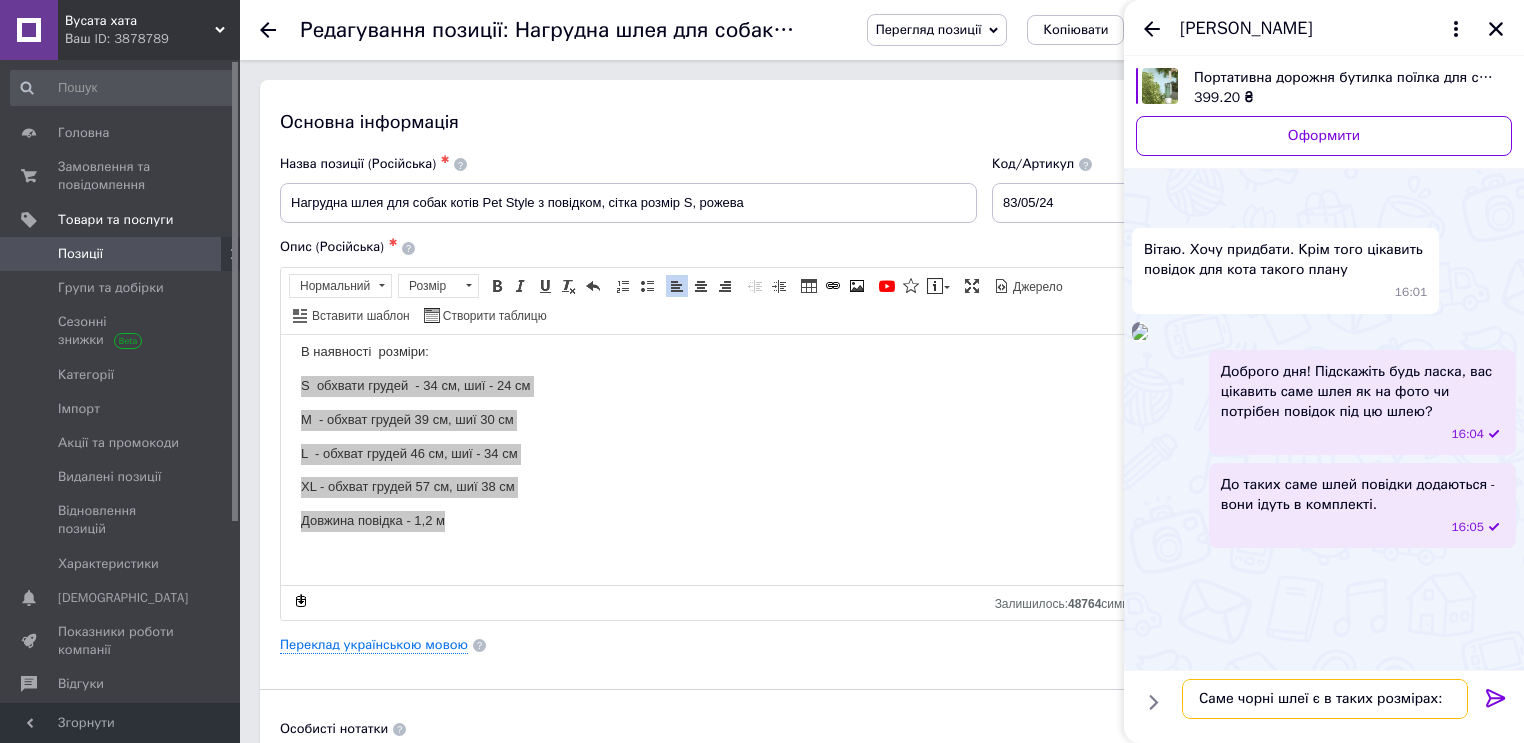 paste on "S  обхвати грудей  - 34 см, шиї - 24 см
М  - обхват грудей 39 см, шиї 30 см
L  - обхват грудей 46 см, шиї - 34 см
XL - обхват грудей 57 см, шиї 38 см
Довжина повідка - 1,2 м" 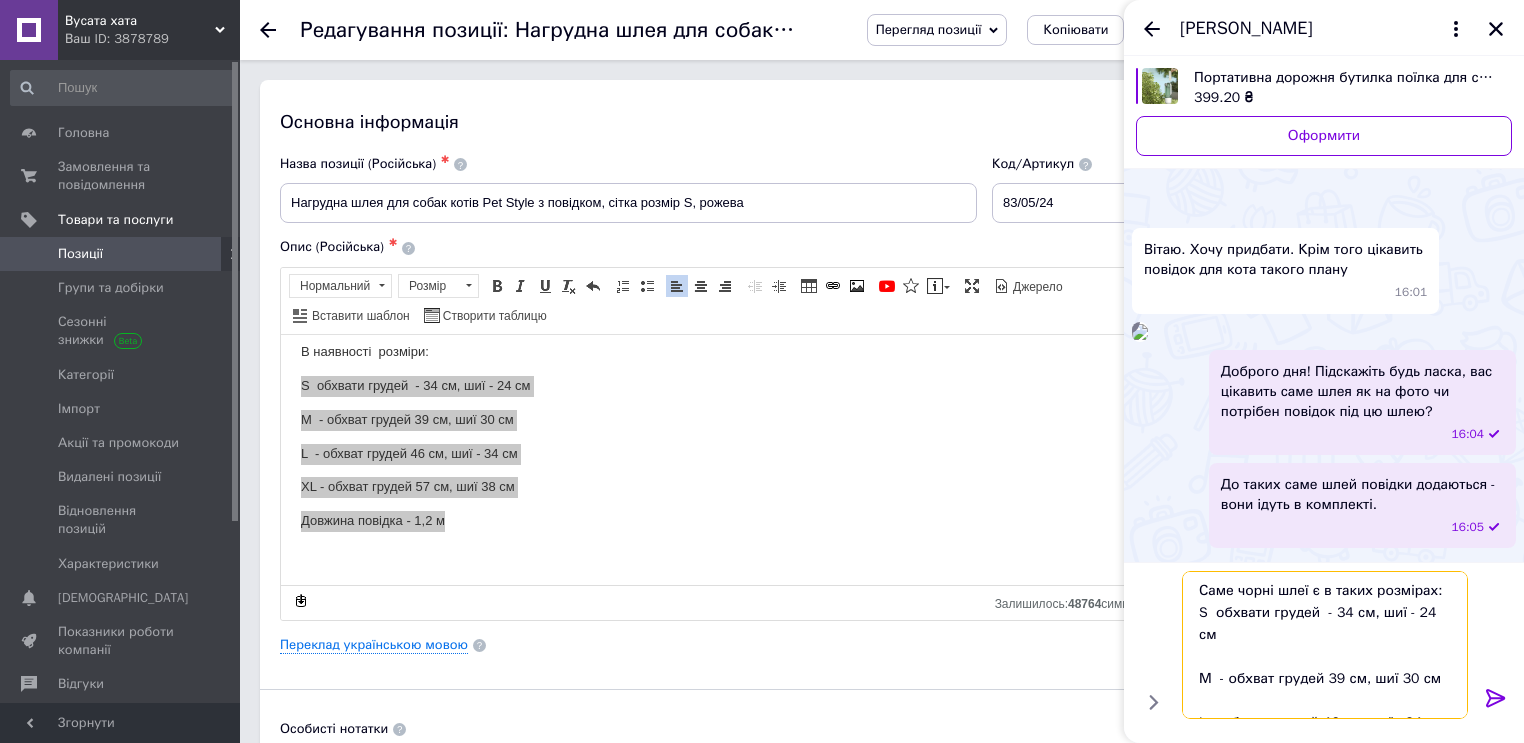 scroll, scrollTop: 80, scrollLeft: 0, axis: vertical 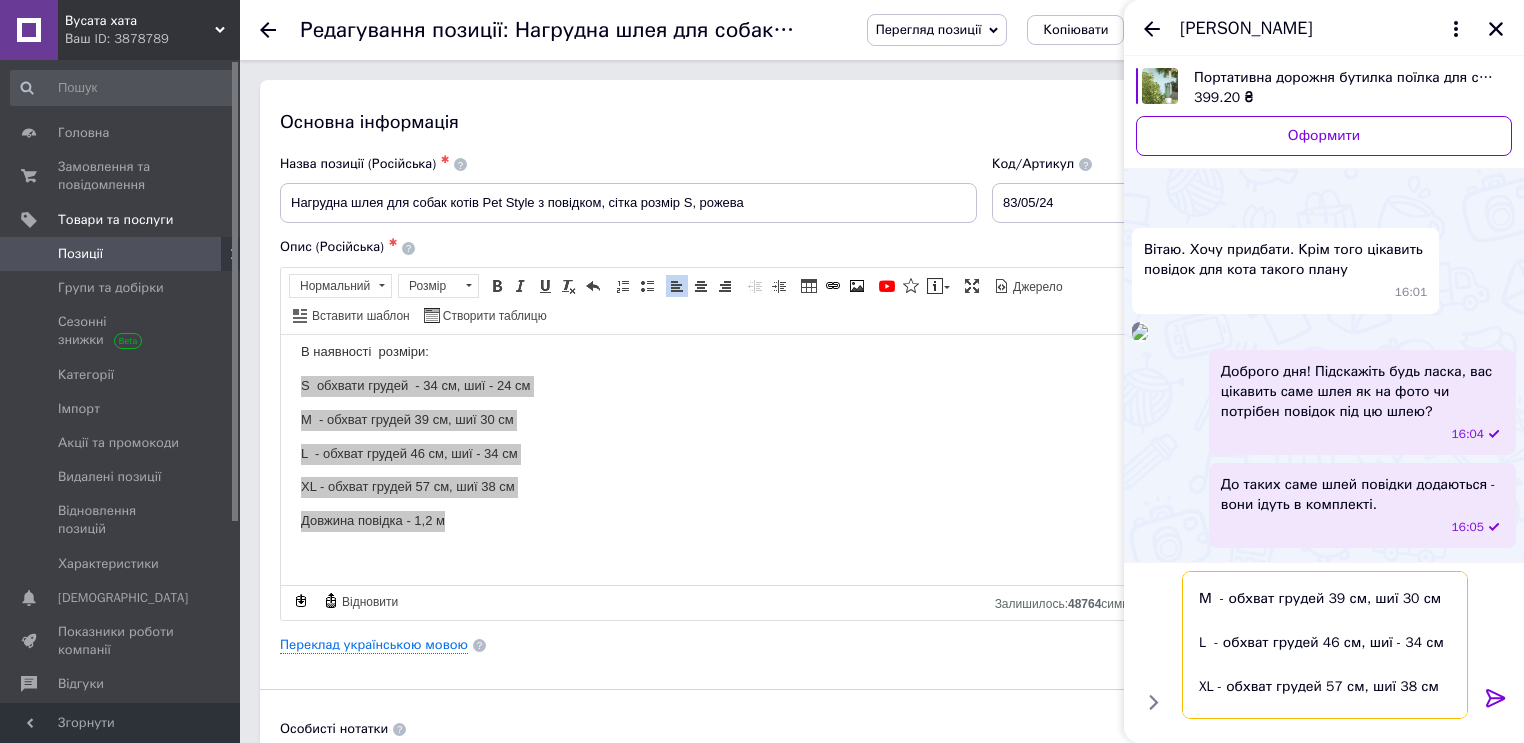 type 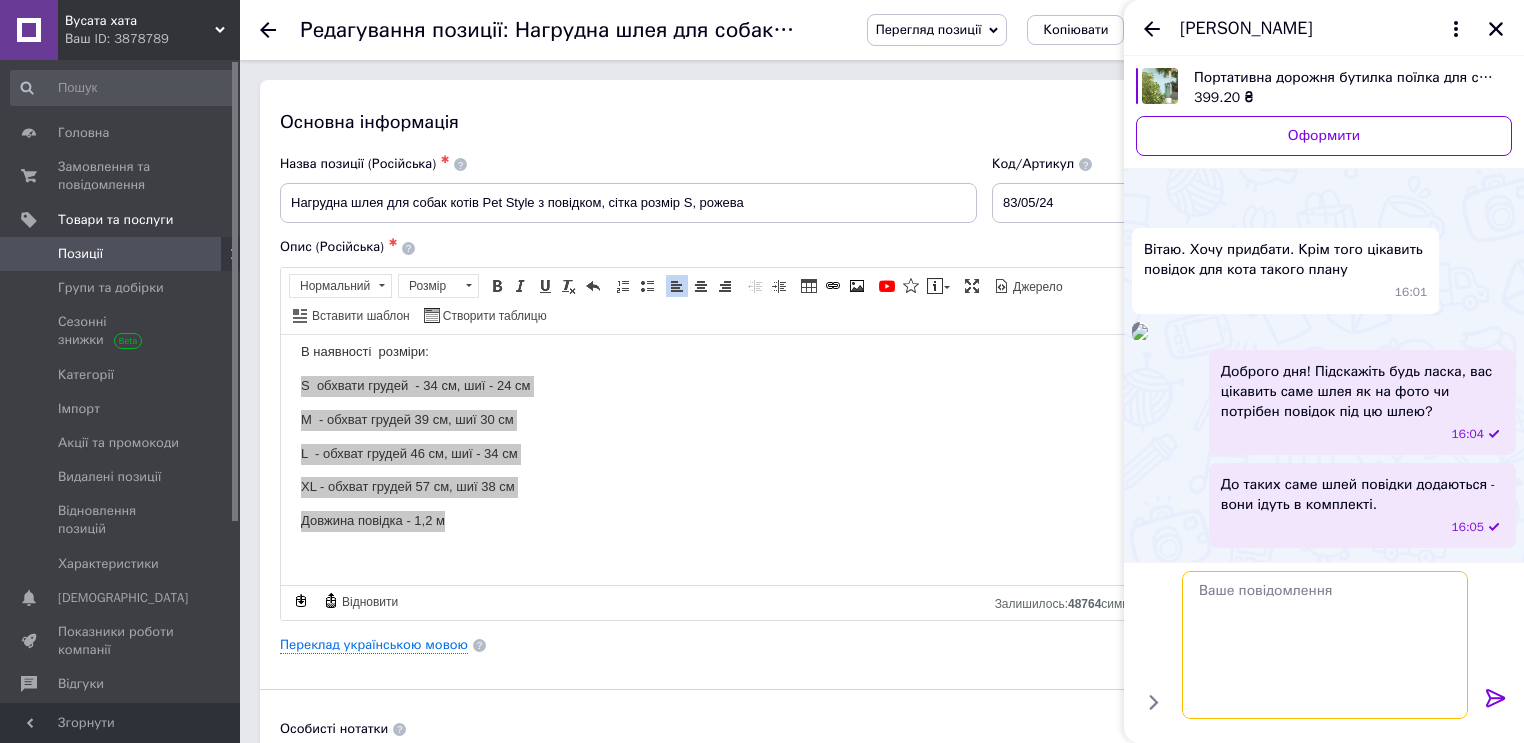 scroll, scrollTop: 0, scrollLeft: 0, axis: both 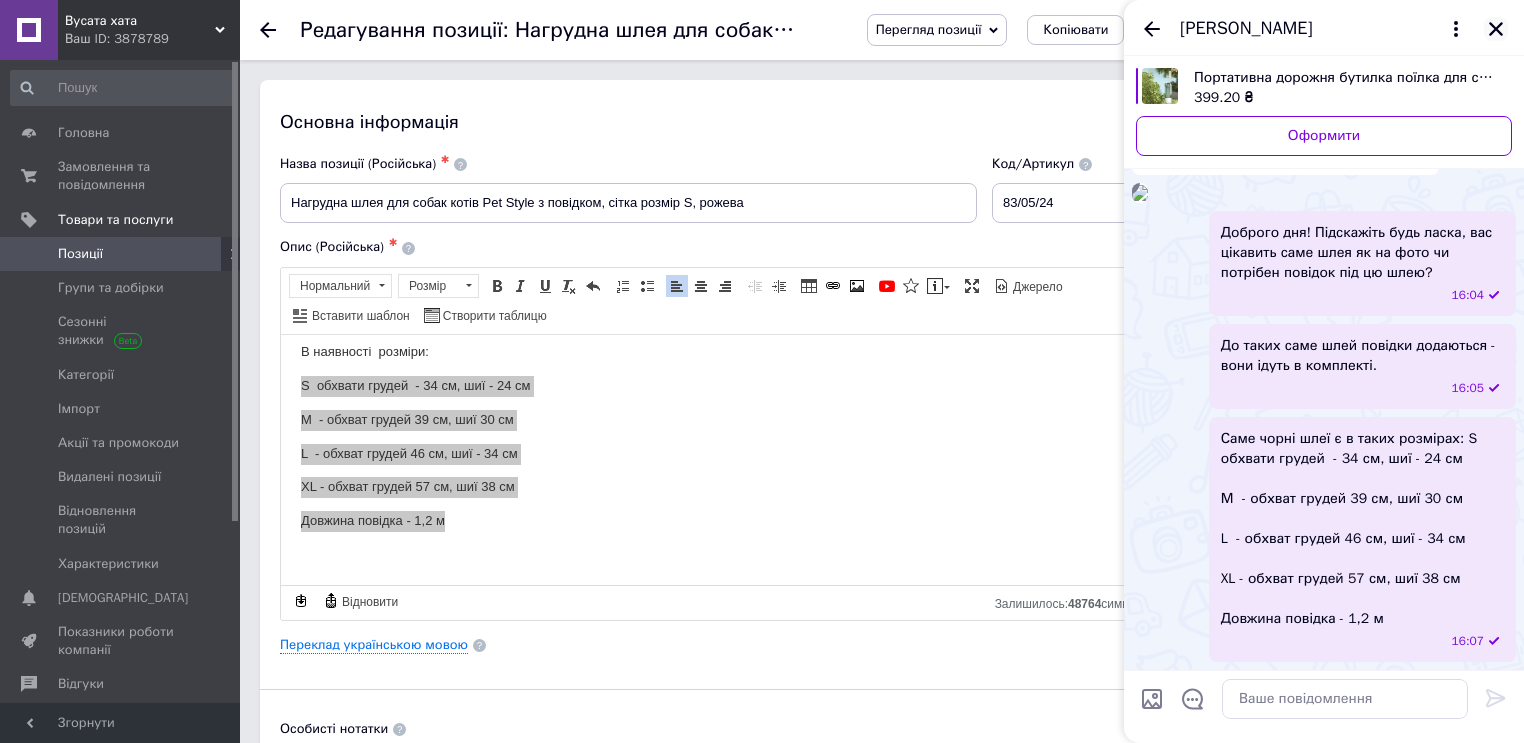 click 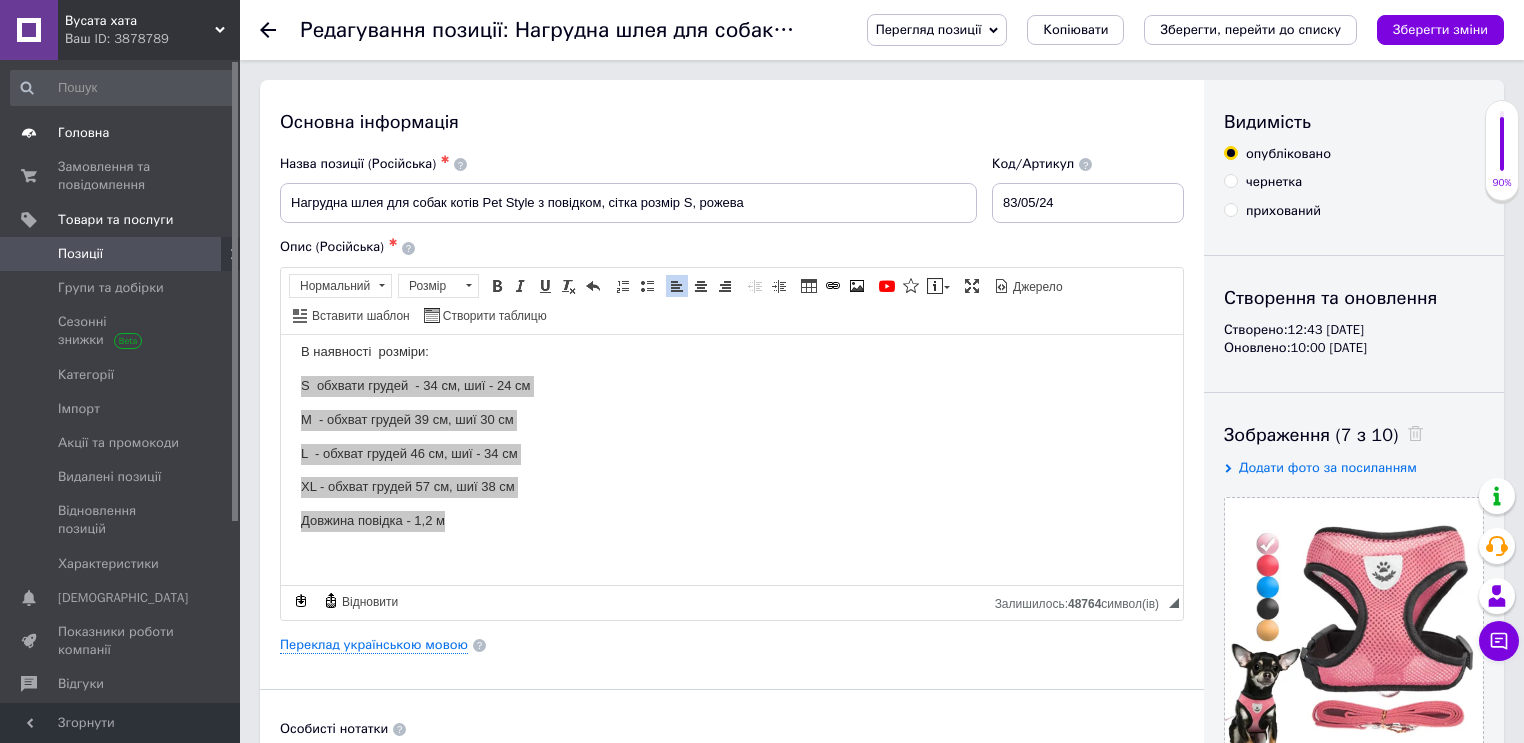 click on "Головна" at bounding box center [83, 133] 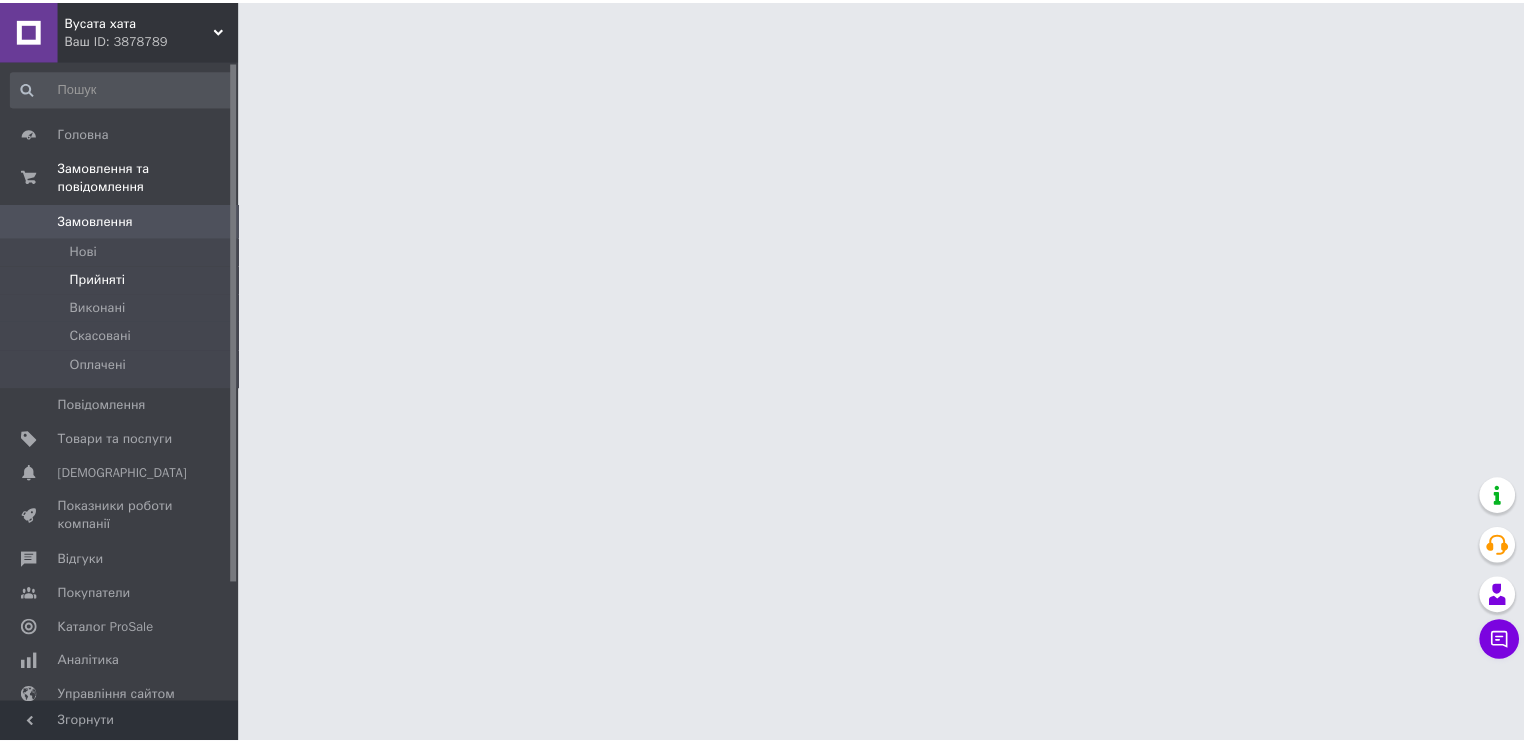 scroll, scrollTop: 0, scrollLeft: 0, axis: both 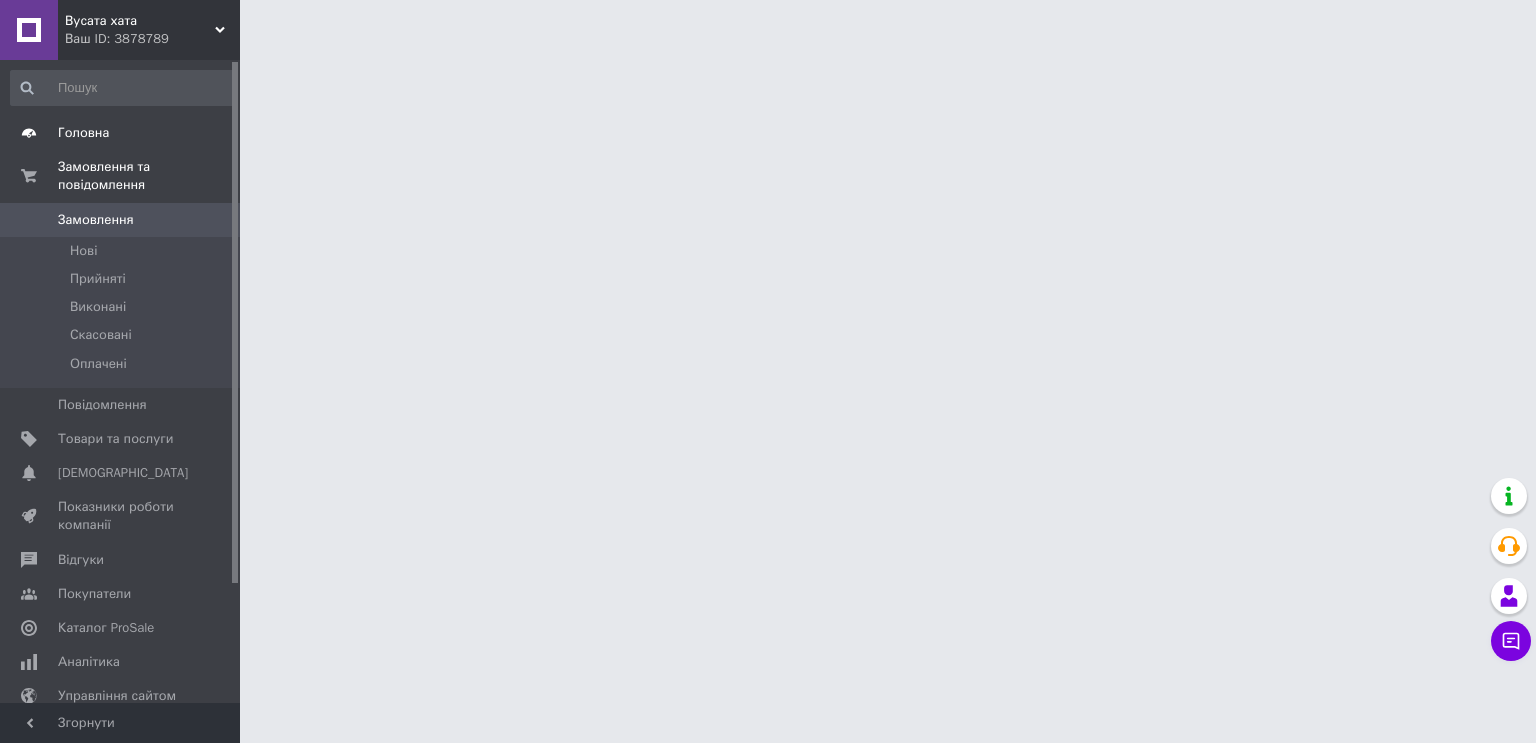 click on "Головна" at bounding box center [83, 133] 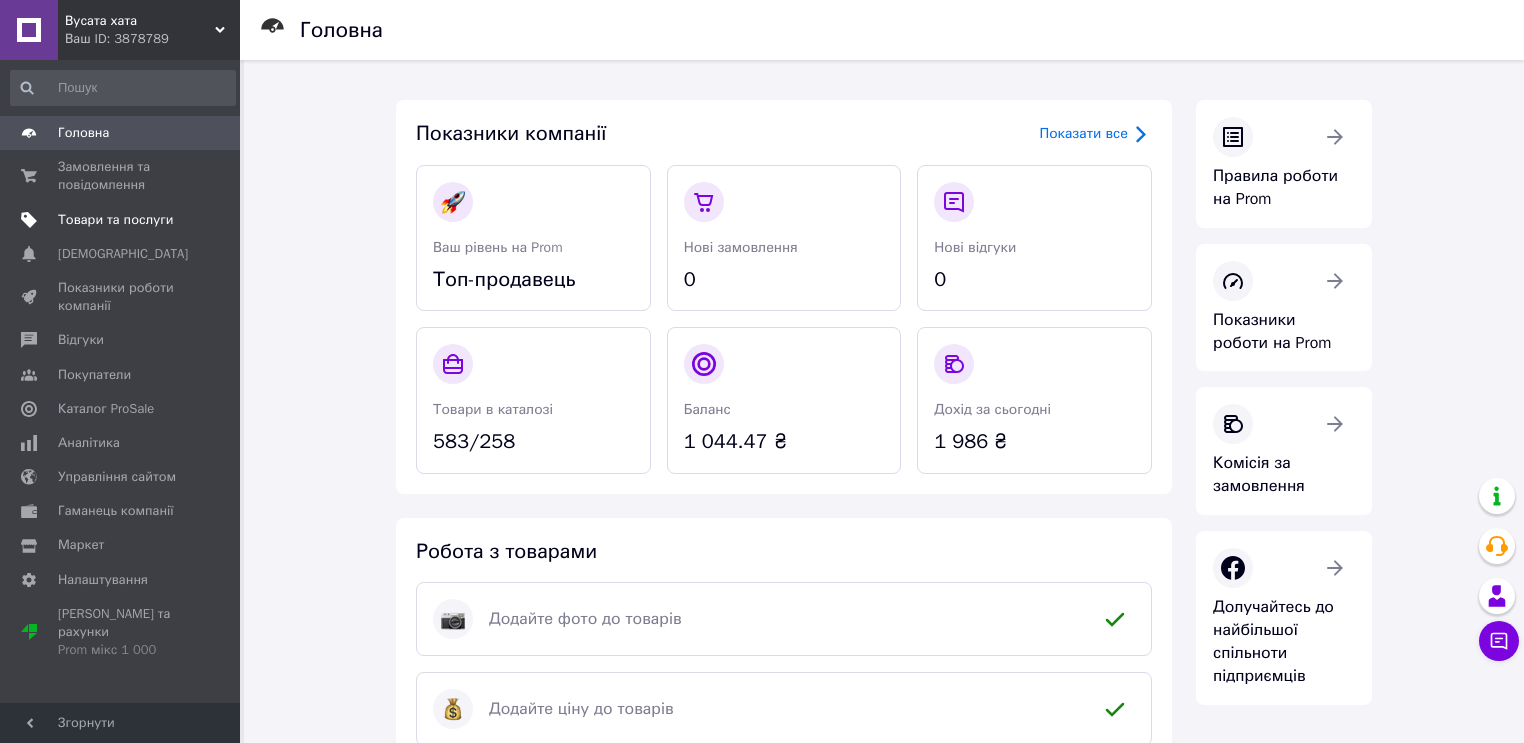 click on "Товари та послуги" at bounding box center (123, 220) 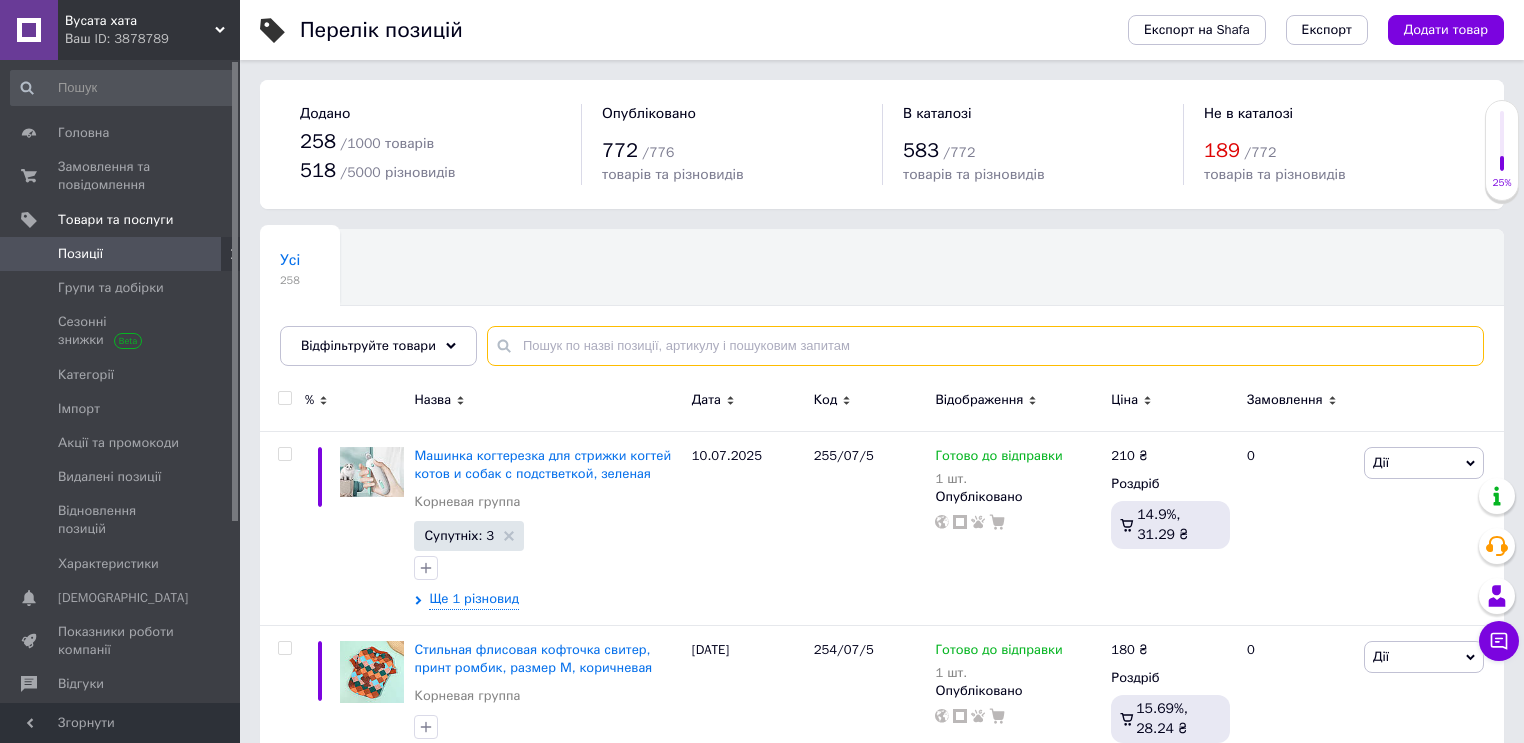 click at bounding box center (985, 346) 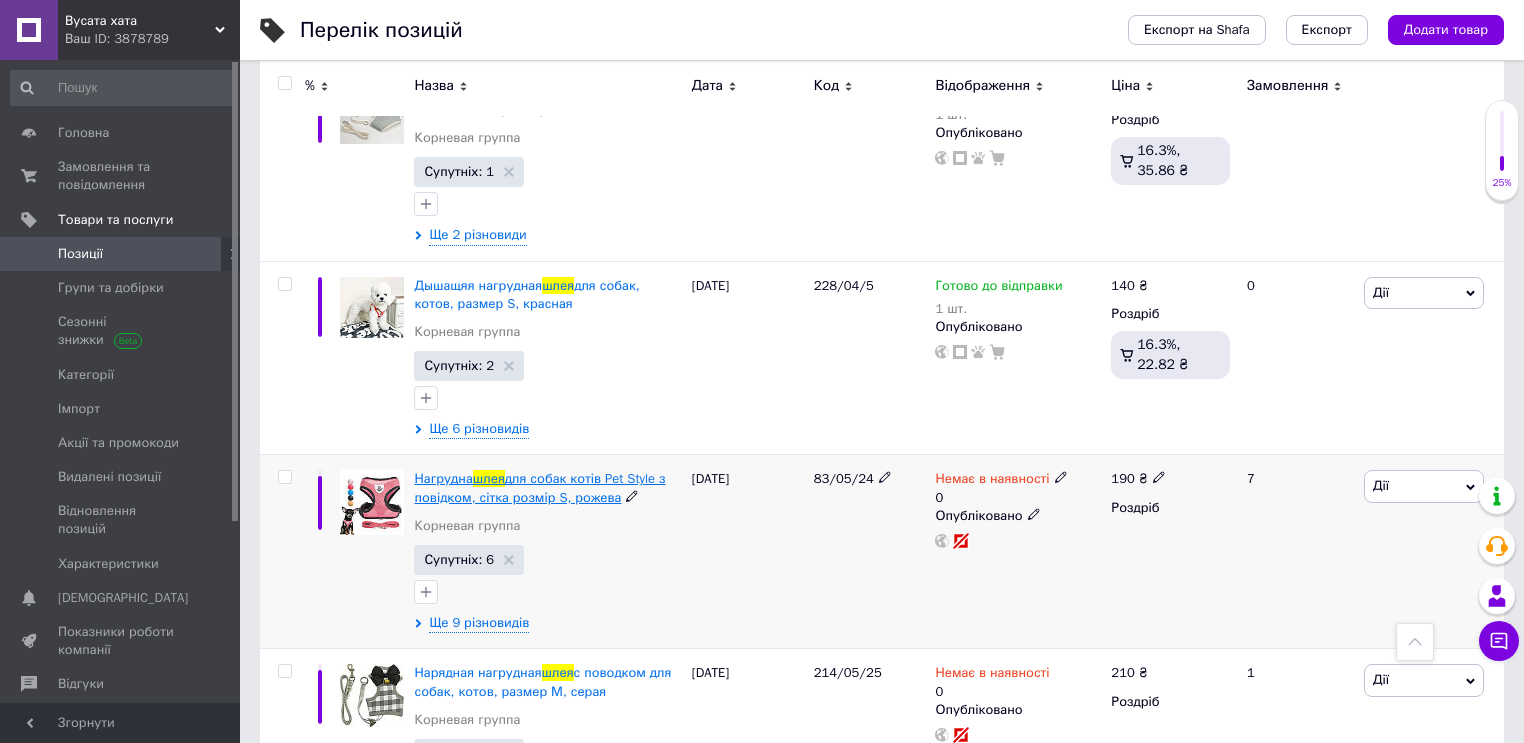 scroll, scrollTop: 560, scrollLeft: 0, axis: vertical 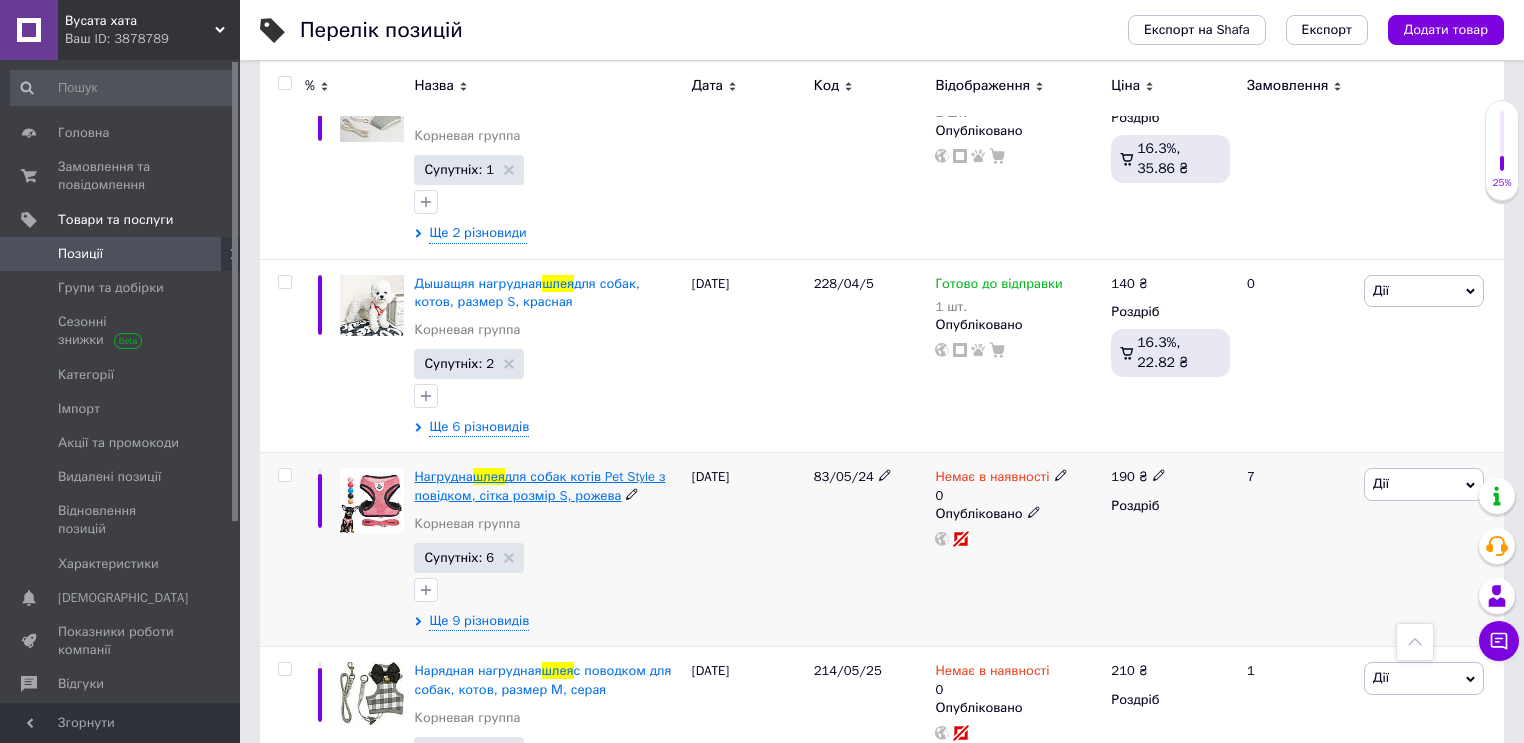 type on "шлея" 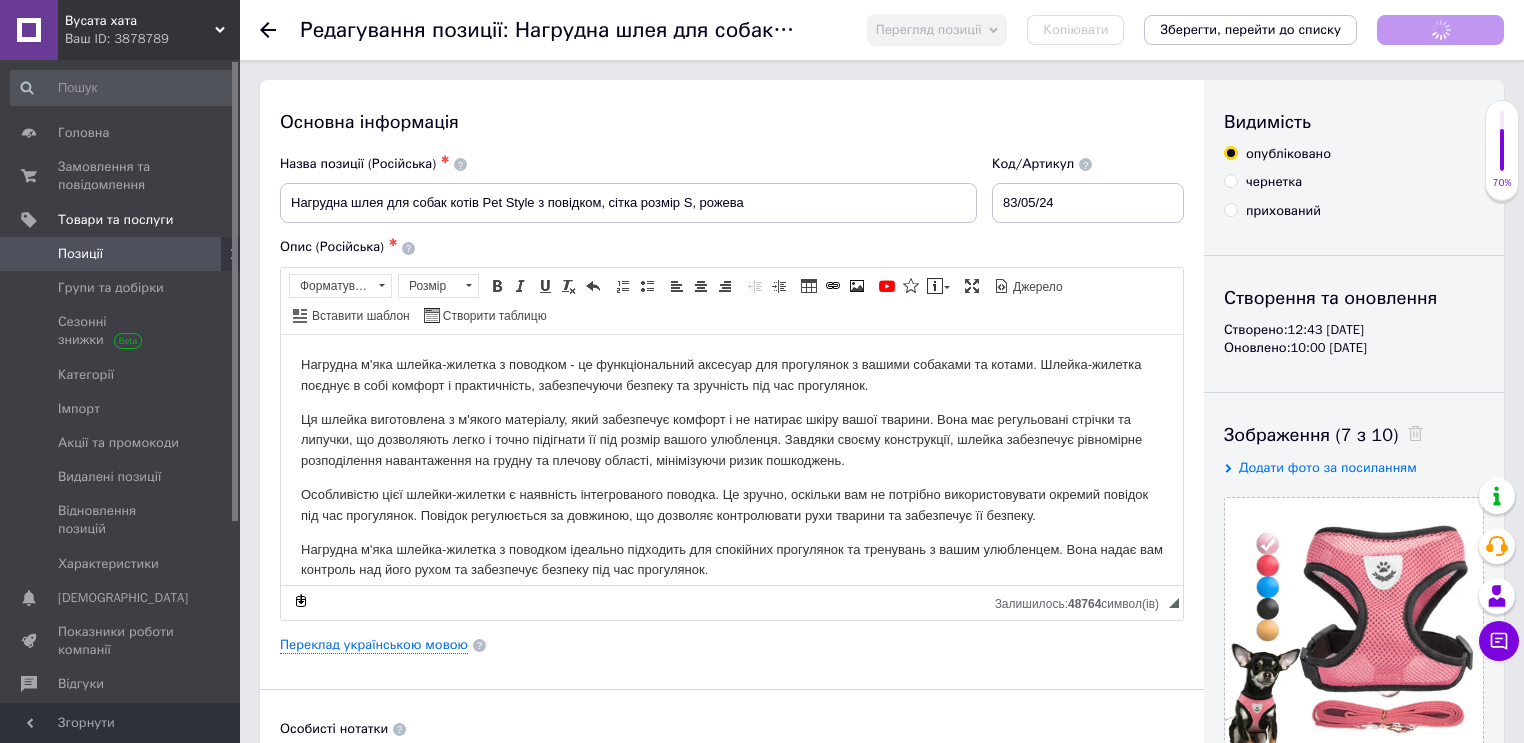 scroll, scrollTop: 0, scrollLeft: 0, axis: both 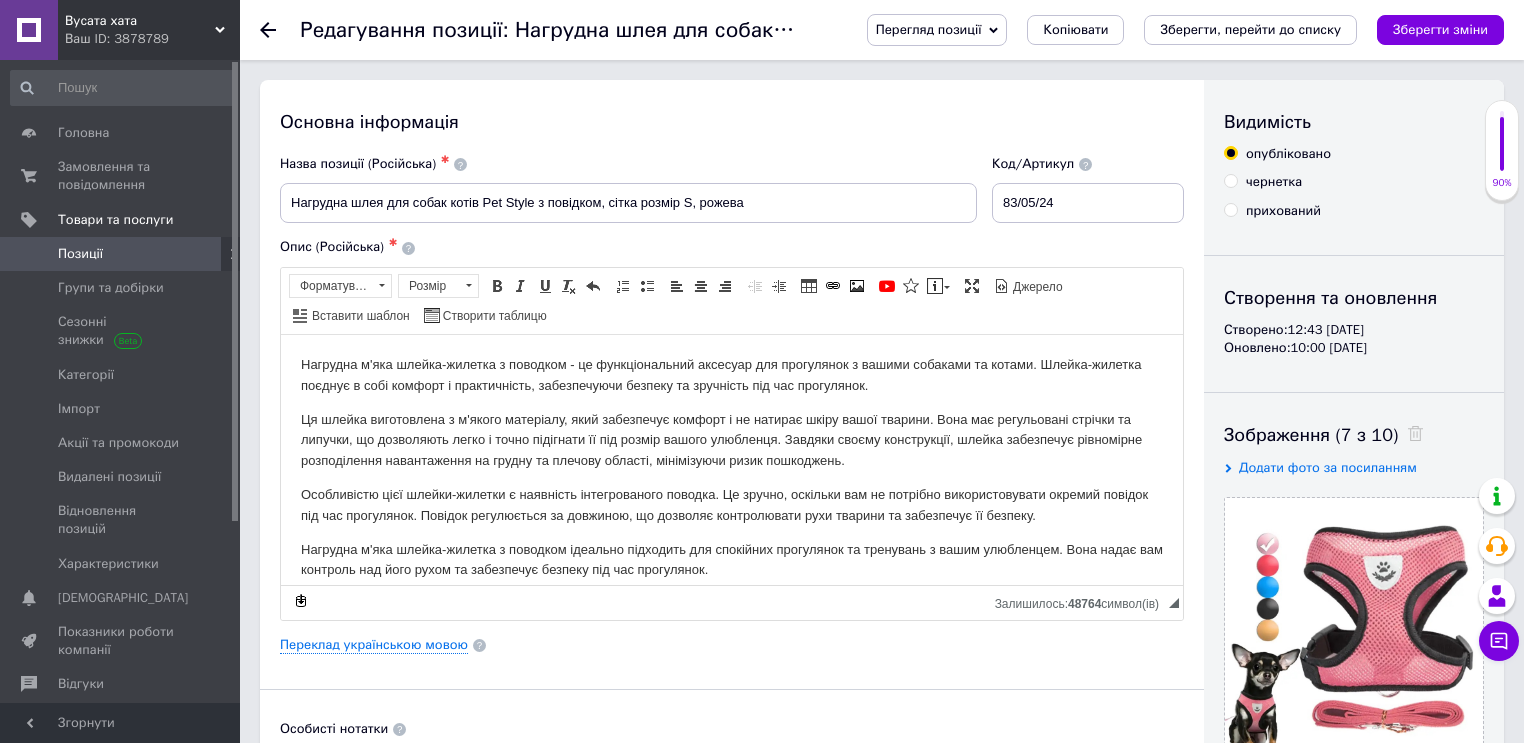 click on "Вусата хата" at bounding box center [140, 21] 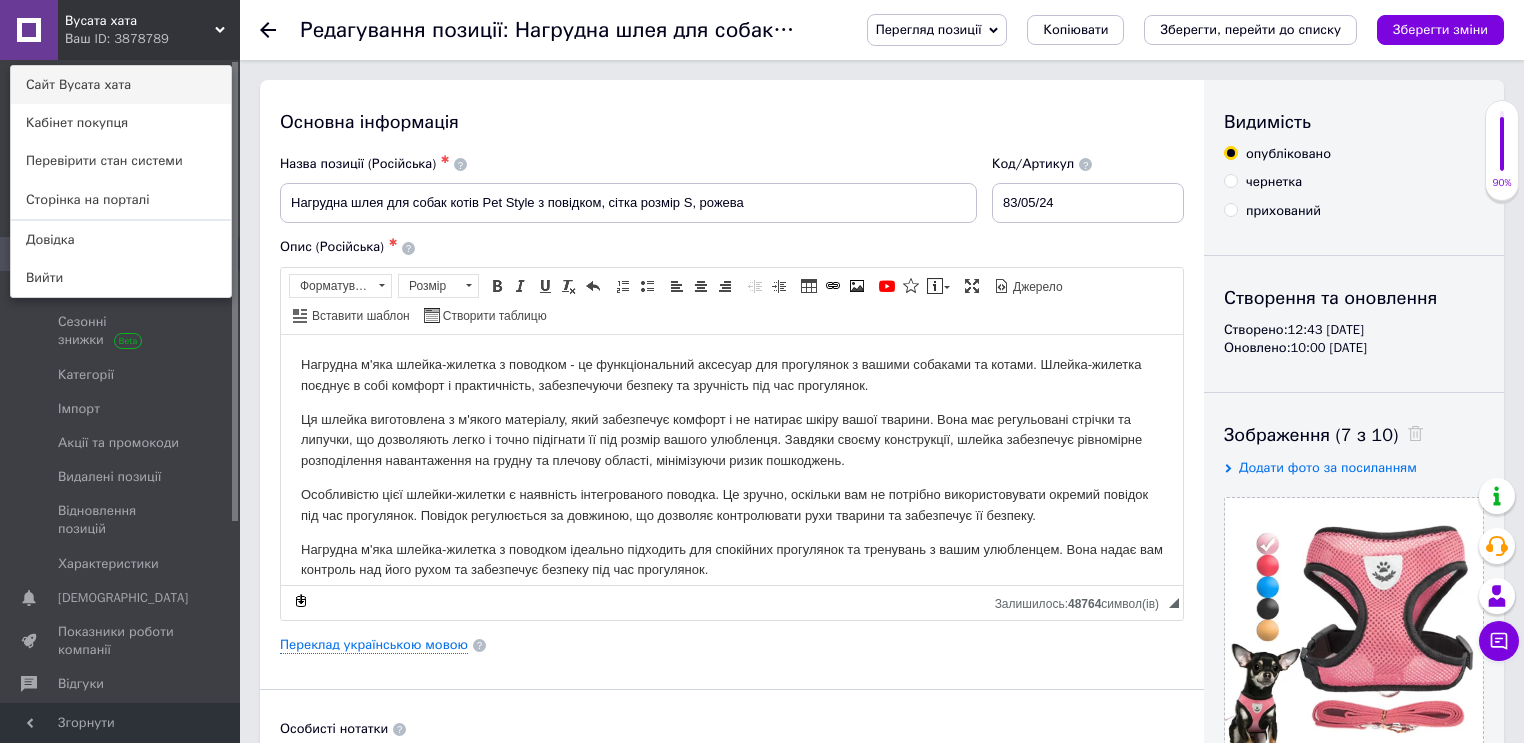 click on "Сайт Вусата хата" at bounding box center [121, 85] 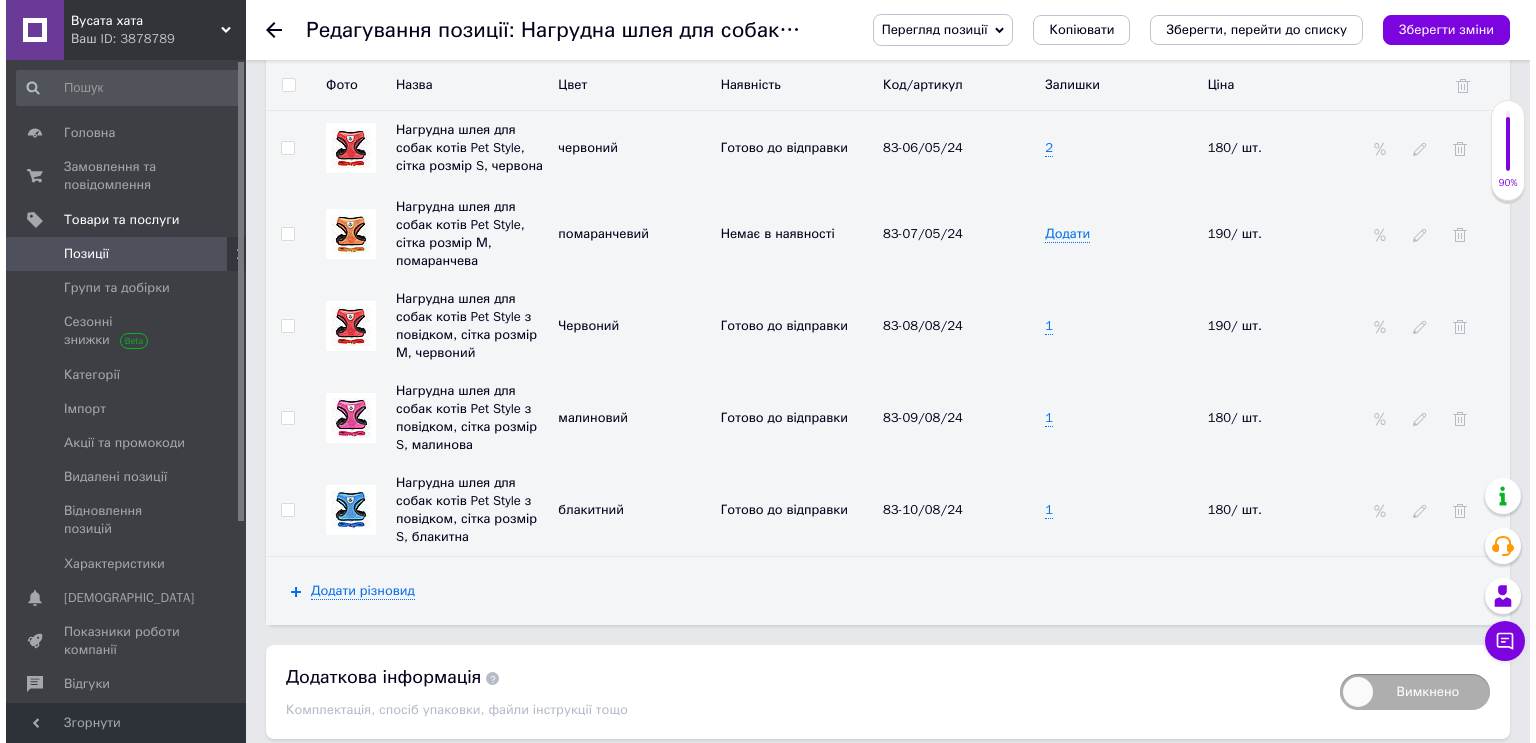 scroll, scrollTop: 3207, scrollLeft: 0, axis: vertical 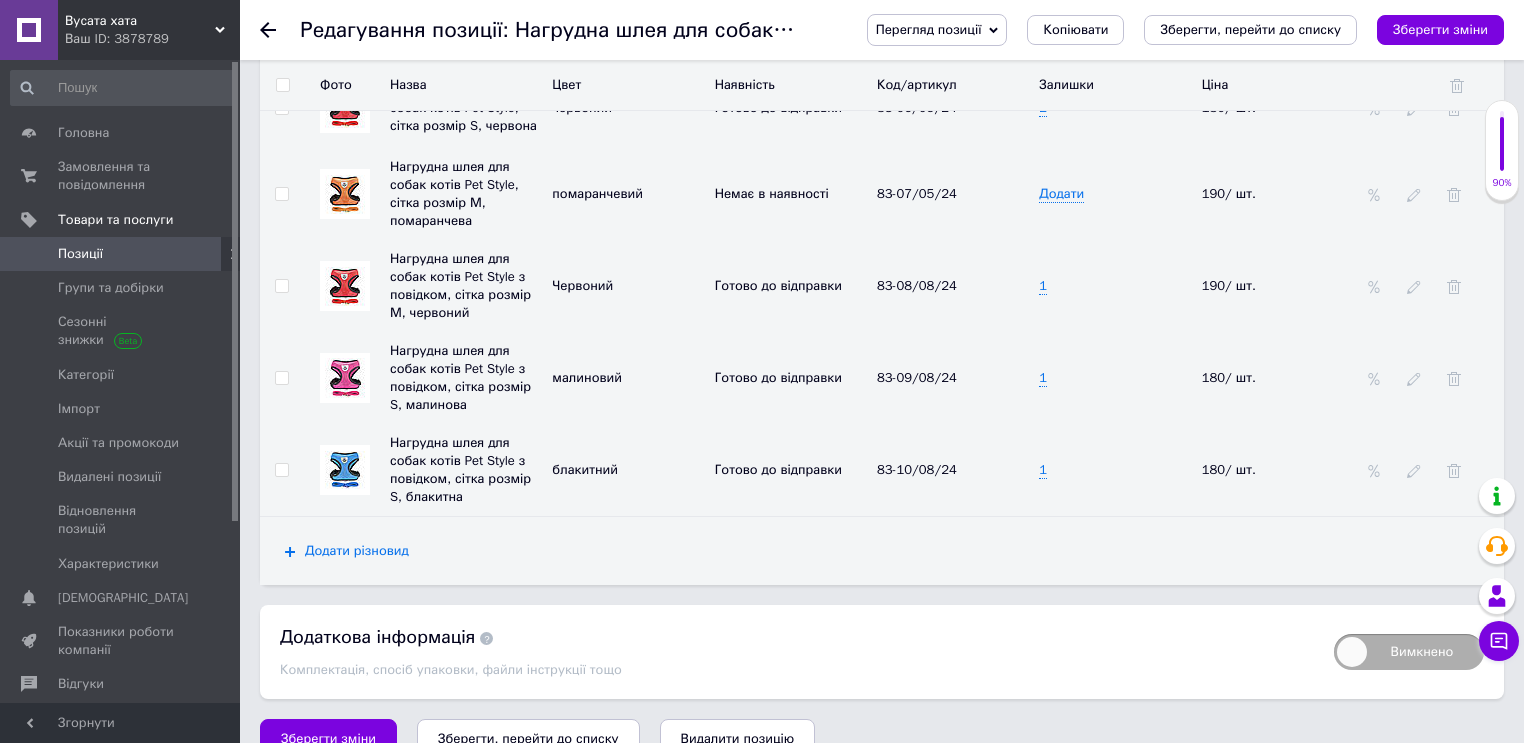 click on "Додати різновид" at bounding box center [357, 551] 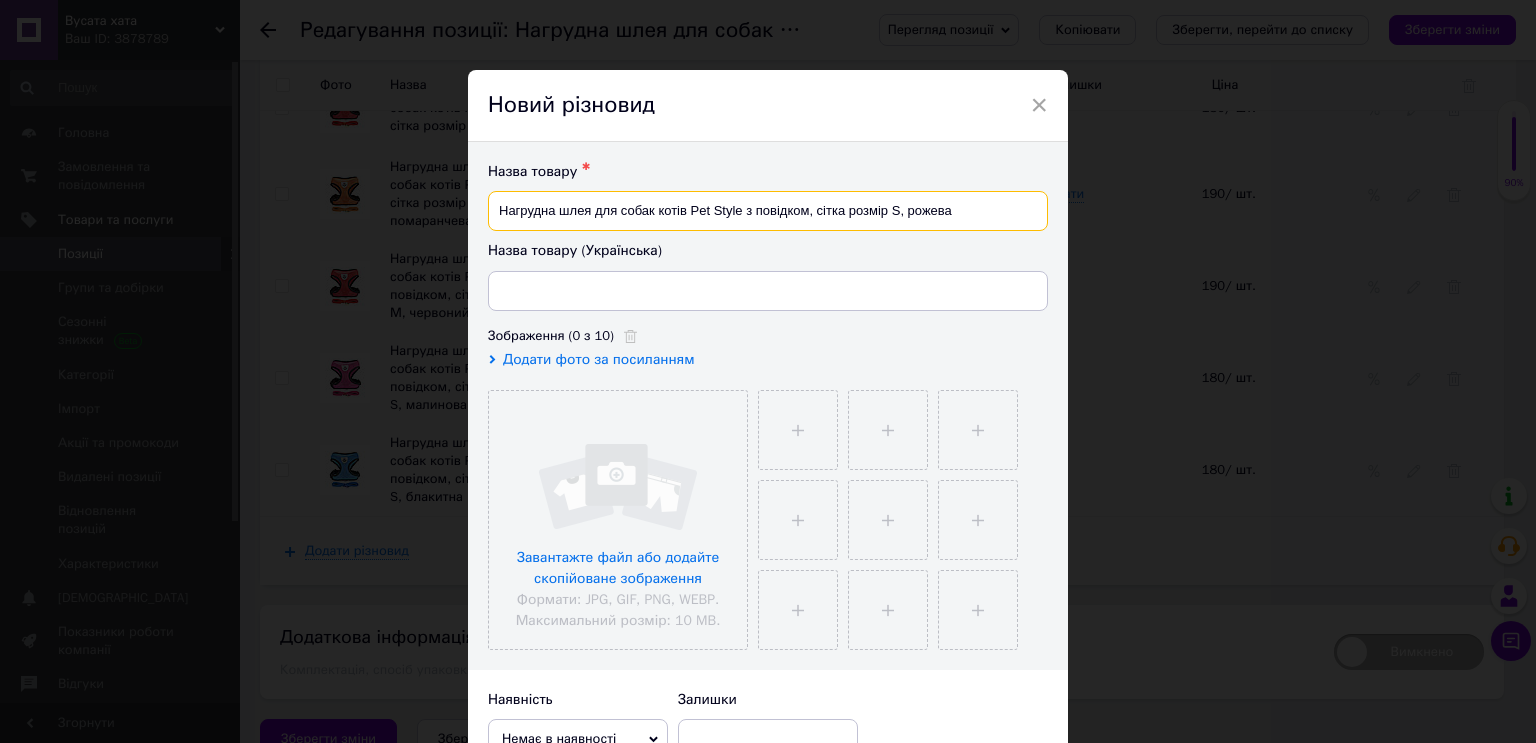 drag, startPoint x: 498, startPoint y: 207, endPoint x: 960, endPoint y: 219, distance: 462.15582 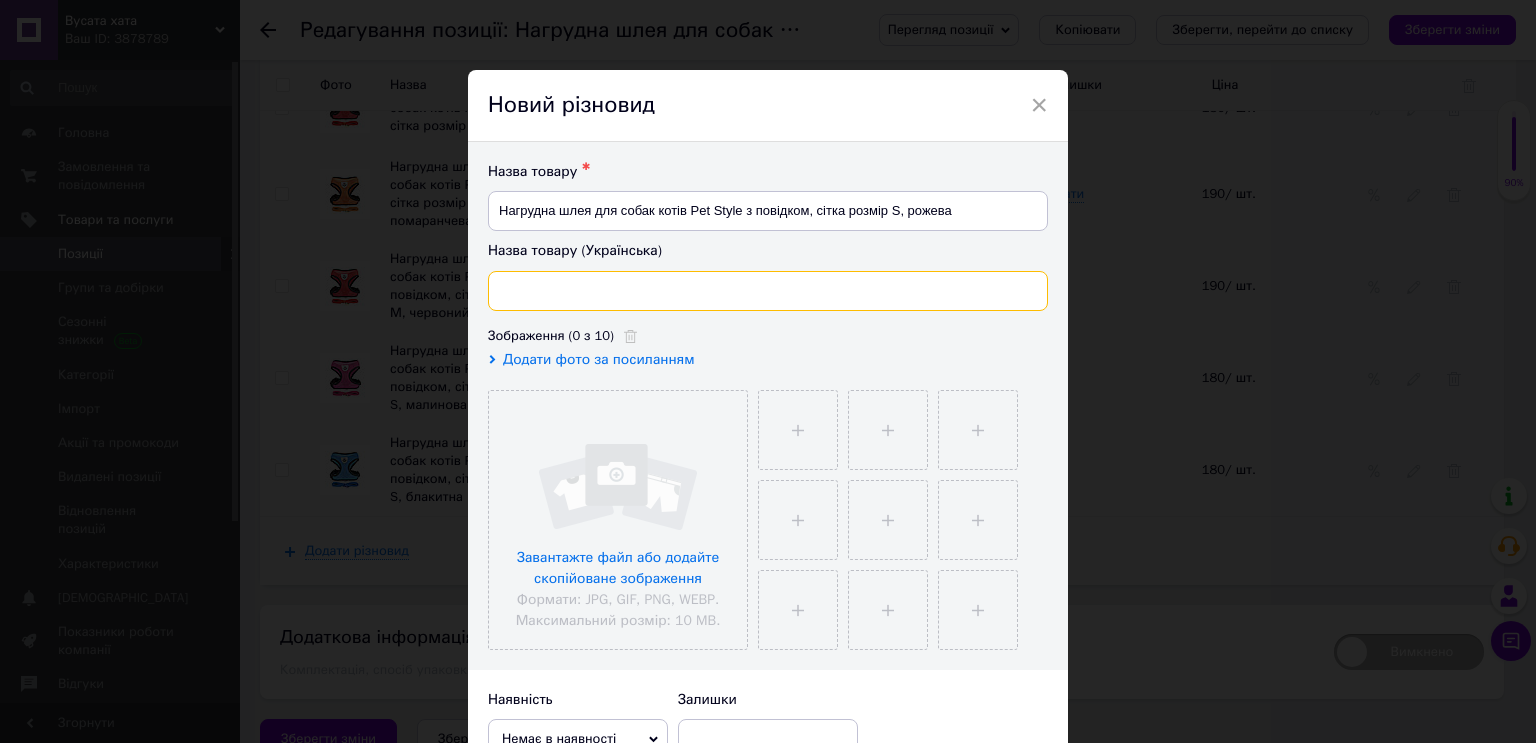 click at bounding box center (768, 291) 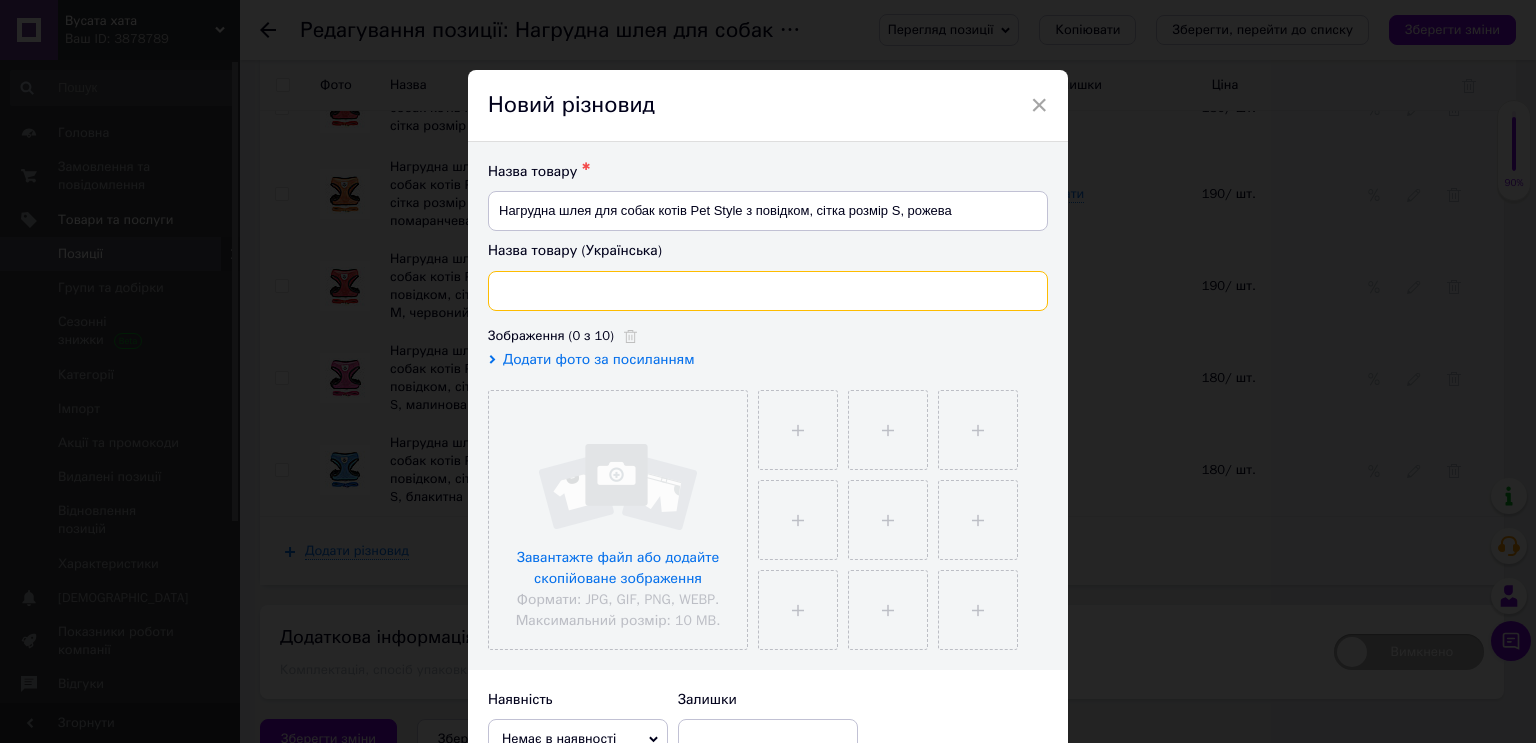 click at bounding box center [768, 291] 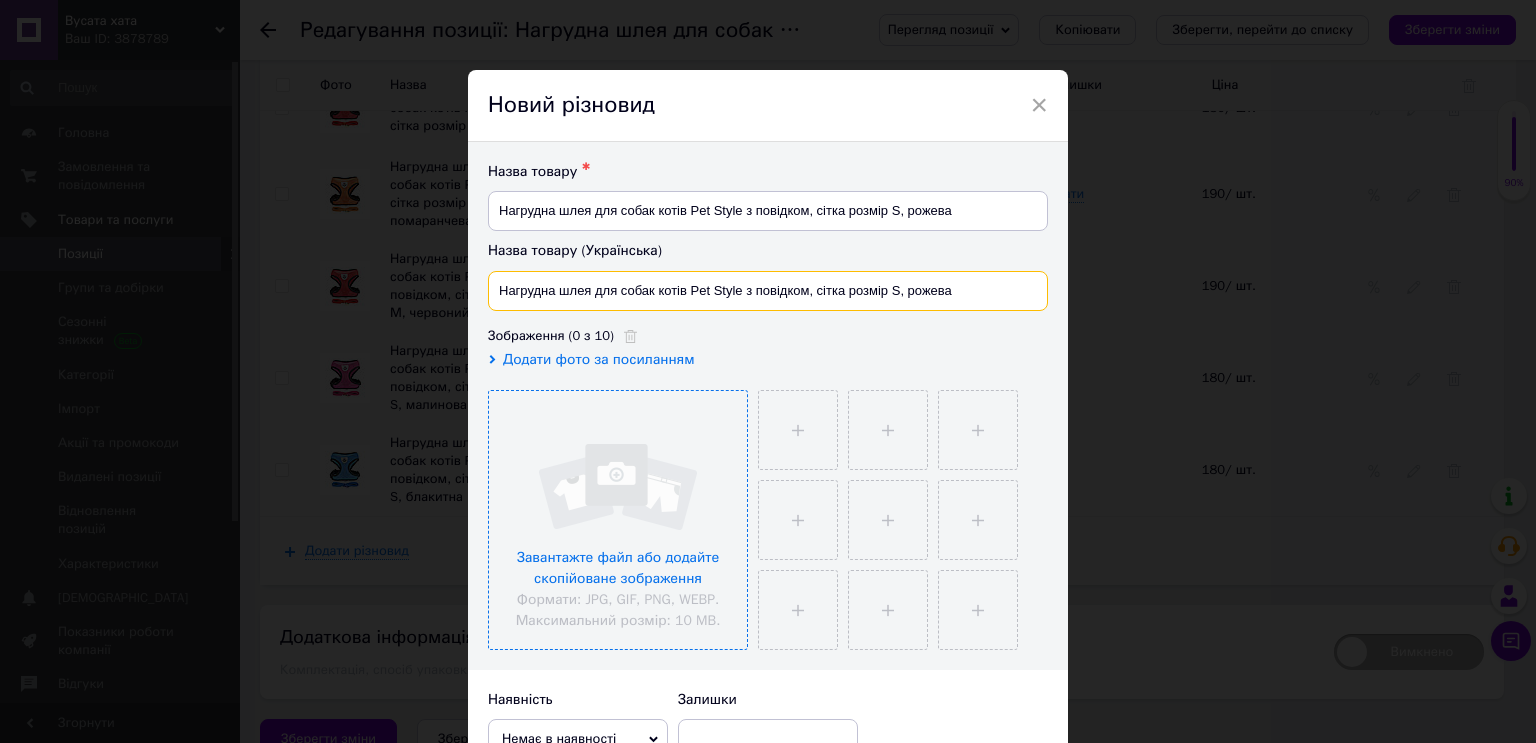 type on "Нагрудна шлея для собак котів Pet Style з повідком, сітка розмір S, рожева" 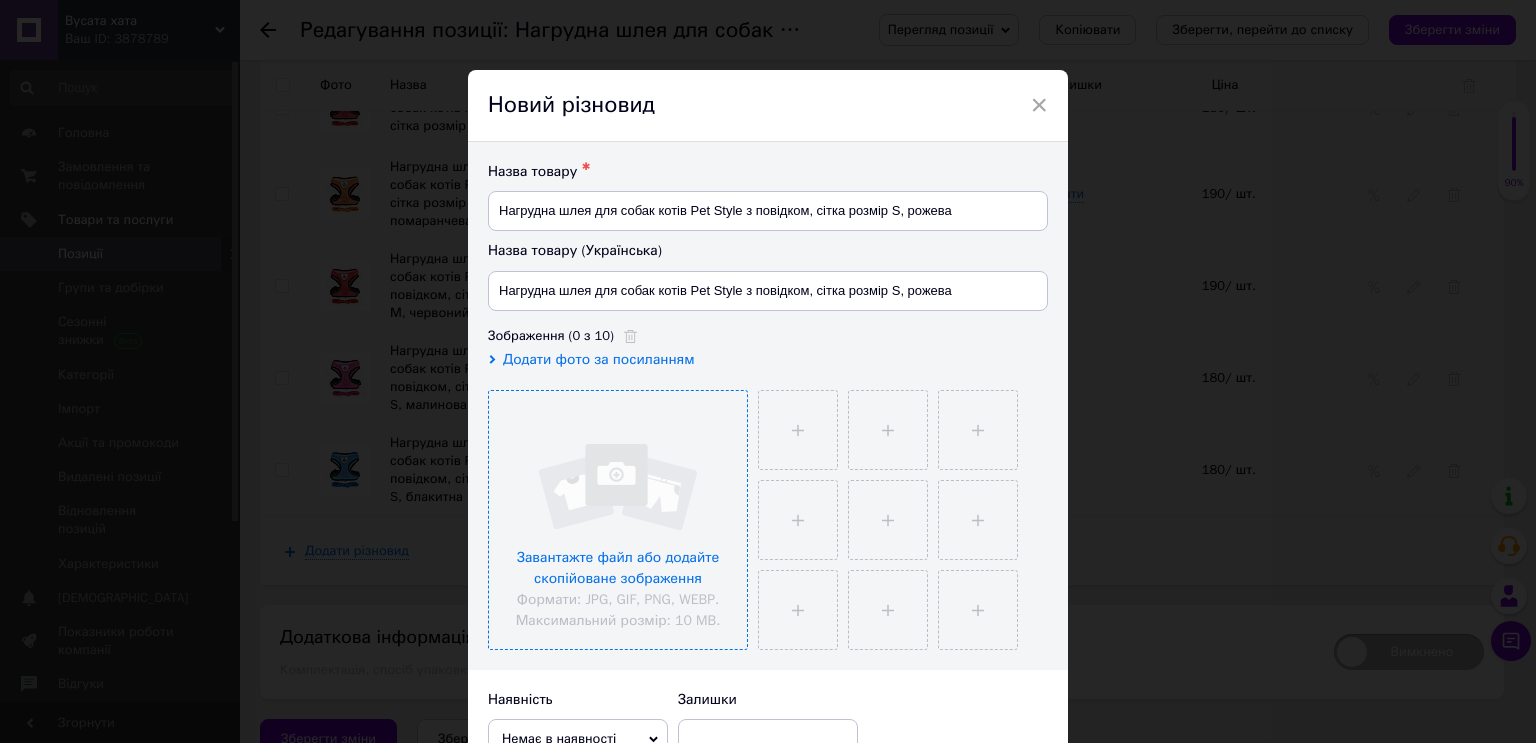 click at bounding box center [618, 520] 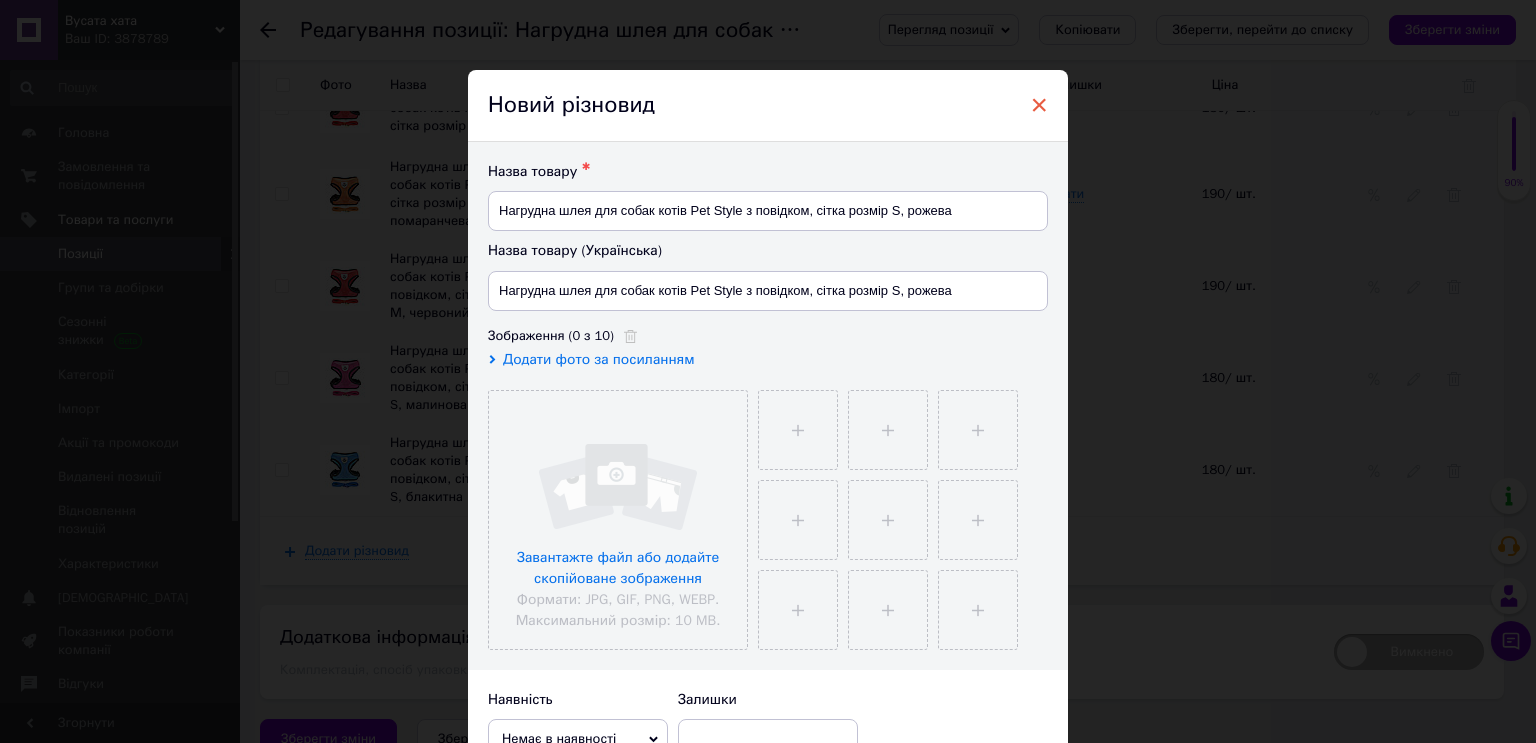 click on "×" at bounding box center (1039, 105) 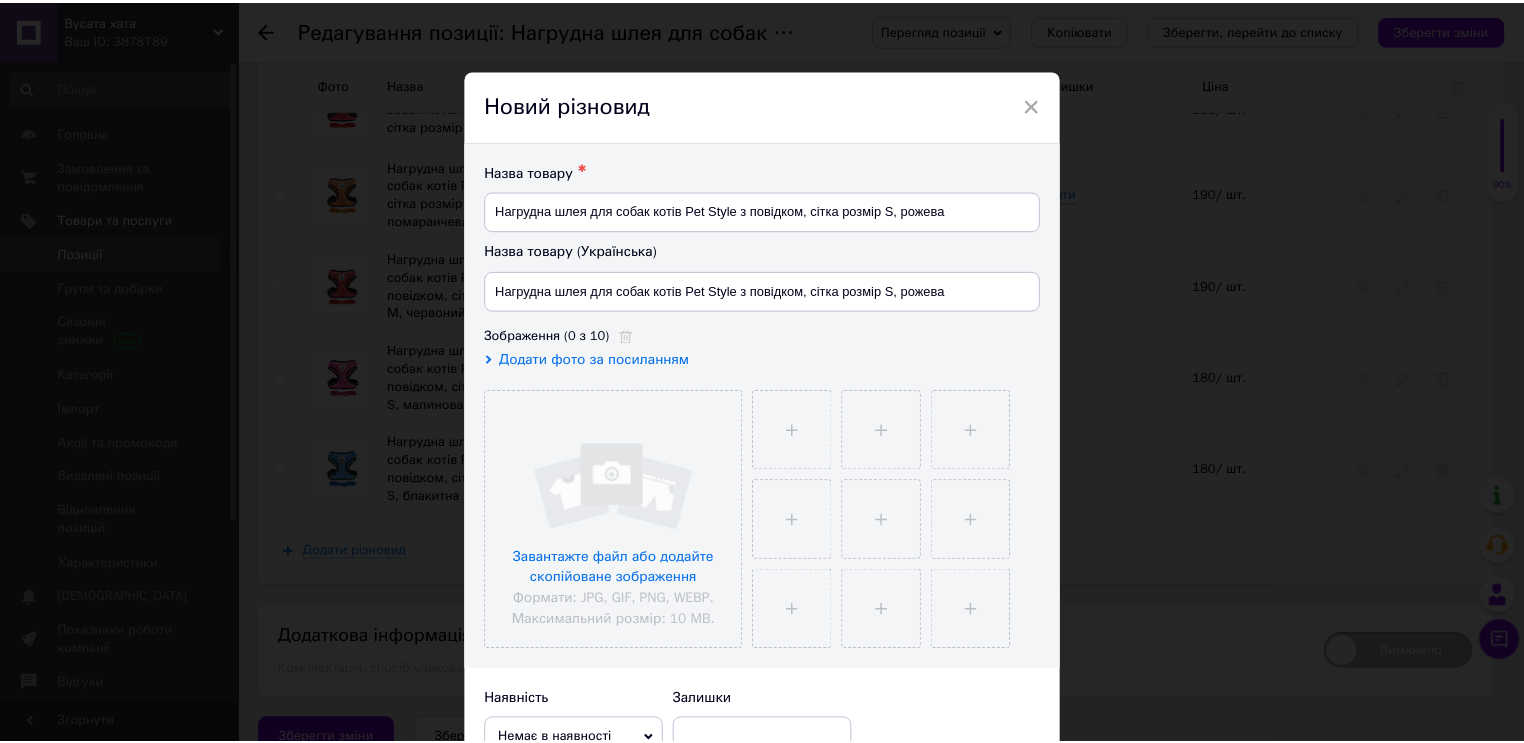 scroll, scrollTop: 3144, scrollLeft: 0, axis: vertical 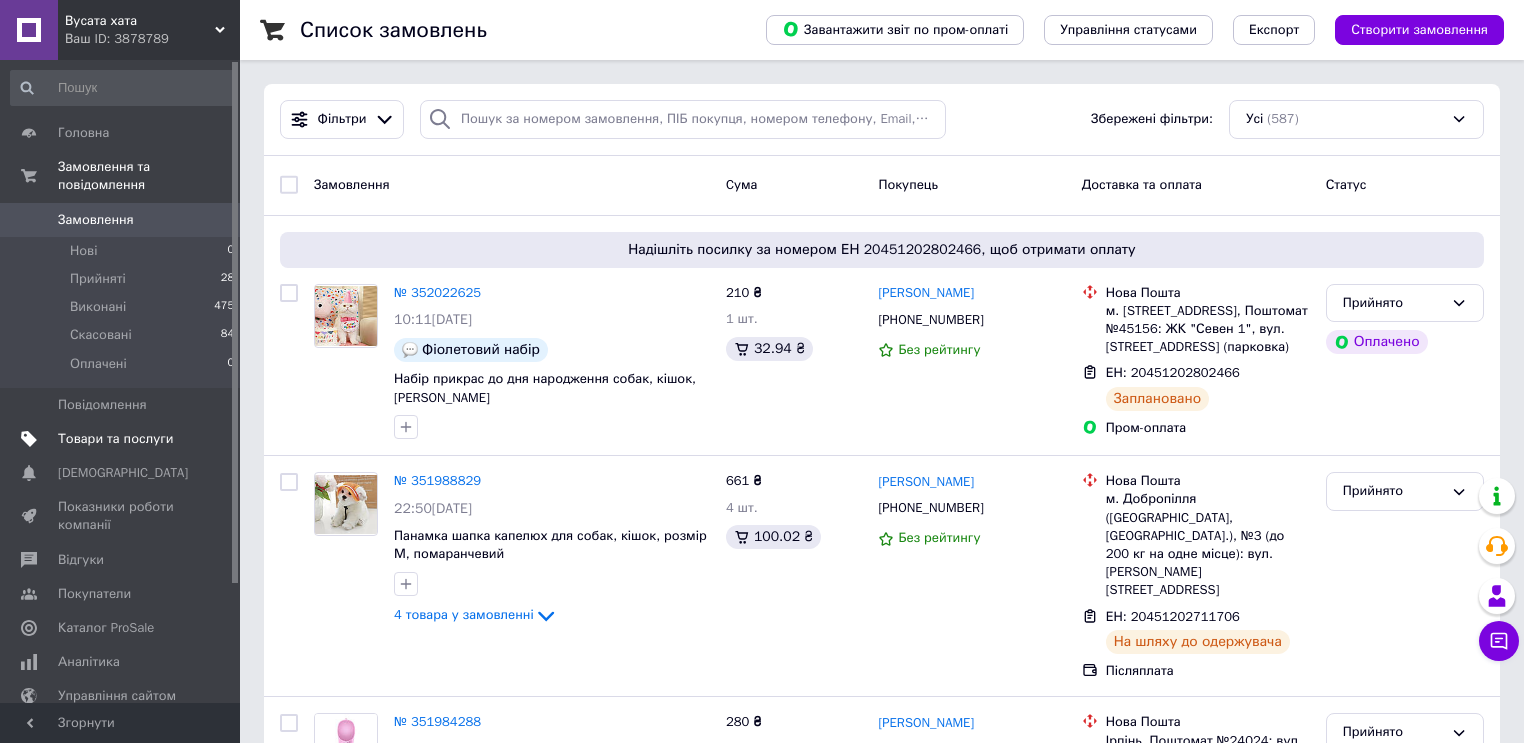 click on "Товари та послуги" at bounding box center [115, 439] 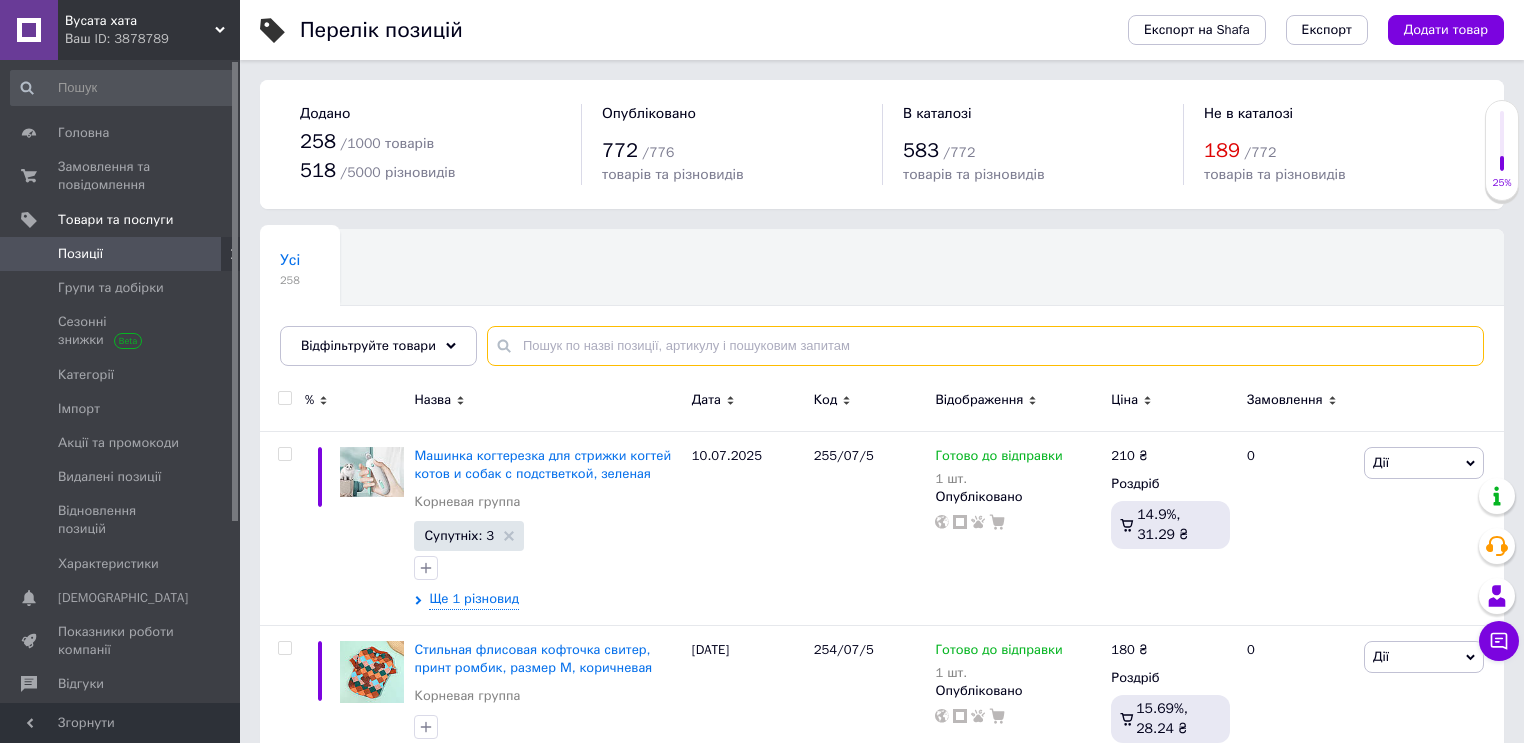 click at bounding box center [985, 346] 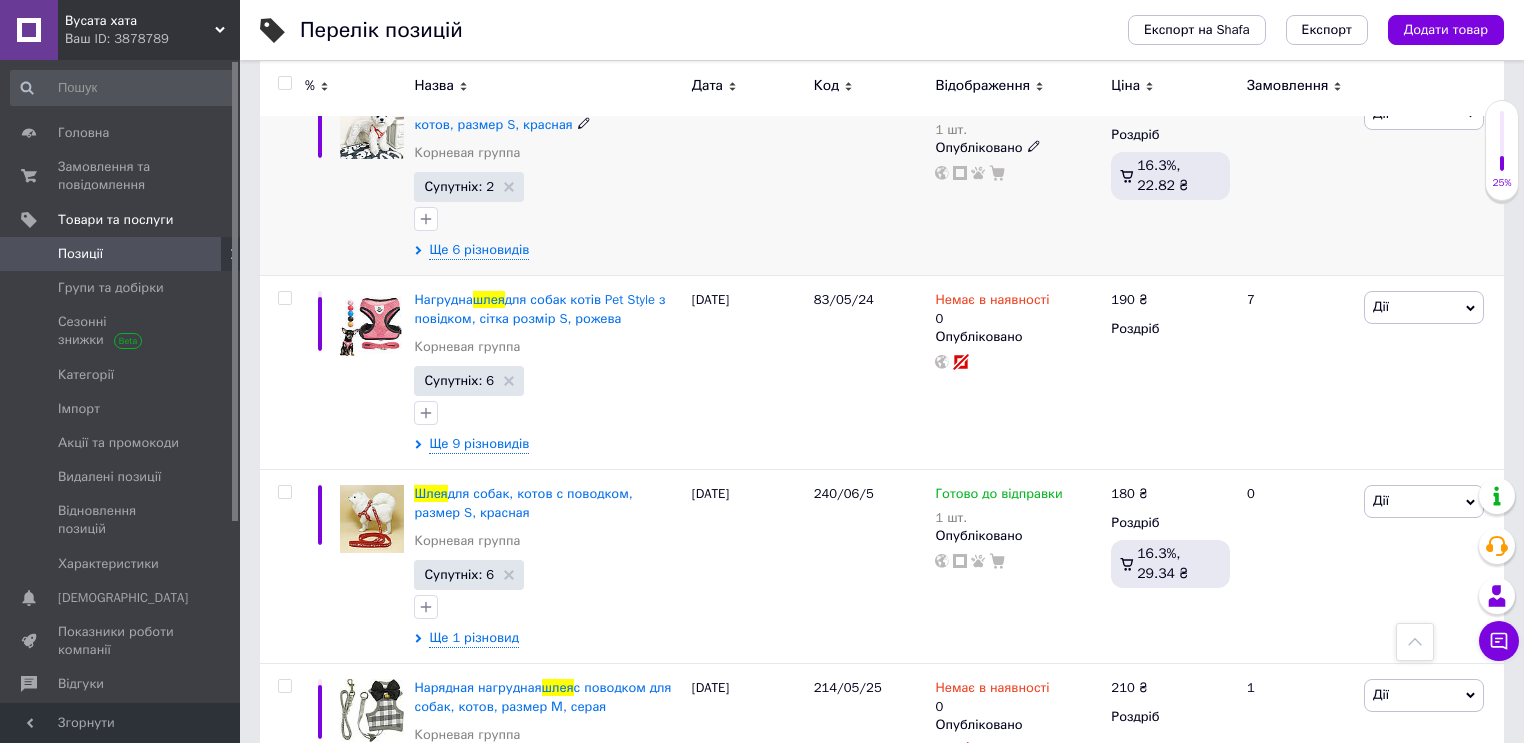 scroll, scrollTop: 800, scrollLeft: 0, axis: vertical 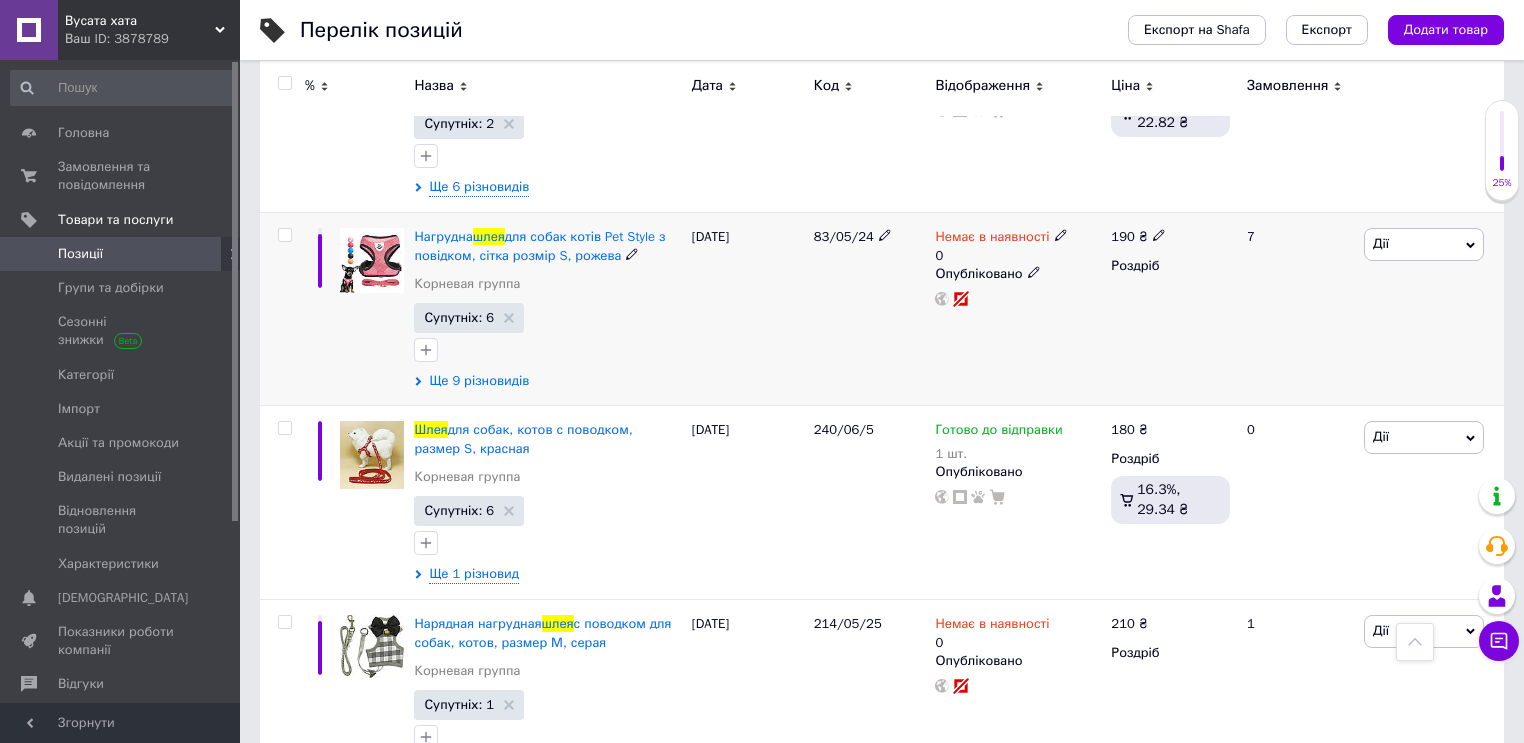 type on "шлея" 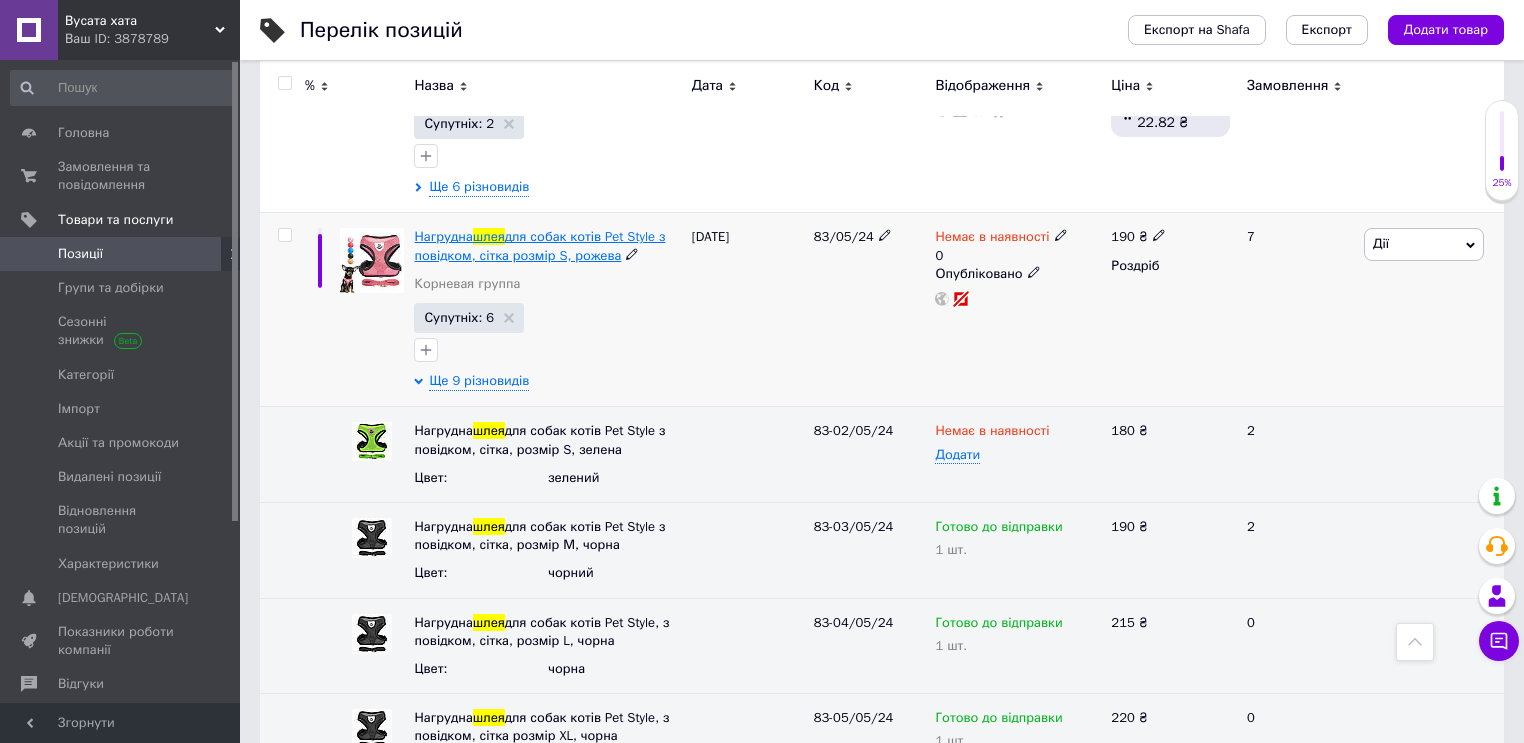 click on "для собак котів Pet Style з повідком, сітка розмір S, рожева" at bounding box center (539, 245) 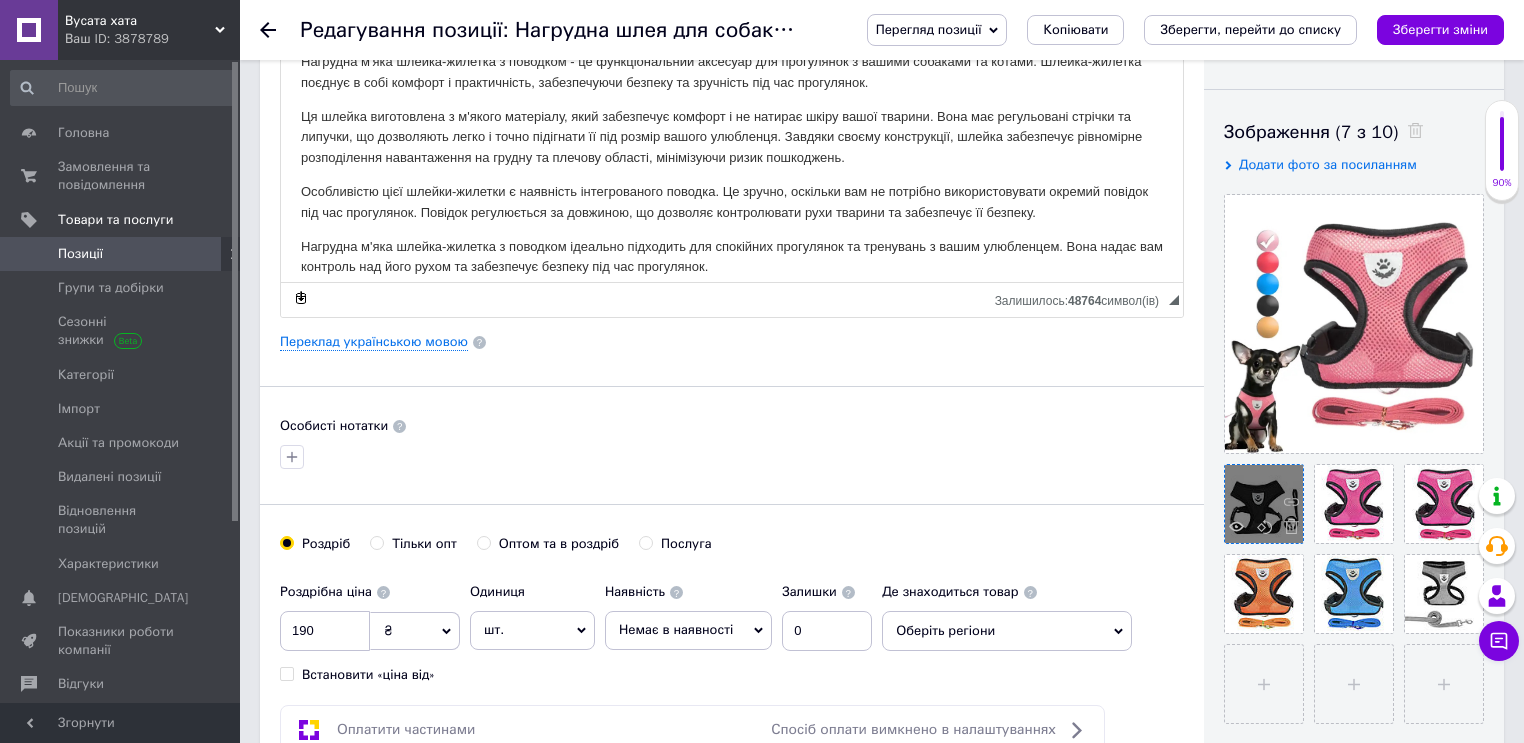 scroll, scrollTop: 320, scrollLeft: 0, axis: vertical 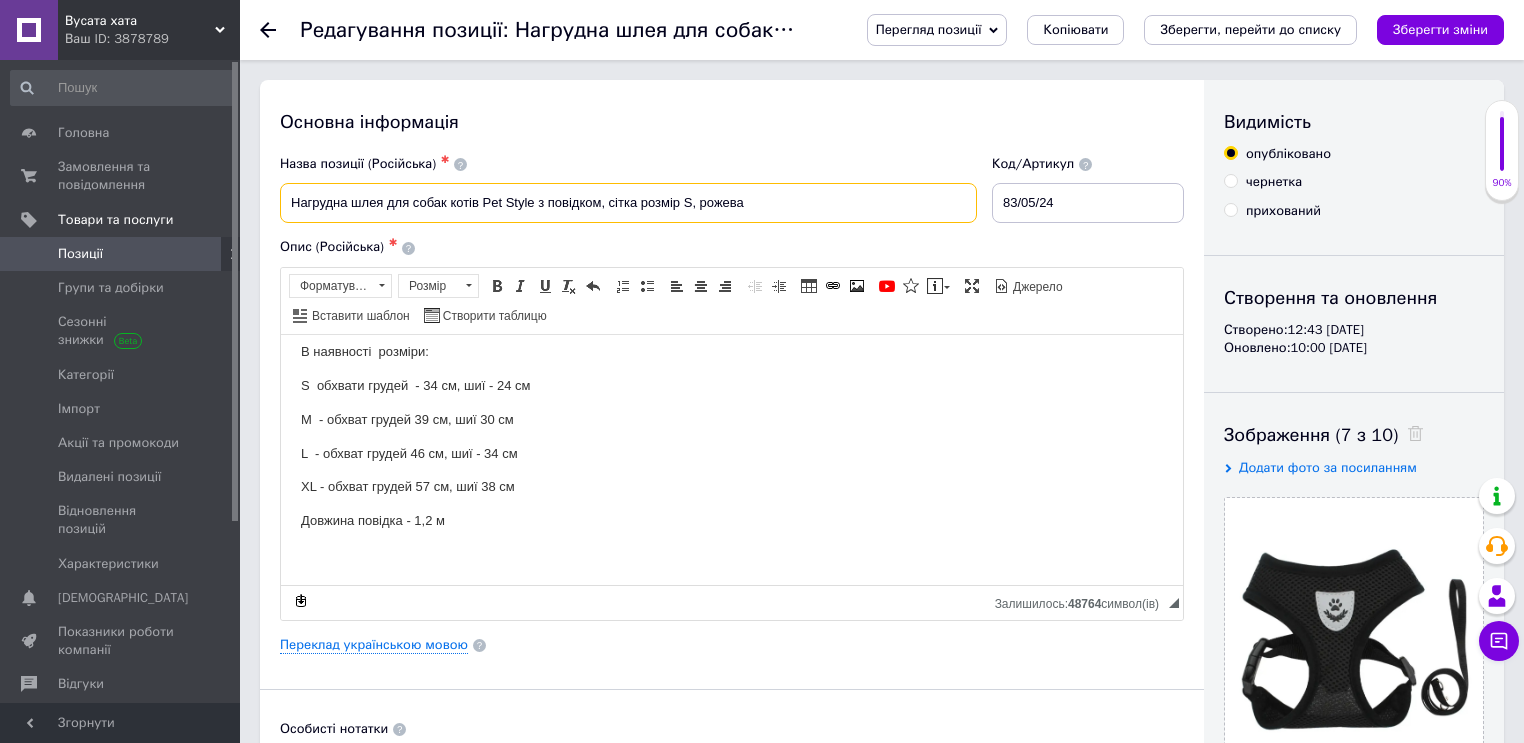 drag, startPoint x: 742, startPoint y: 200, endPoint x: 700, endPoint y: 202, distance: 42.047592 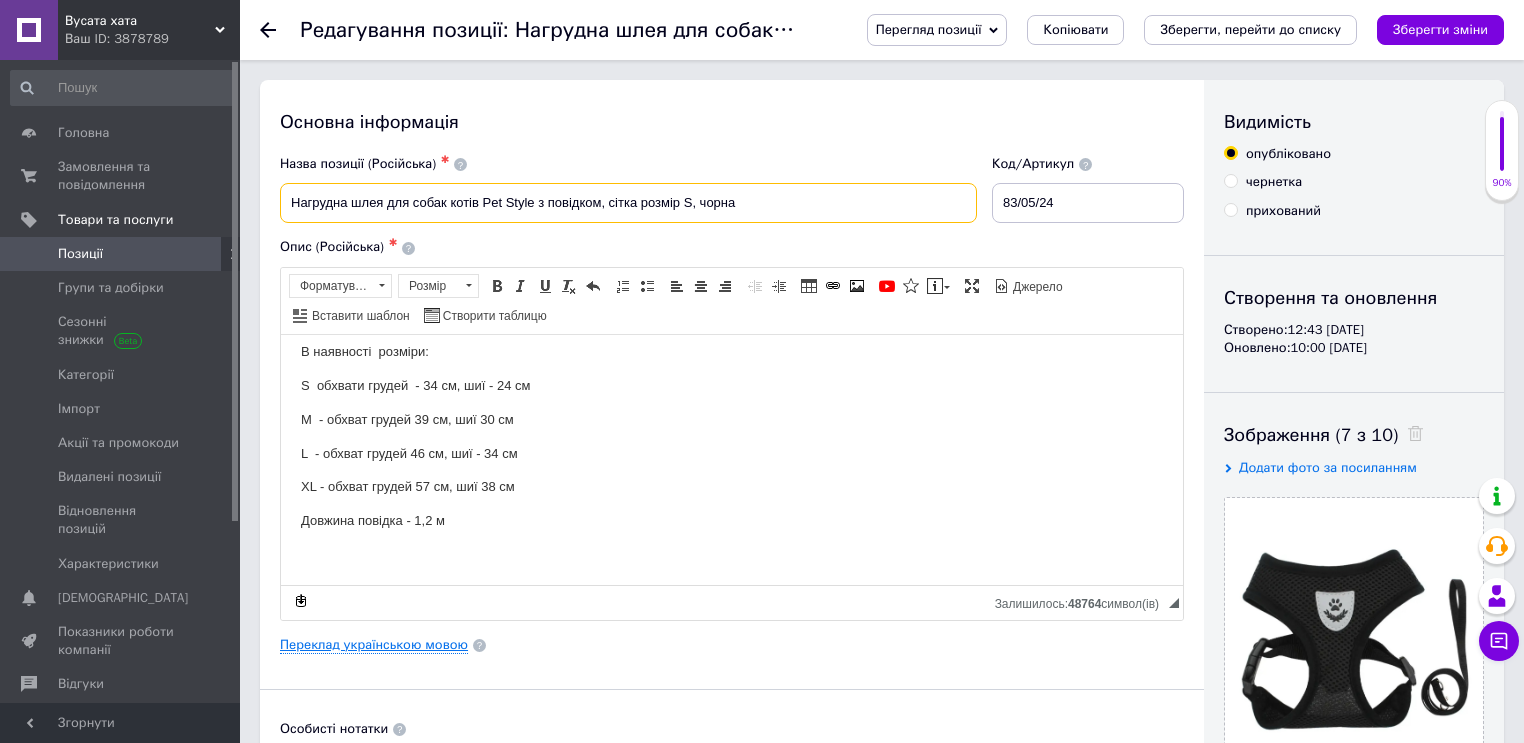 type on "Нагрудна шлея для собак котів Pet Style з повідком, сітка розмір S, чорна" 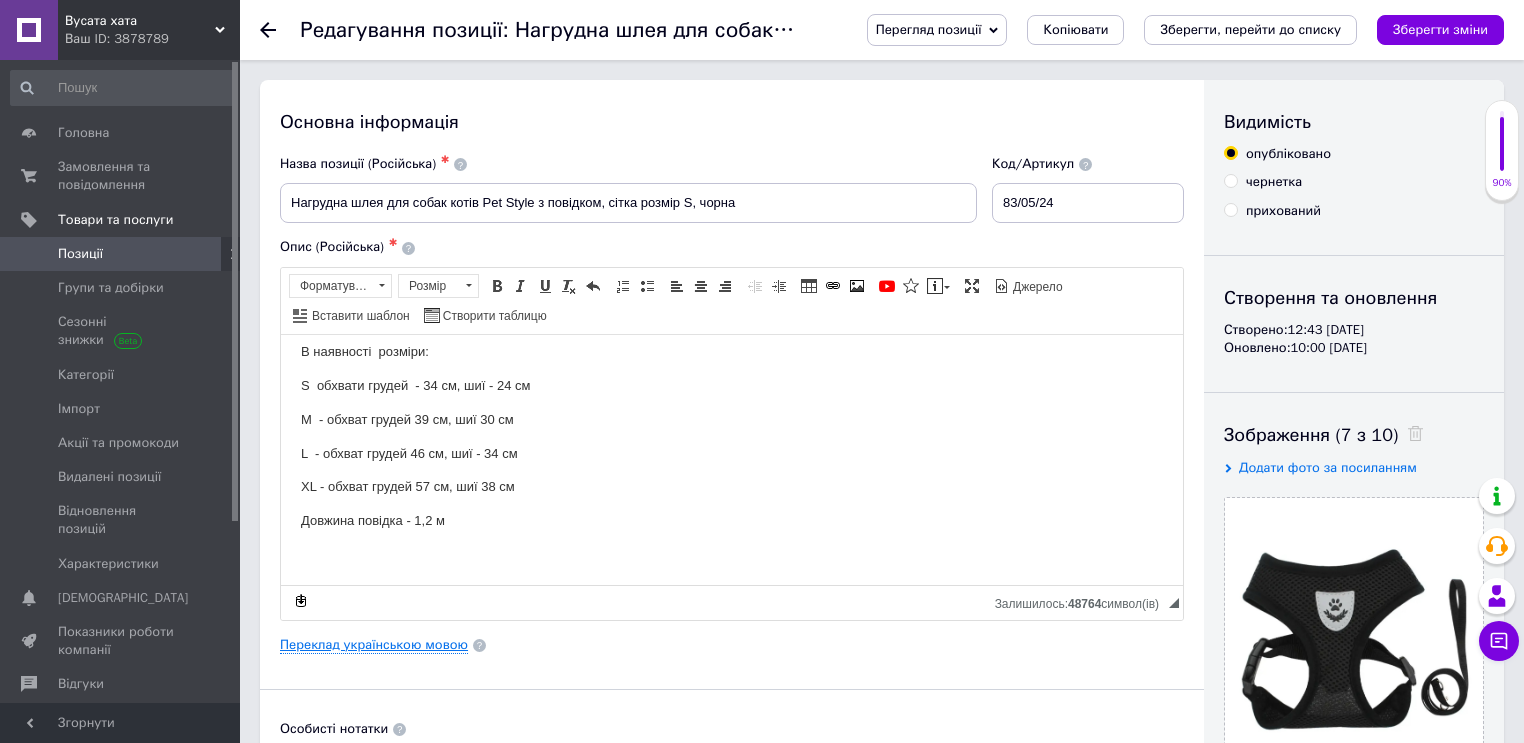 click on "Переклад українською мовою" at bounding box center (374, 645) 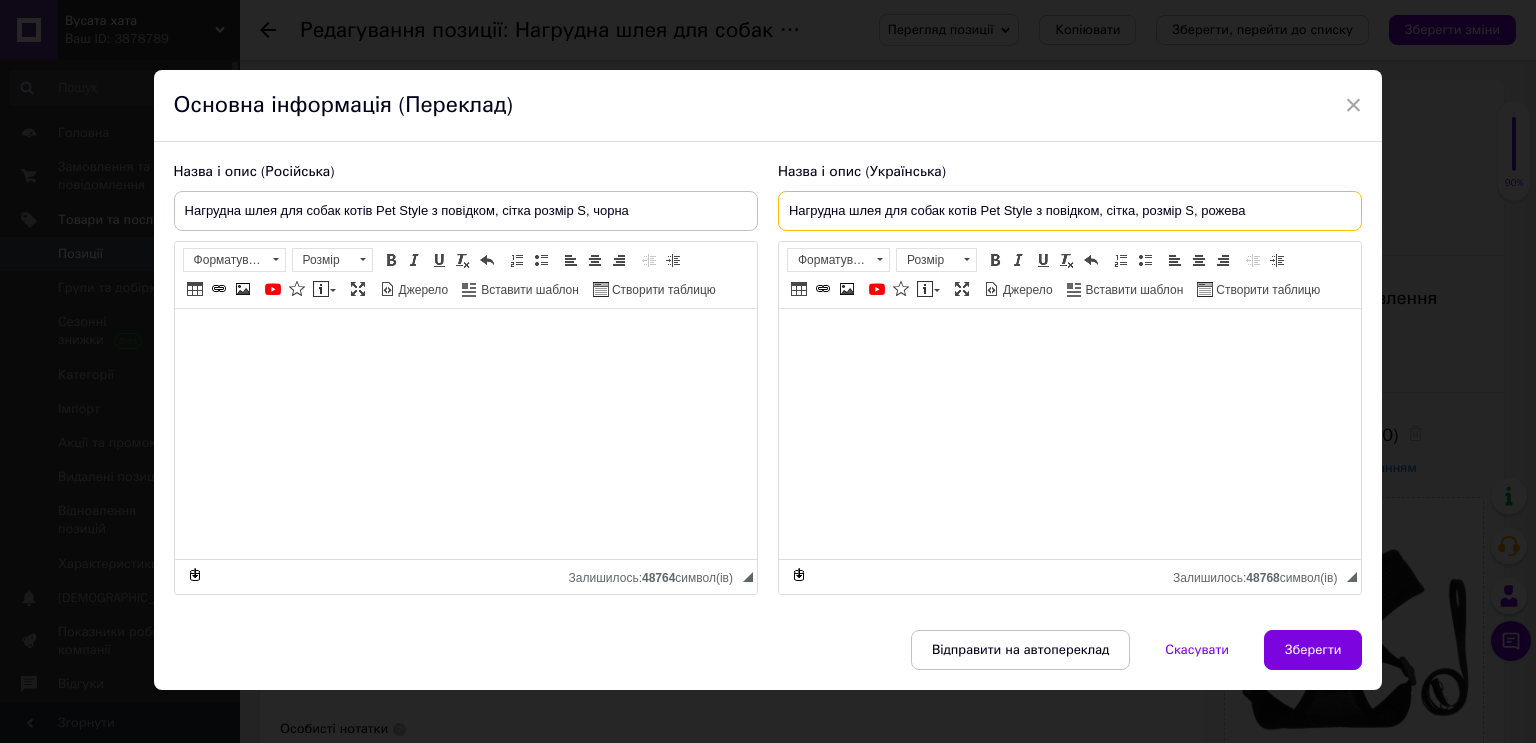 drag, startPoint x: 1251, startPoint y: 210, endPoint x: 1200, endPoint y: 210, distance: 51 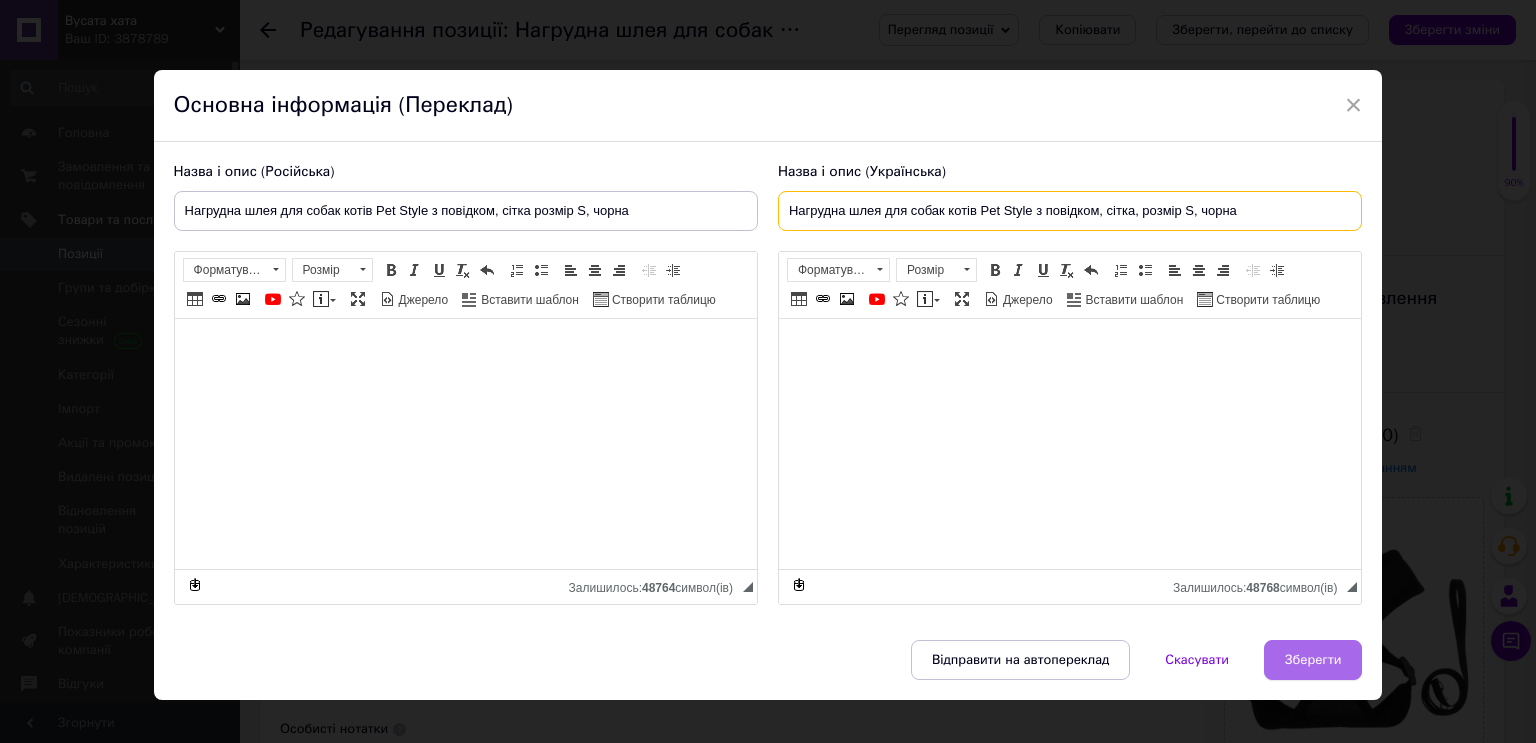 type on "Нагрудна шлея для собак котів Pet Style з повідком, сітка, розмір S, чорна" 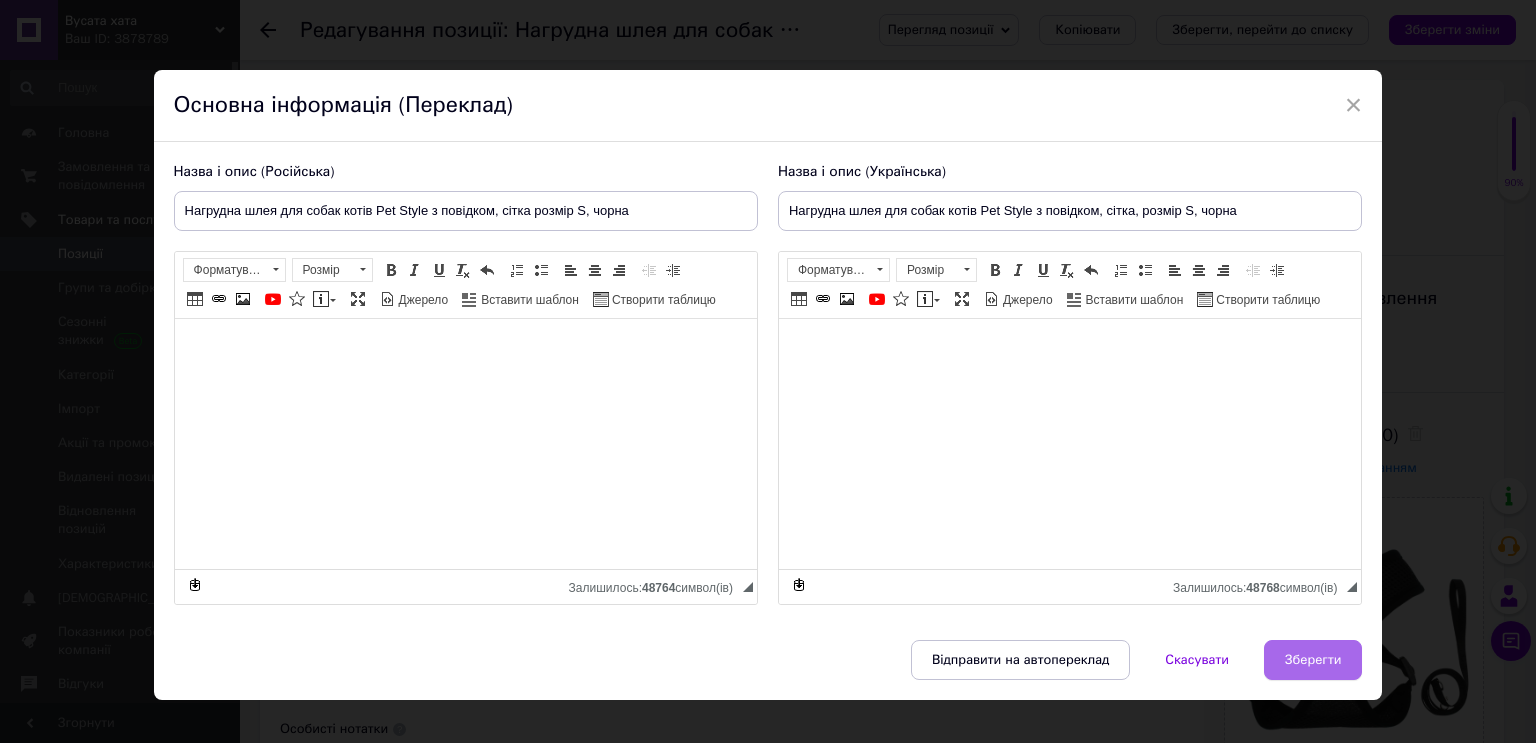 click on "Зберегти" at bounding box center [1313, 660] 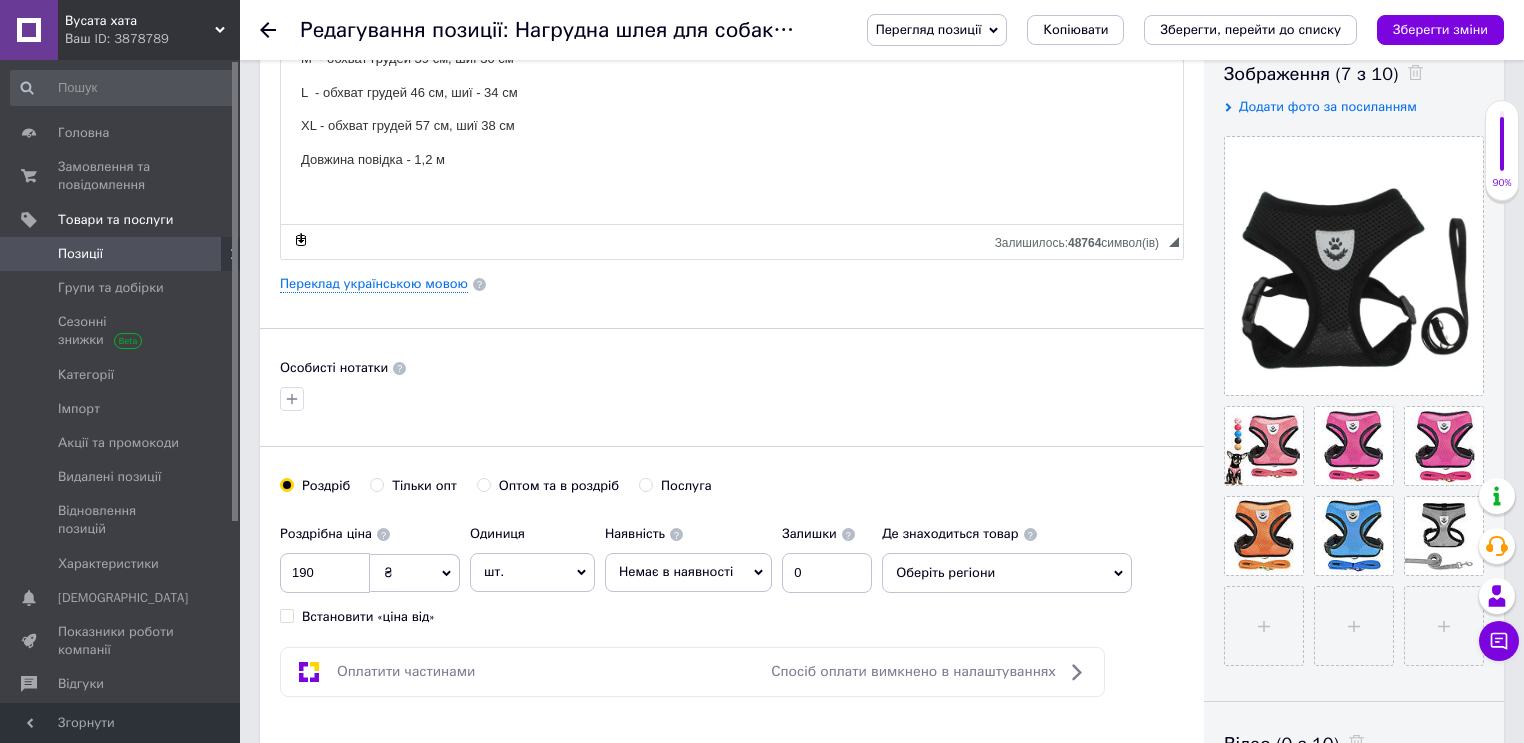 scroll, scrollTop: 560, scrollLeft: 0, axis: vertical 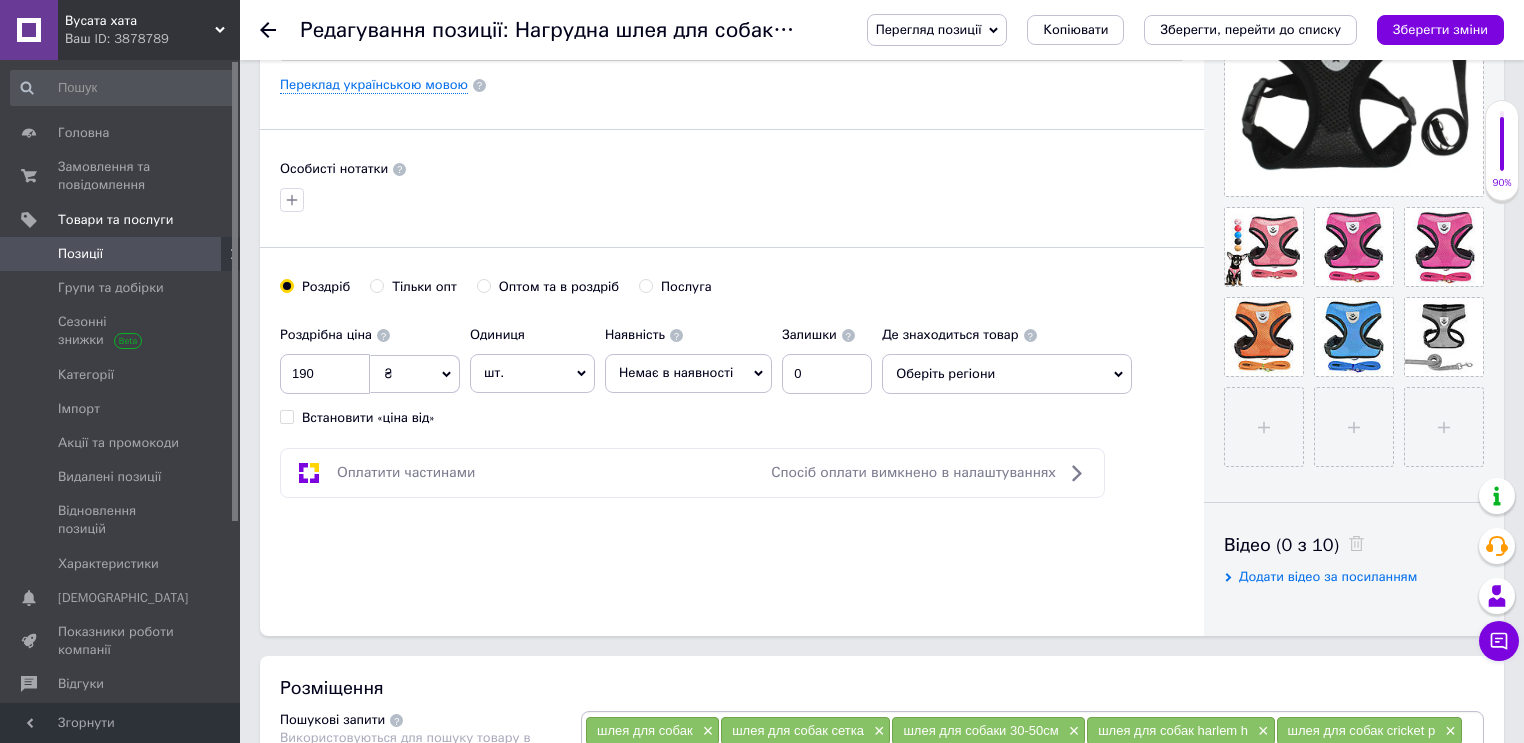 click 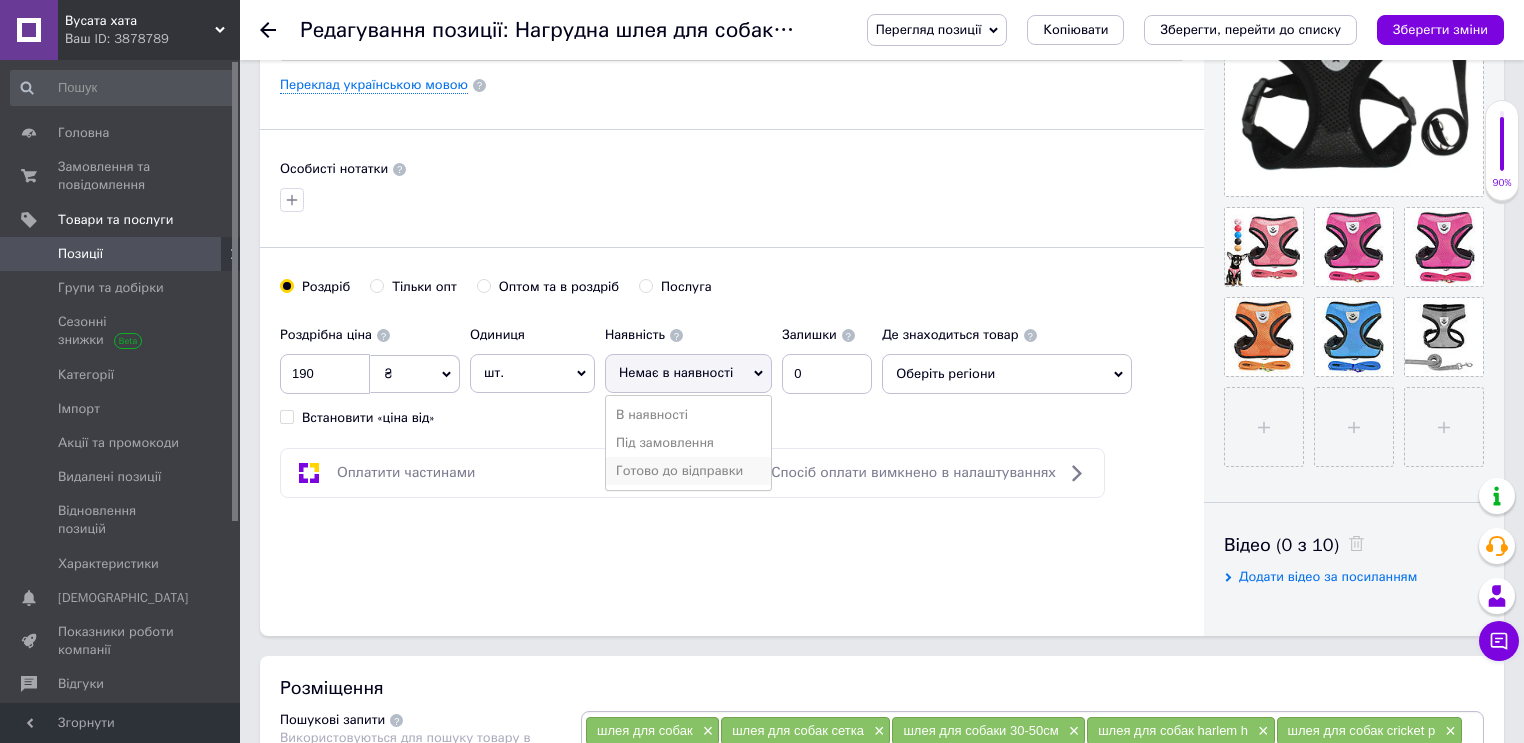 click on "Готово до відправки" at bounding box center (688, 471) 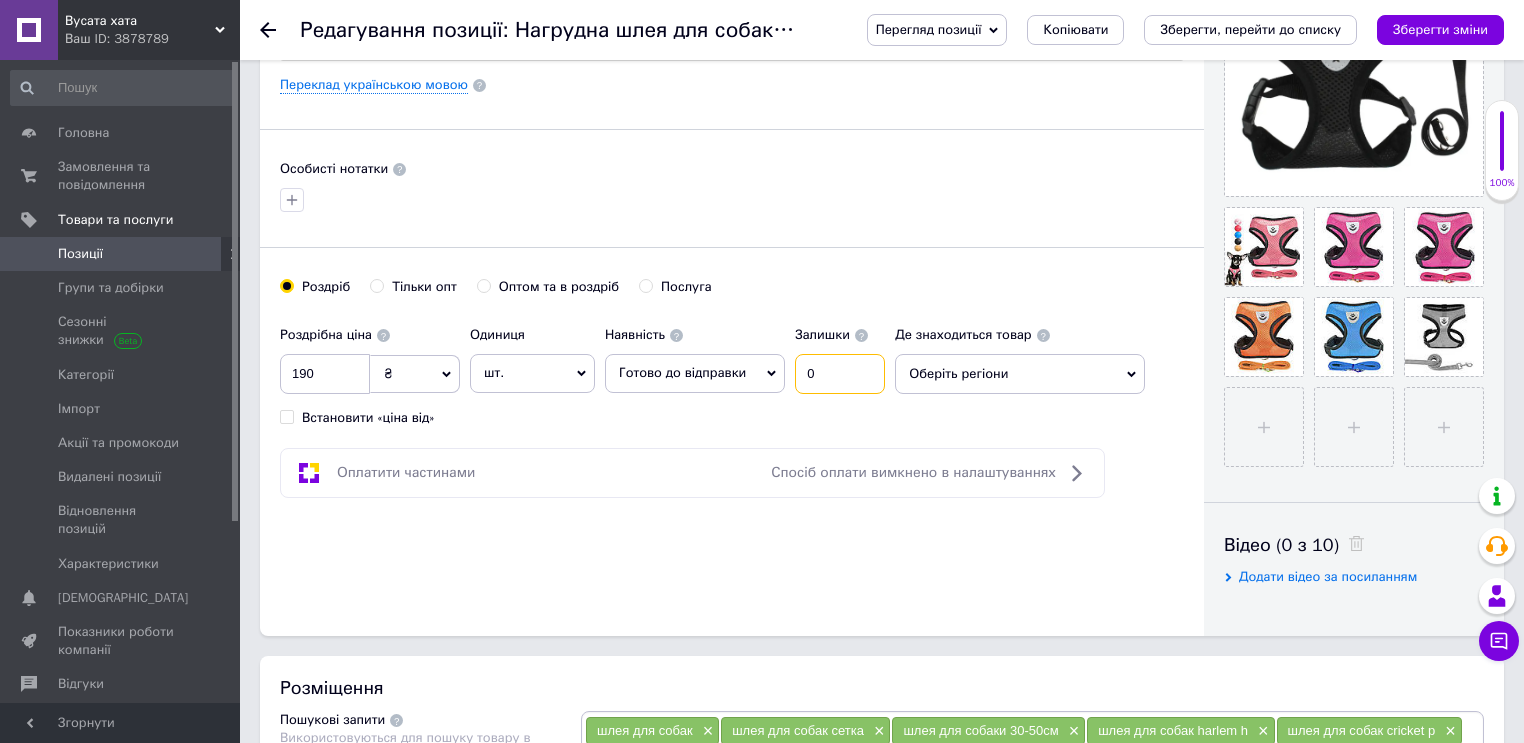 drag, startPoint x: 840, startPoint y: 357, endPoint x: 780, endPoint y: 368, distance: 61 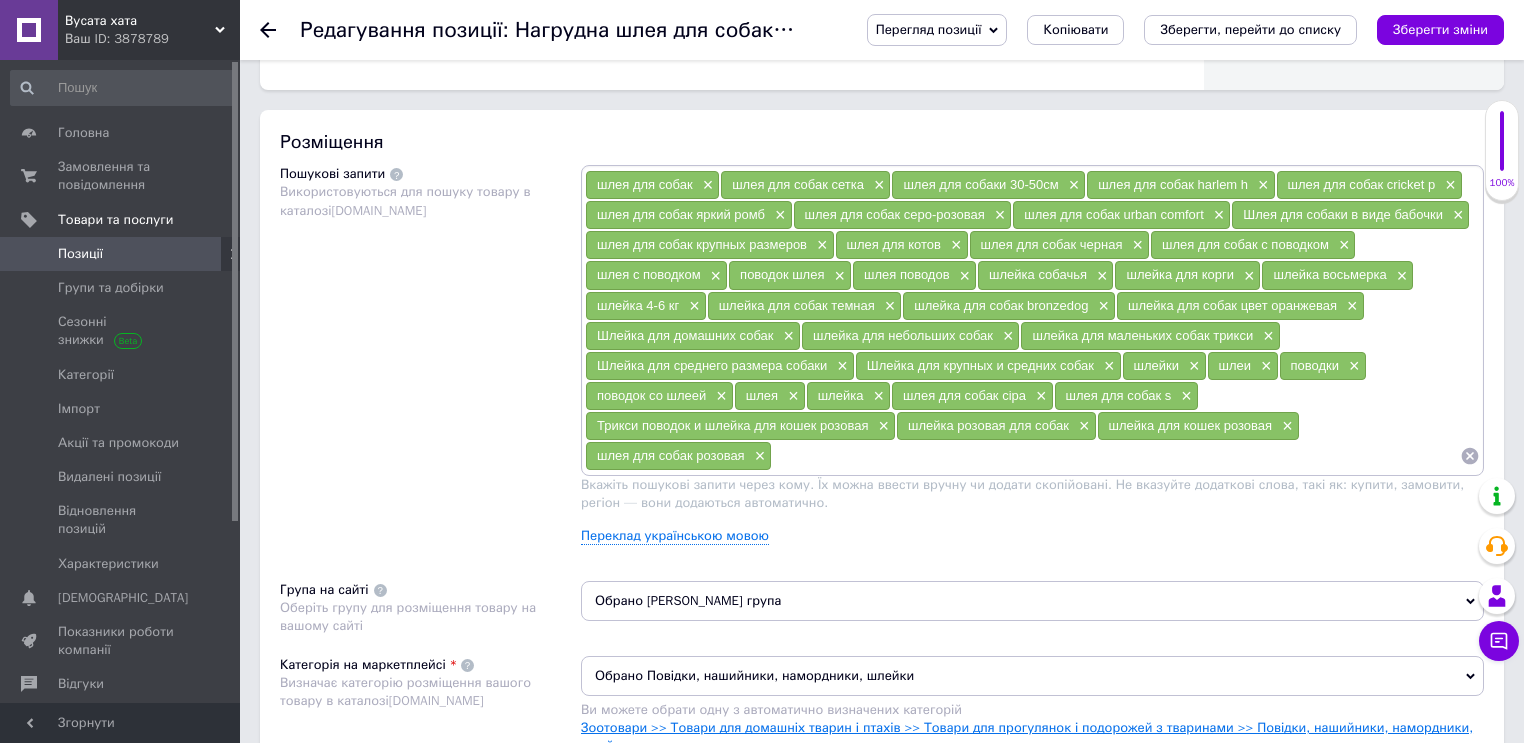 scroll, scrollTop: 1520, scrollLeft: 0, axis: vertical 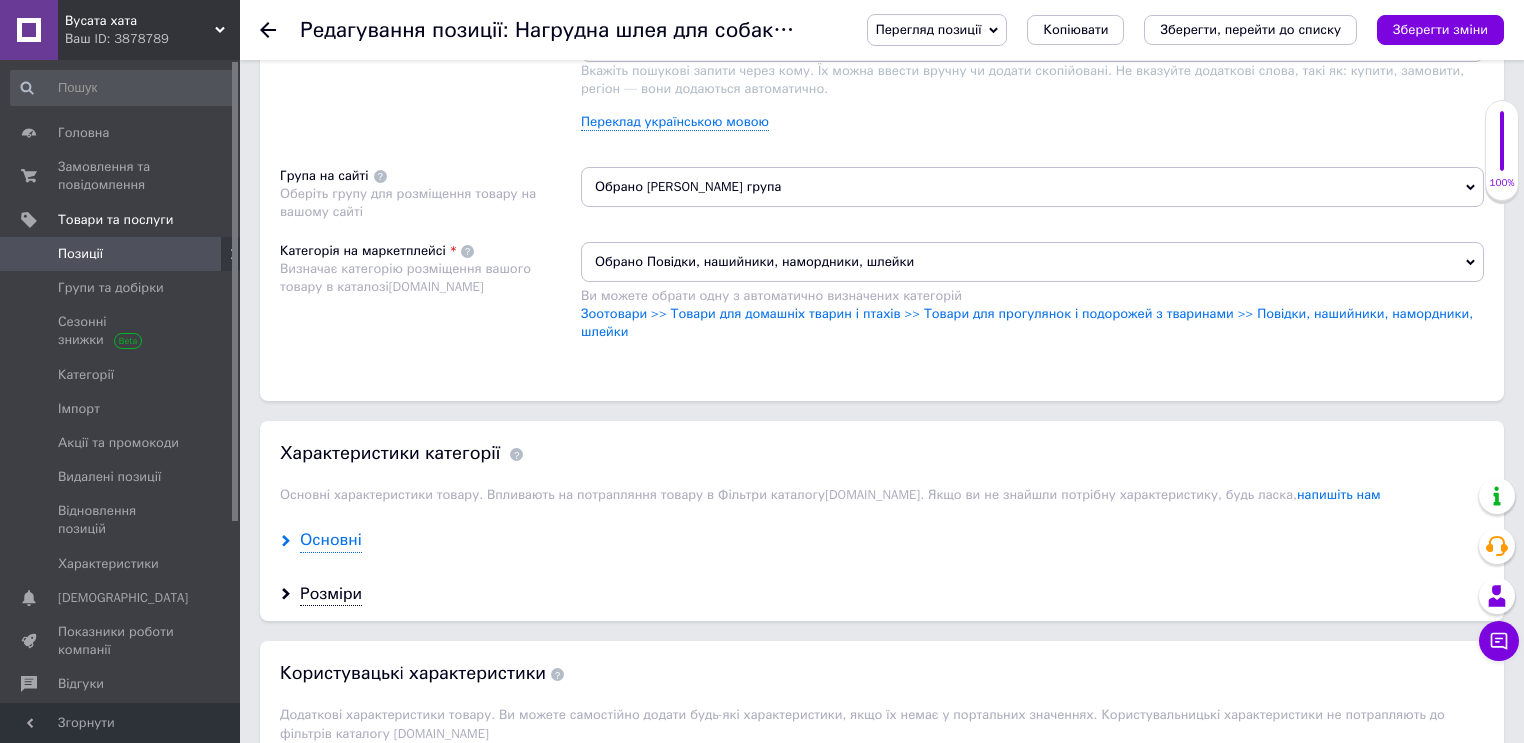 type on "2" 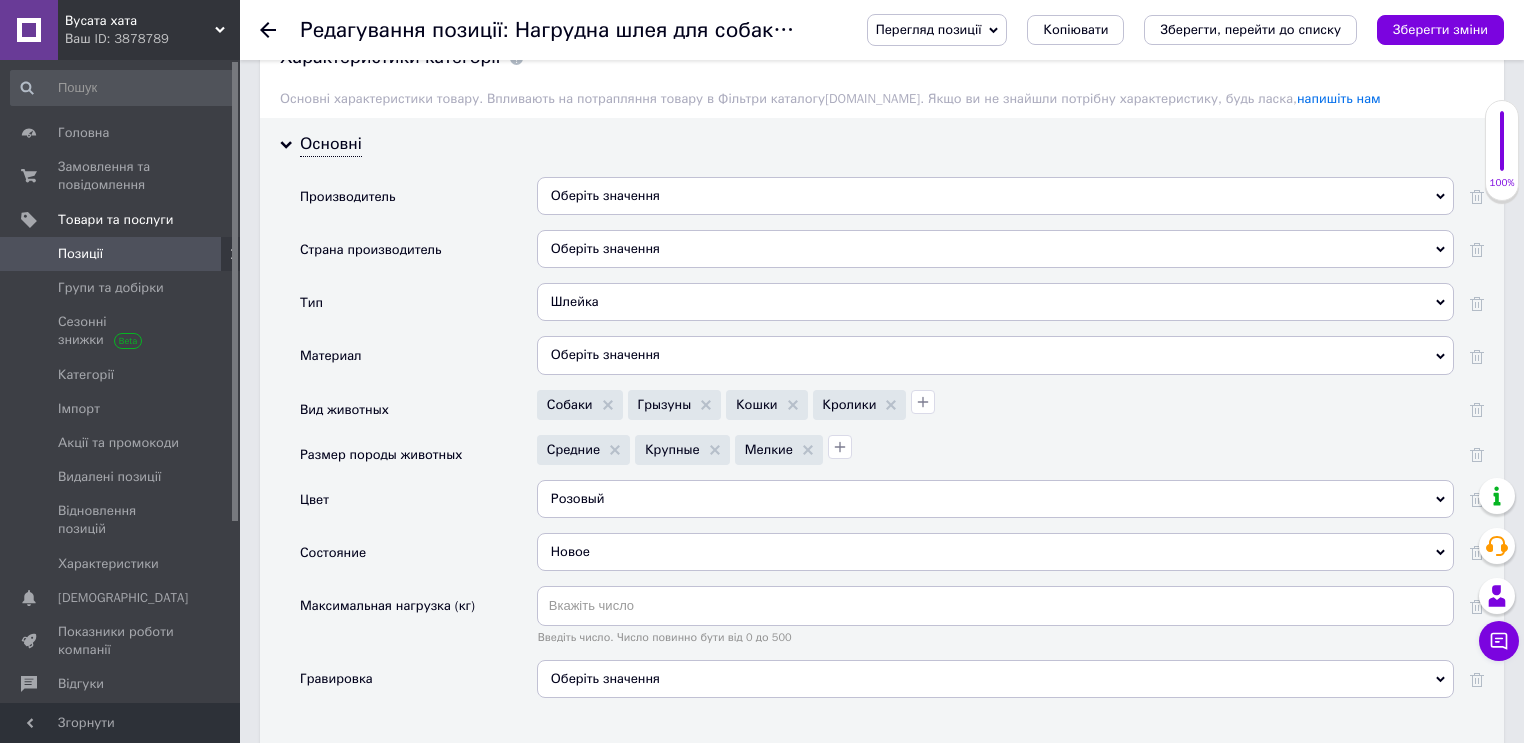 scroll, scrollTop: 1920, scrollLeft: 0, axis: vertical 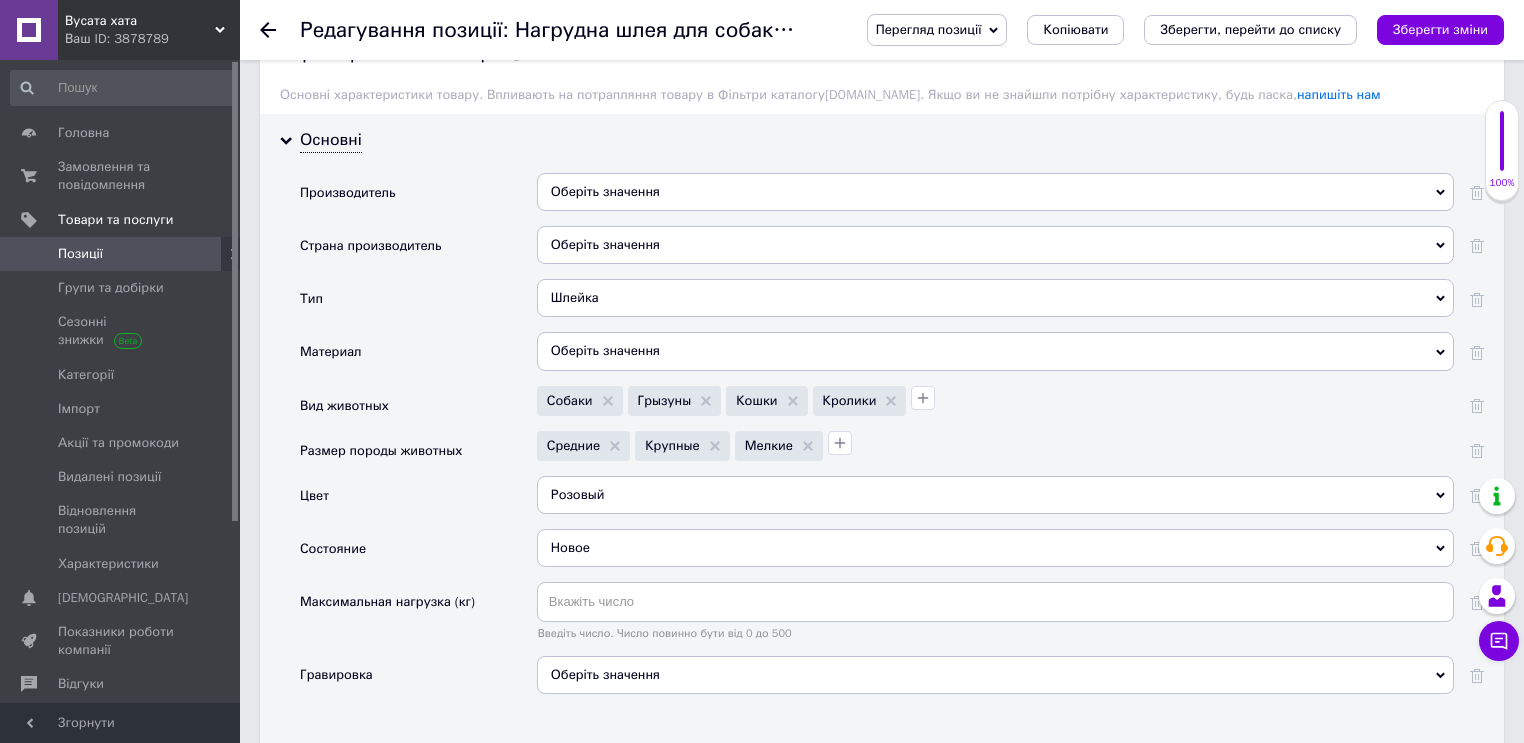 click on "Розовый" at bounding box center (995, 495) 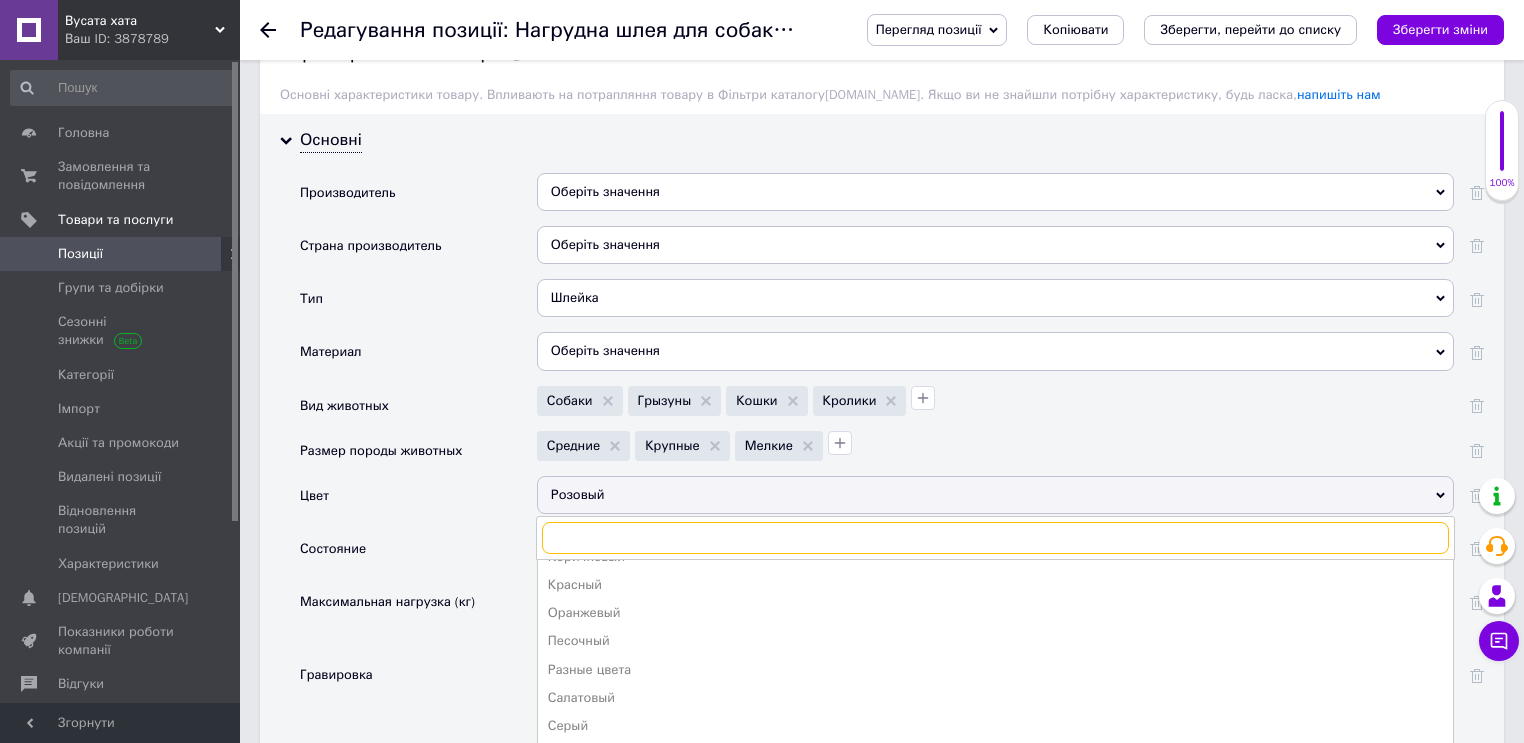 scroll, scrollTop: 332, scrollLeft: 0, axis: vertical 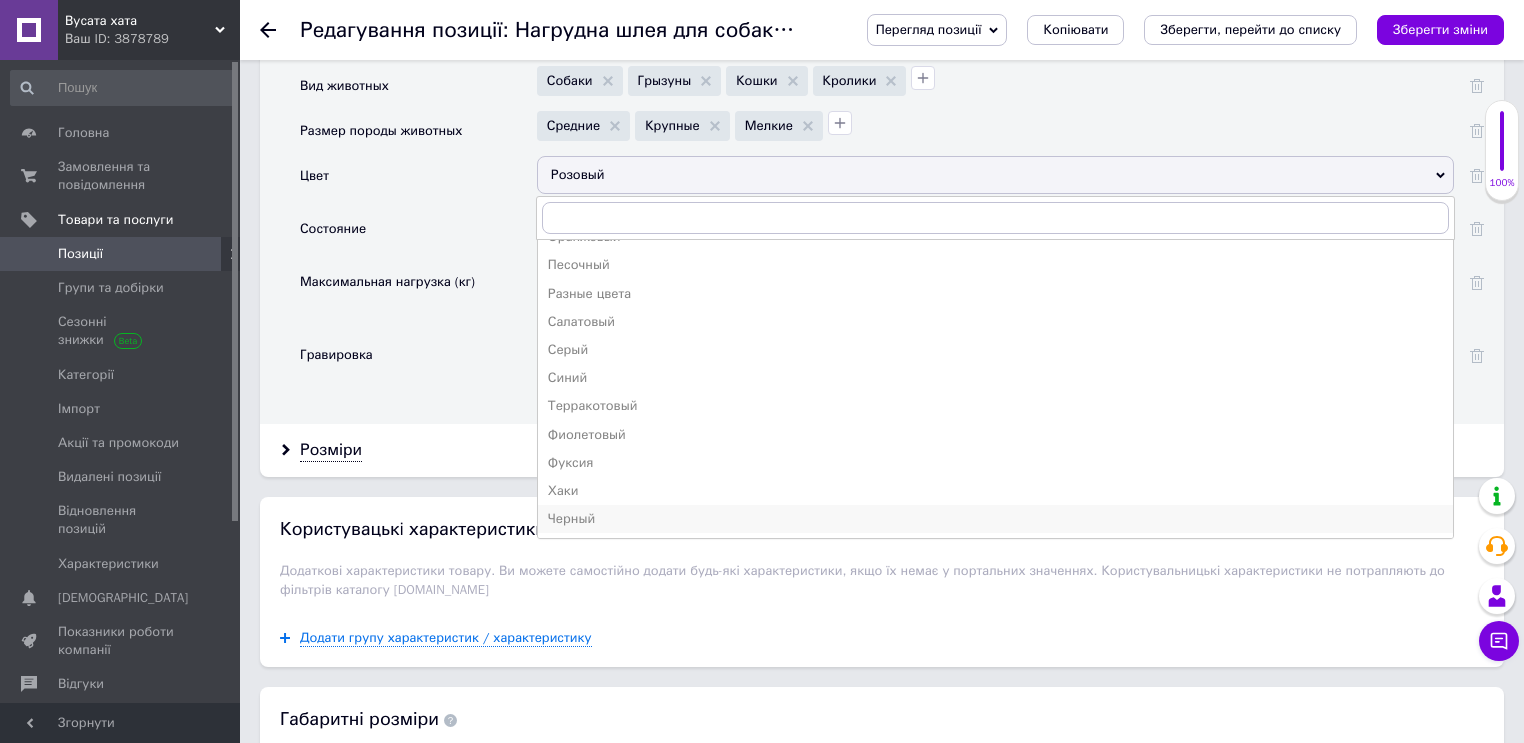 click on "Черный" at bounding box center (995, 519) 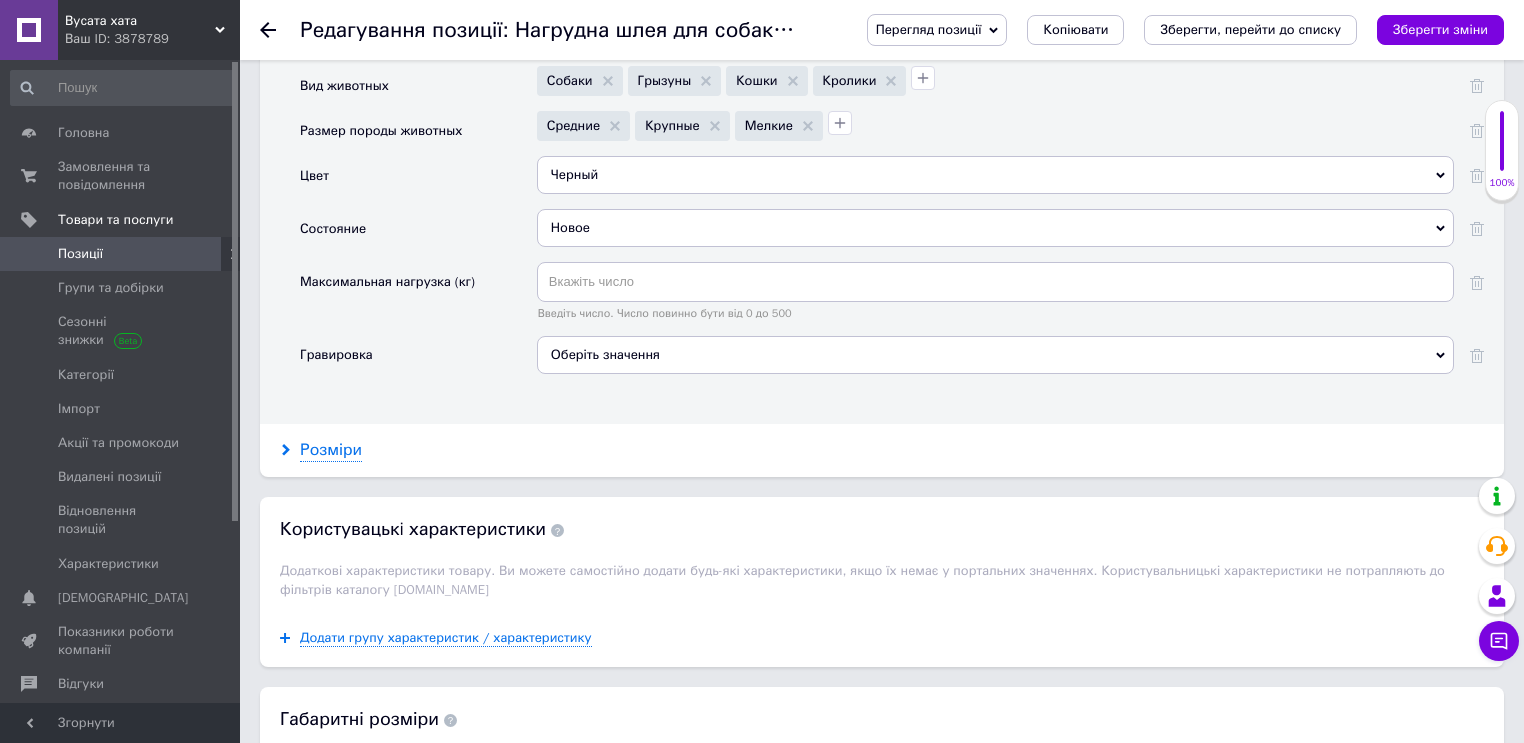 click on "Розміри" at bounding box center (331, 450) 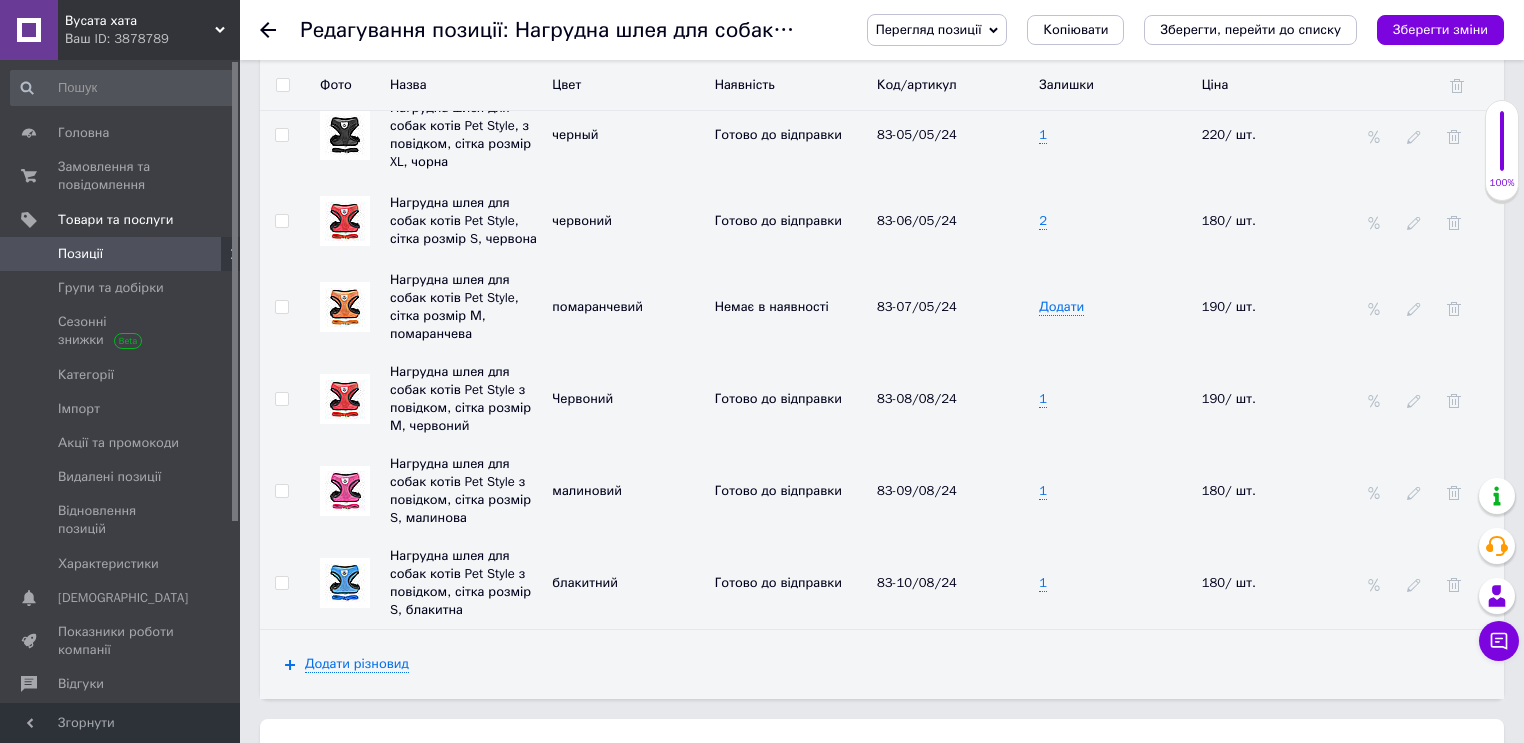 scroll, scrollTop: 4225, scrollLeft: 0, axis: vertical 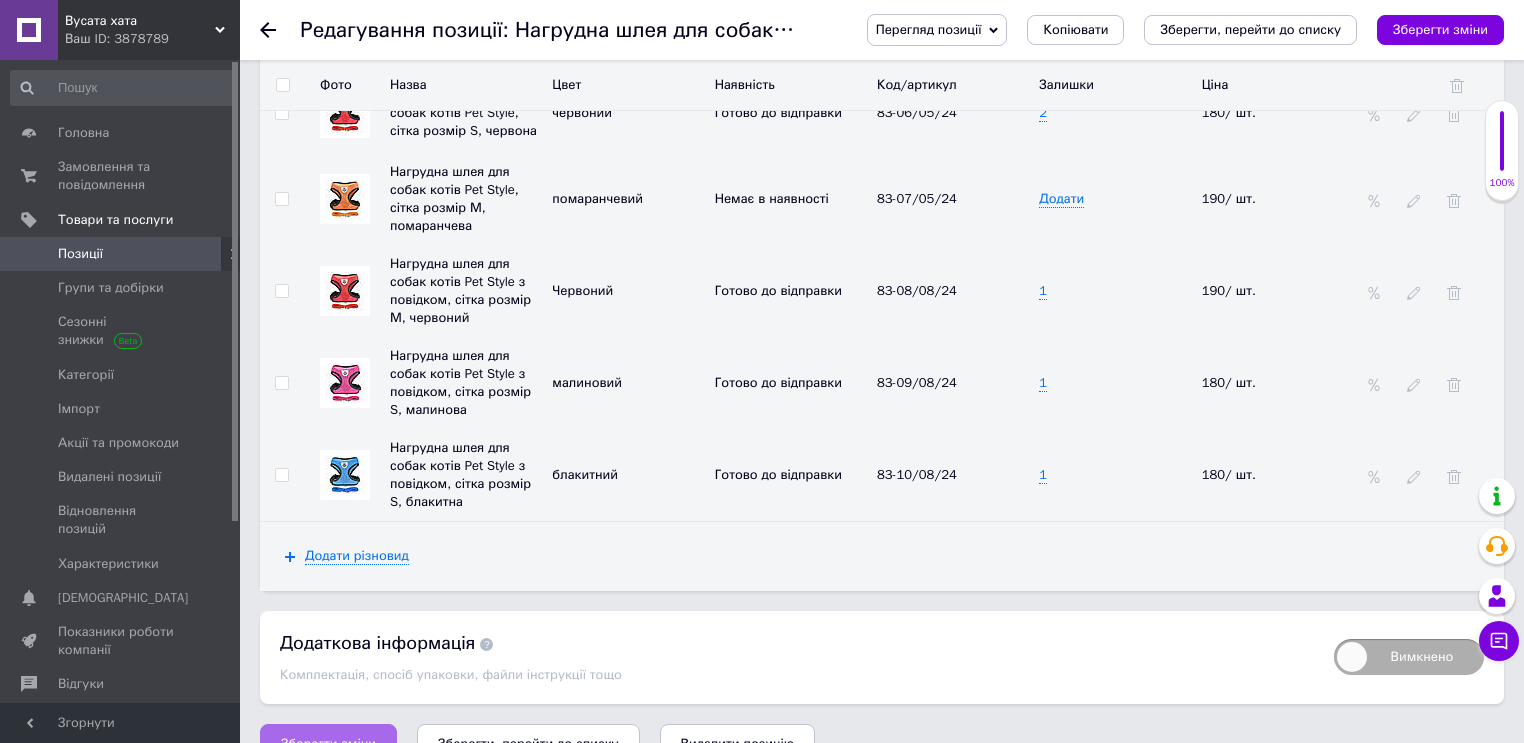 click on "Зберегти зміни" at bounding box center (328, 744) 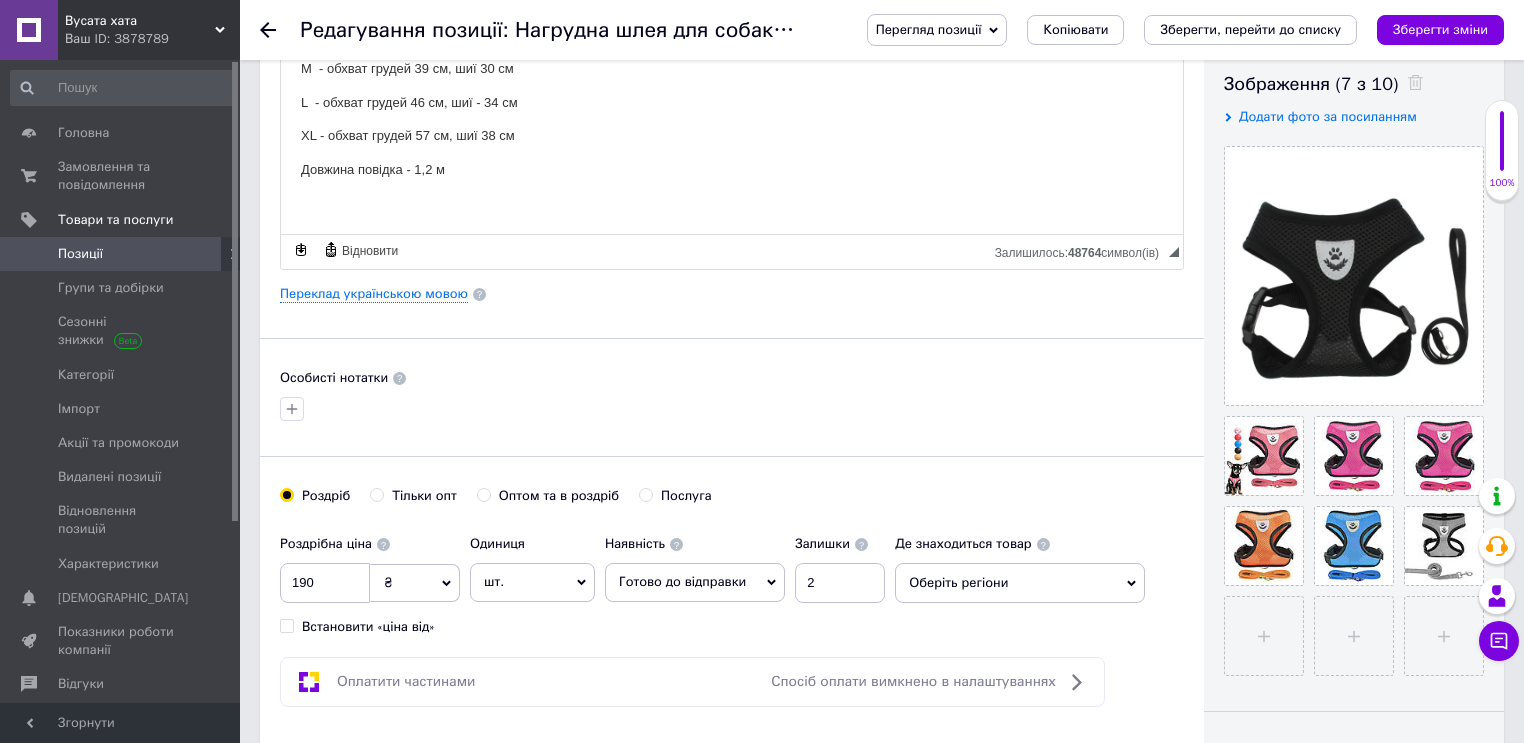 scroll, scrollTop: 0, scrollLeft: 0, axis: both 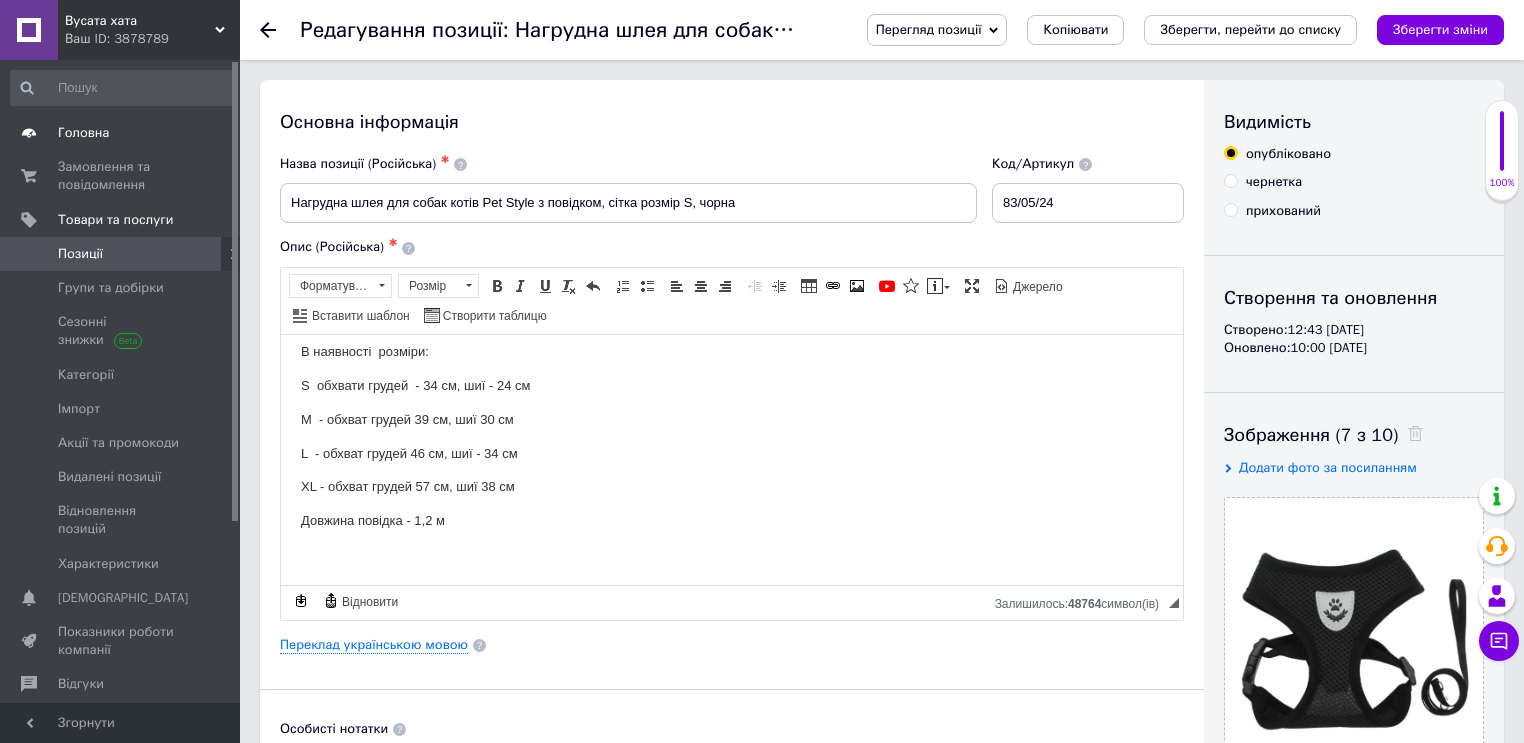 click on "Головна" at bounding box center [83, 133] 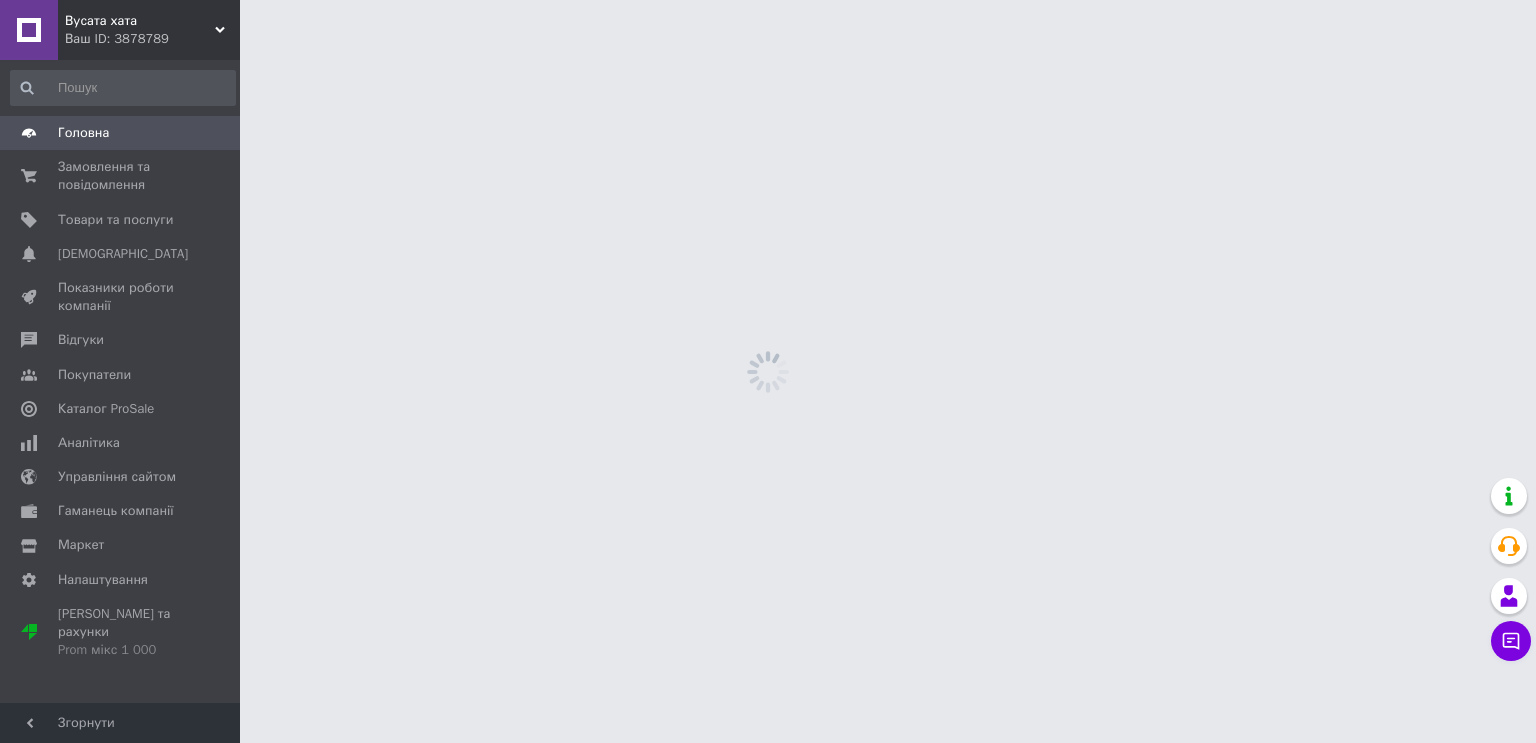 click on "Ваш ID: 3878789" at bounding box center [152, 39] 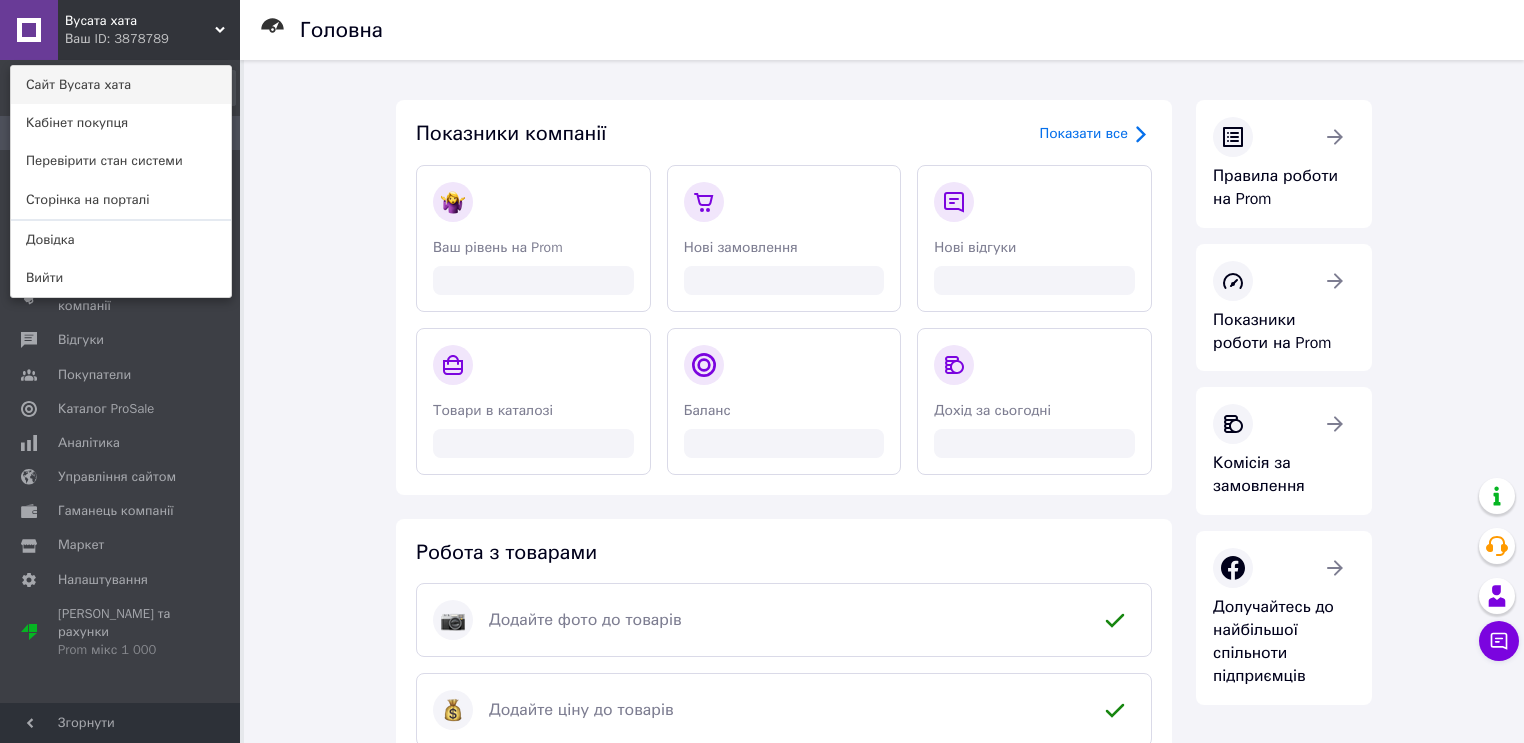 click on "Сайт Вусата хата" at bounding box center (121, 85) 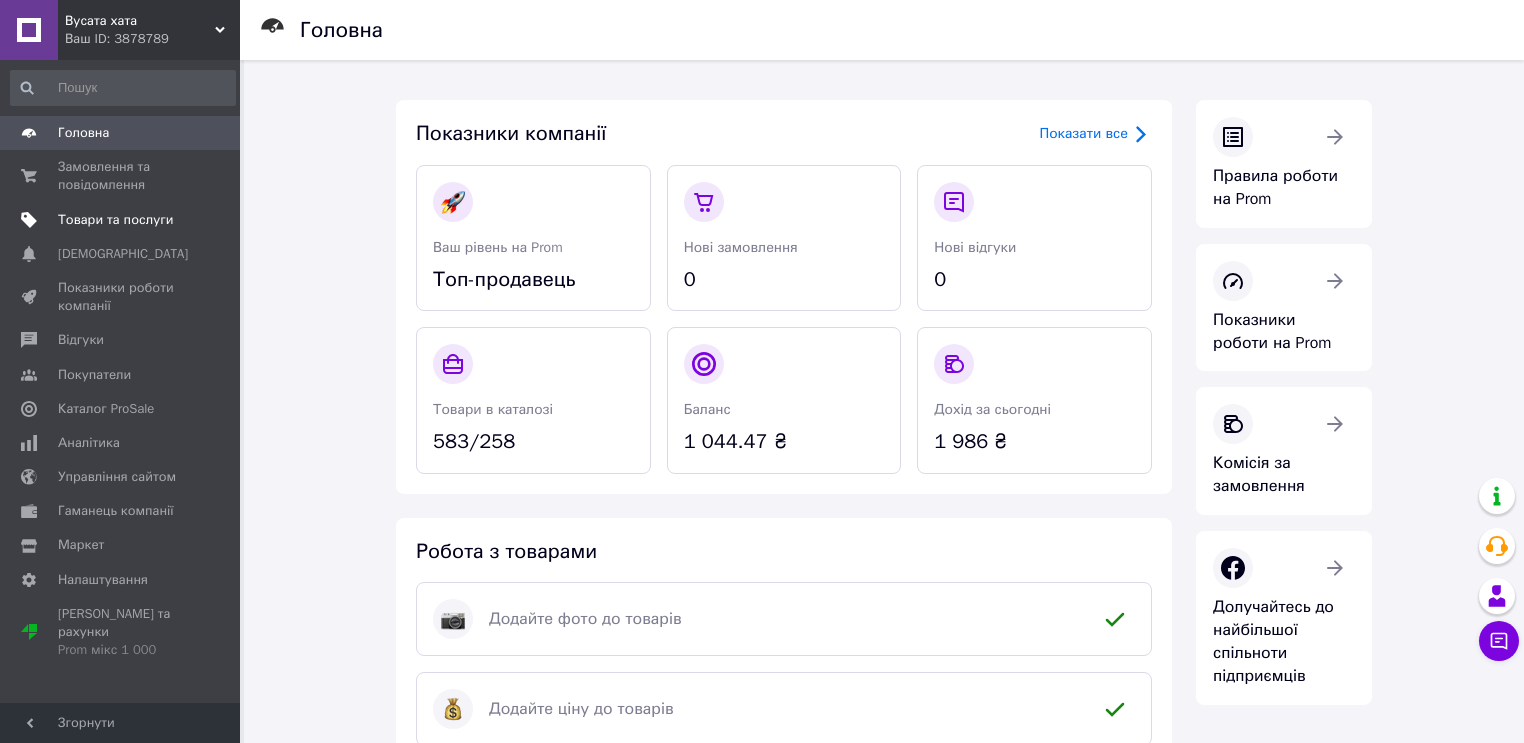 click on "Товари та послуги" at bounding box center (115, 220) 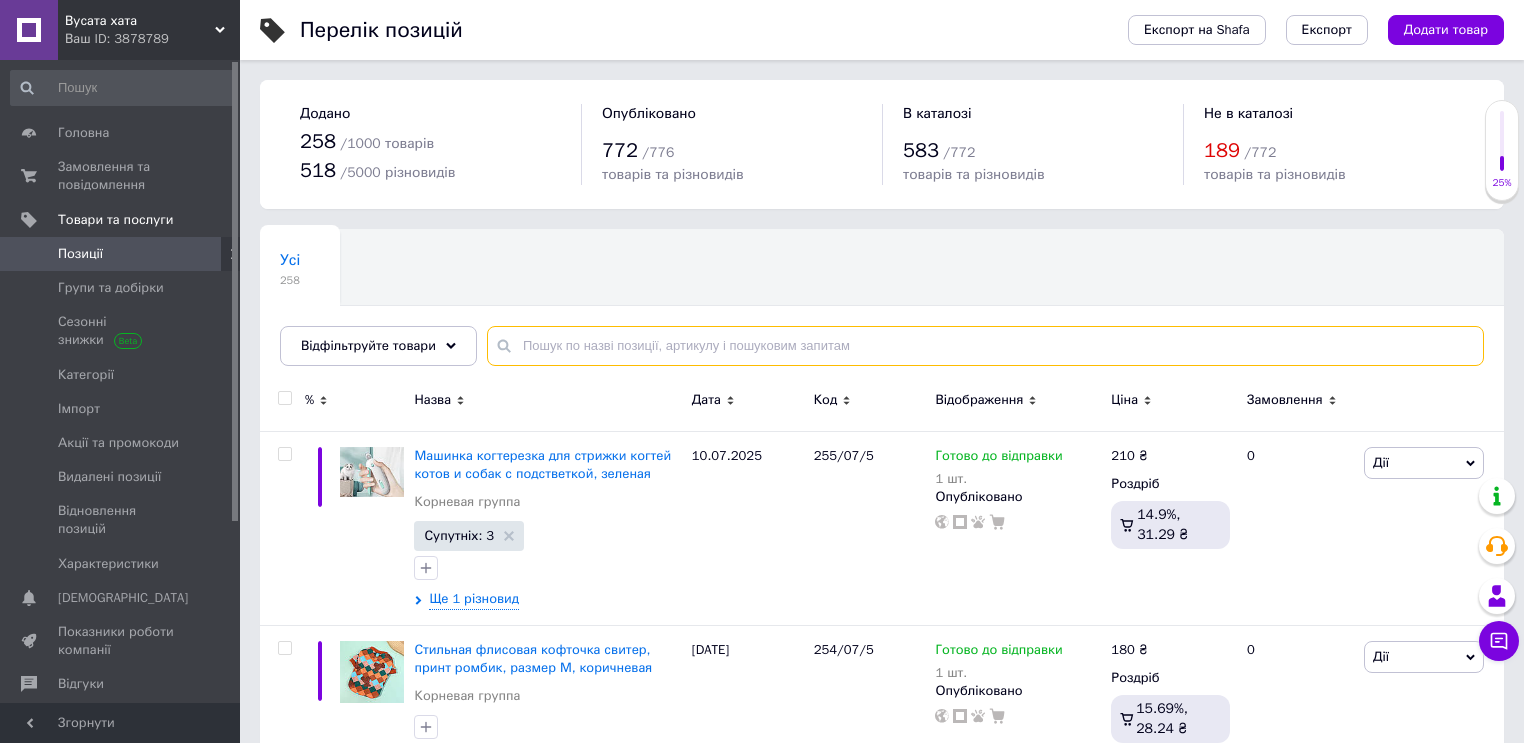 click at bounding box center [985, 346] 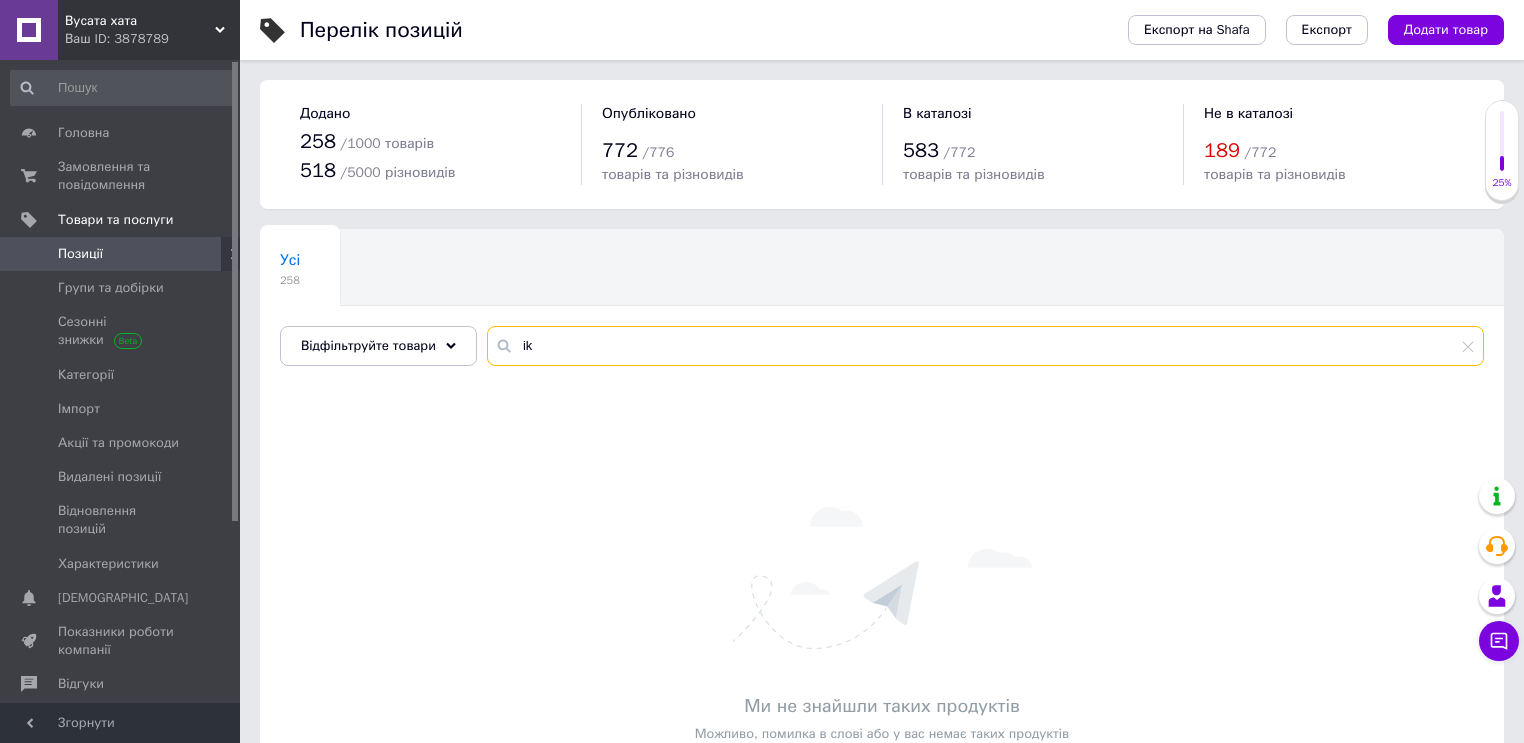 type on "i" 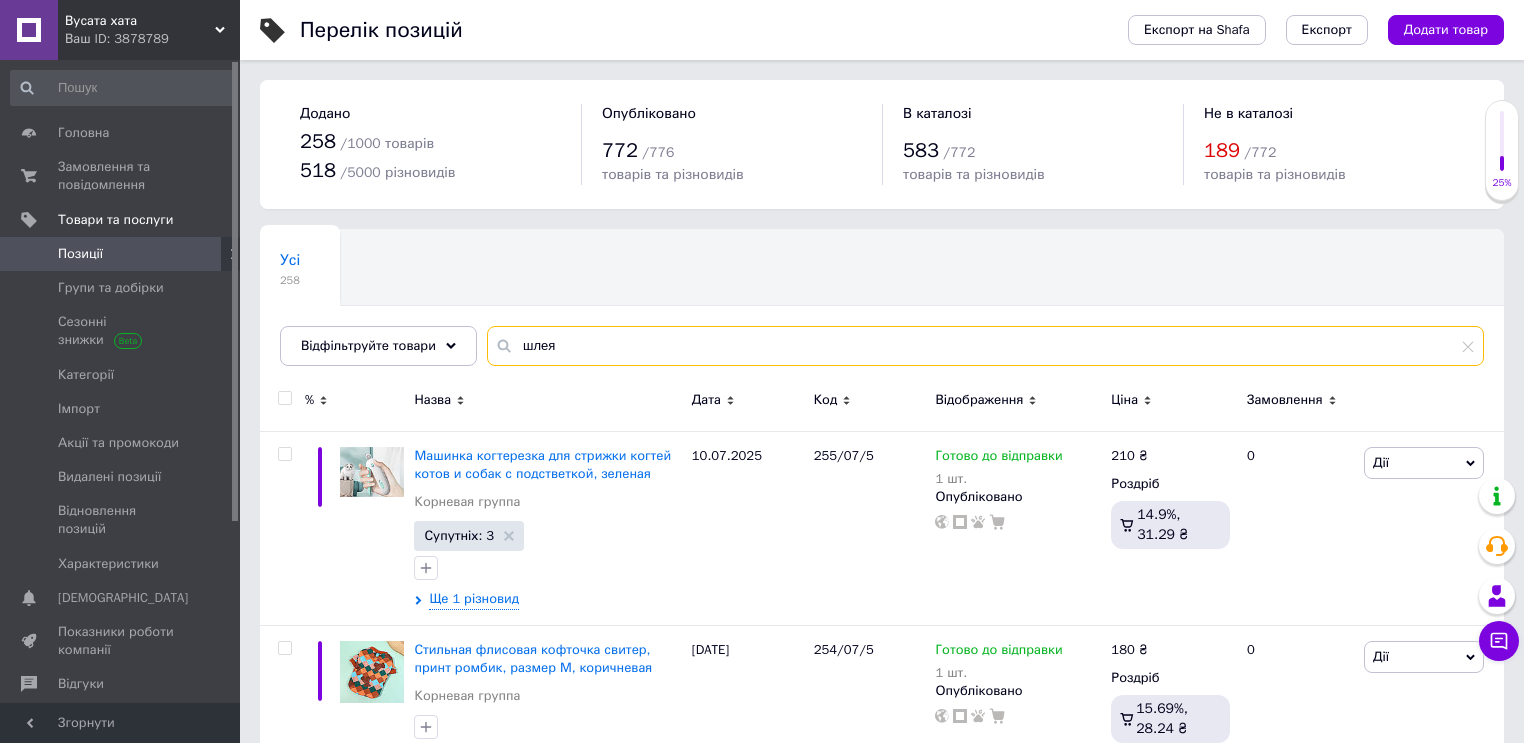 type on "шлея" 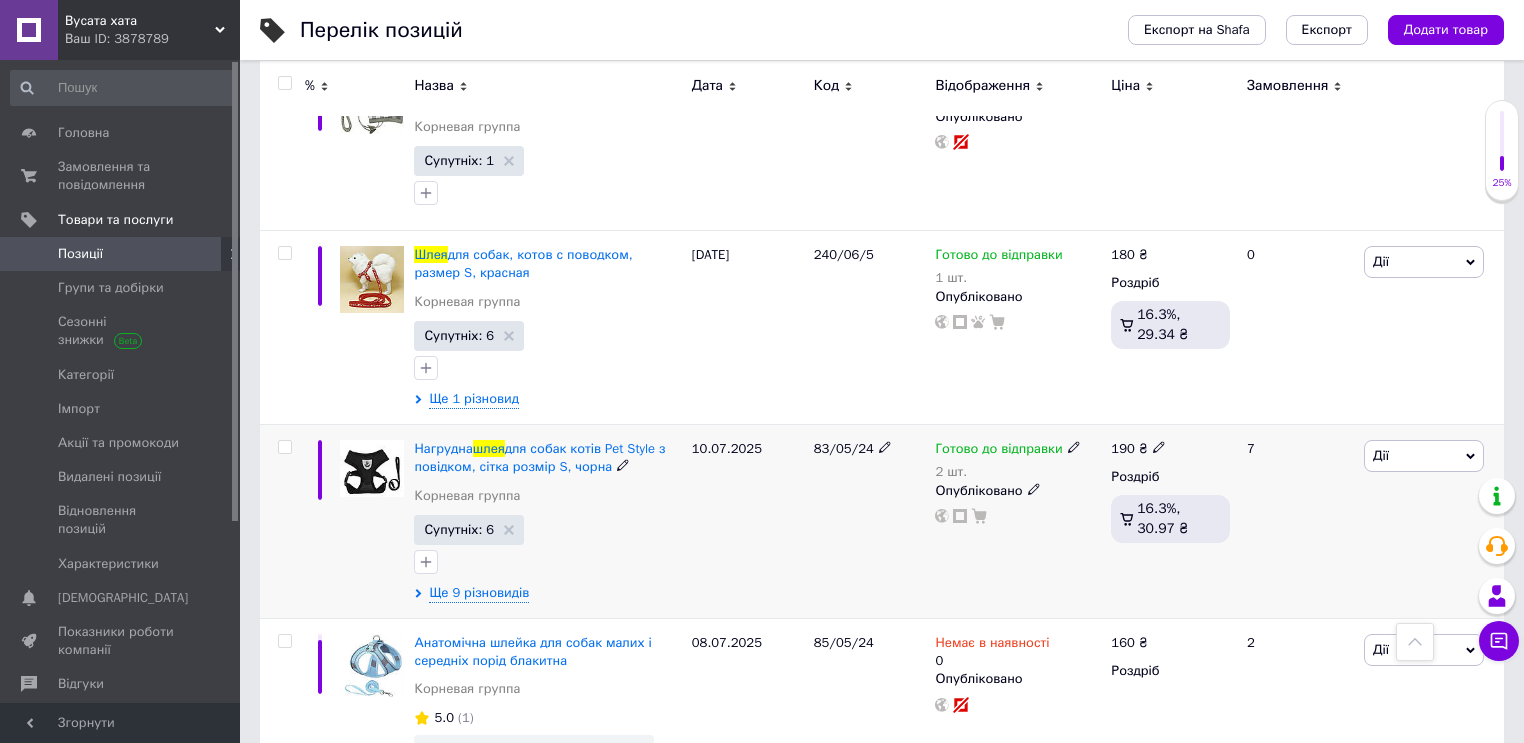 scroll, scrollTop: 960, scrollLeft: 0, axis: vertical 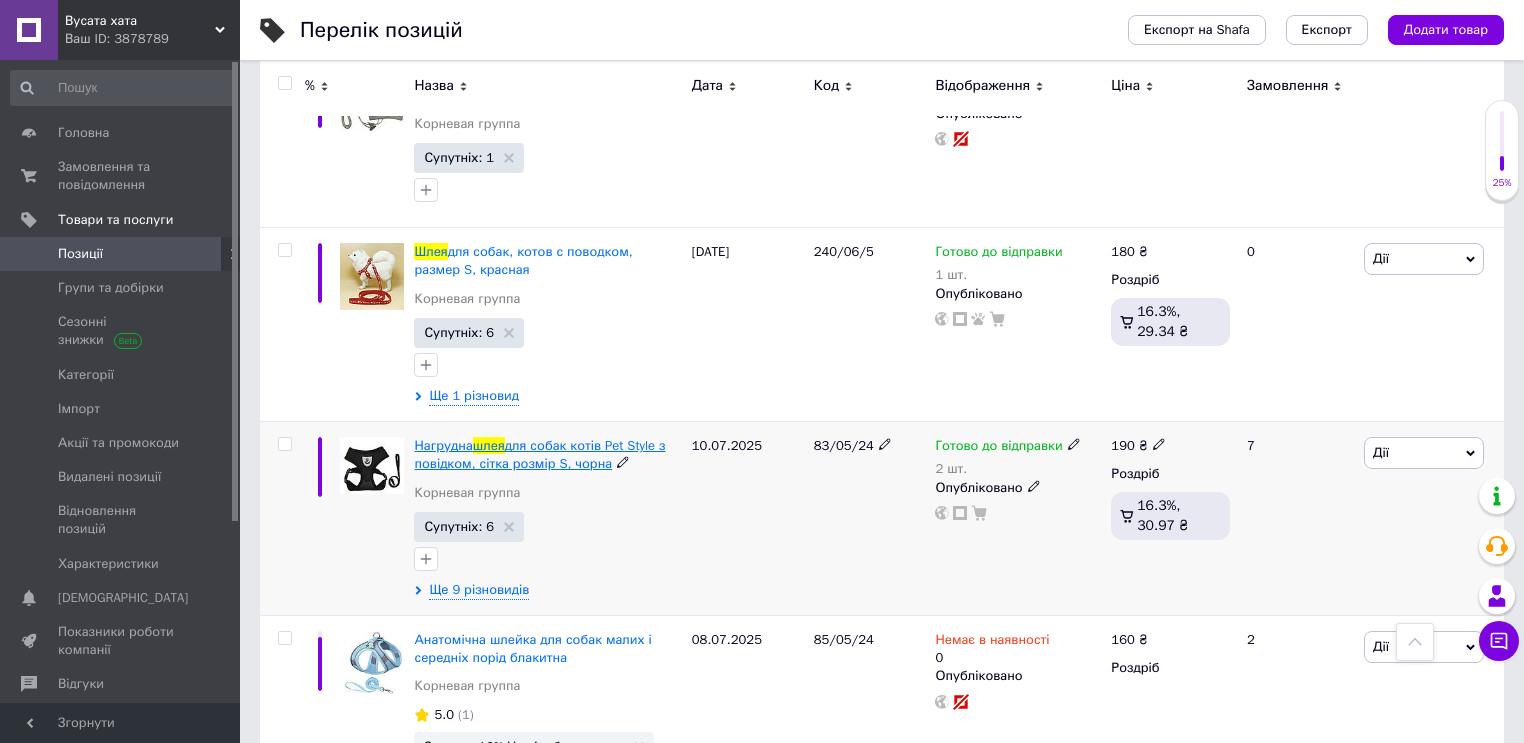 click on "для собак котів Pet Style з повідком, сітка розмір S, чорна" at bounding box center [539, 454] 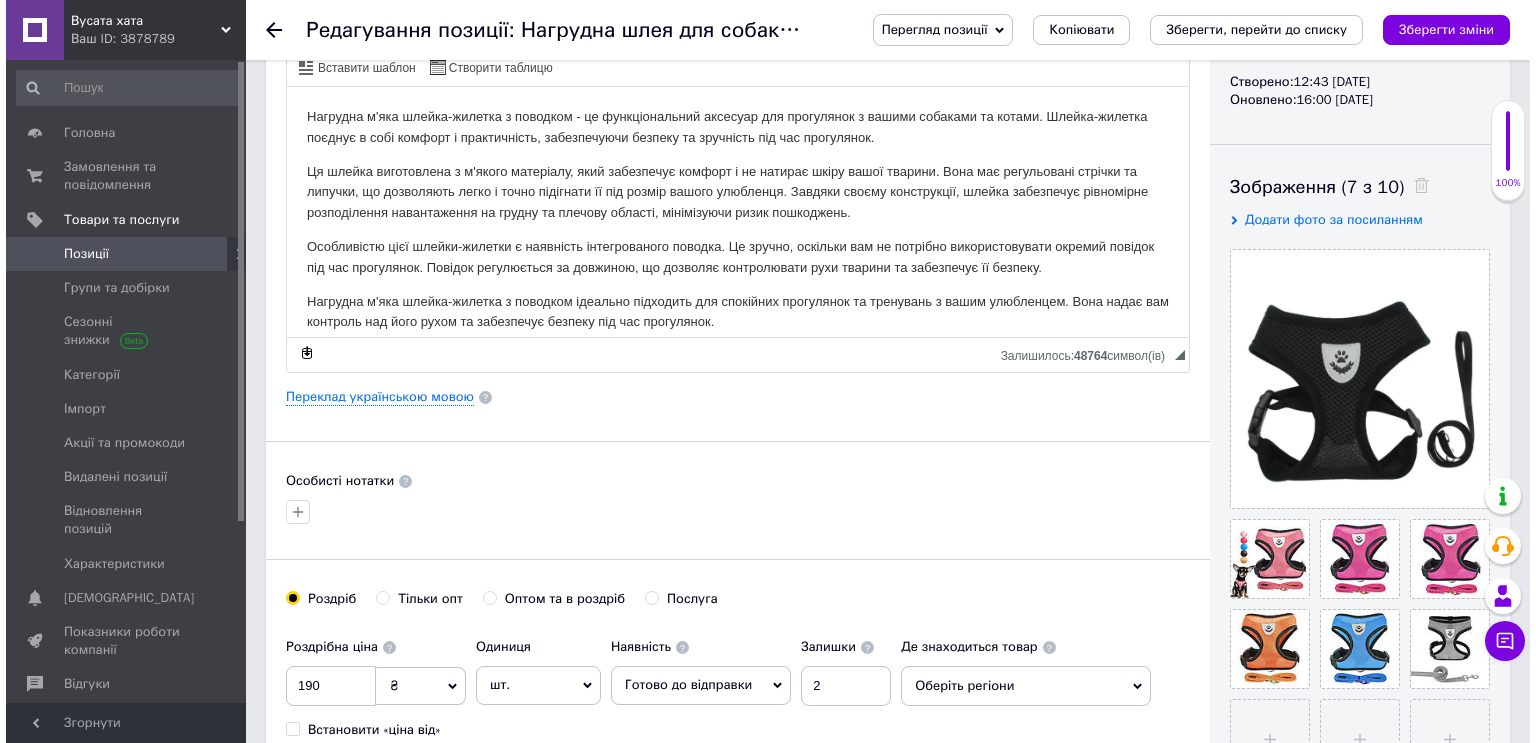 scroll, scrollTop: 240, scrollLeft: 0, axis: vertical 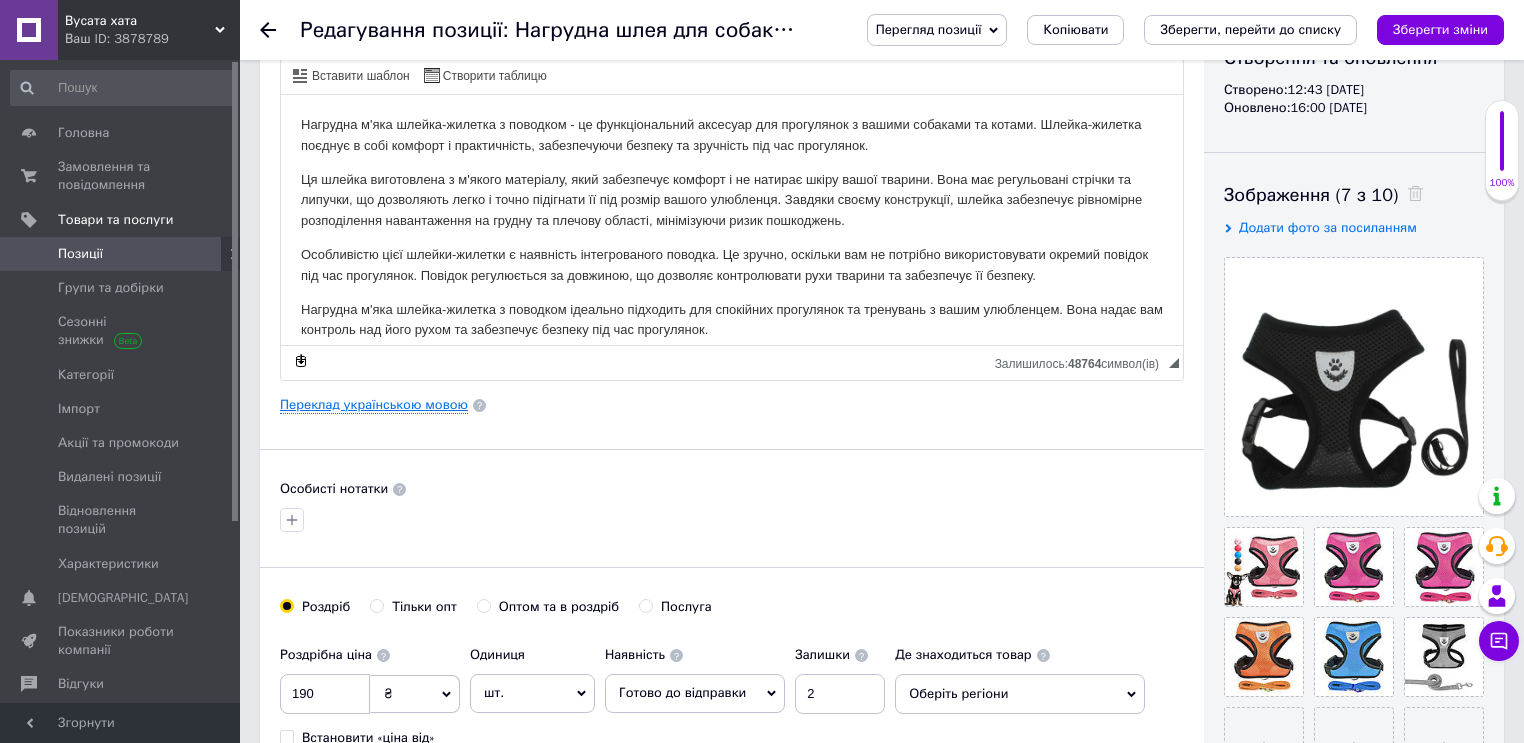 click on "Переклад українською мовою" at bounding box center (374, 405) 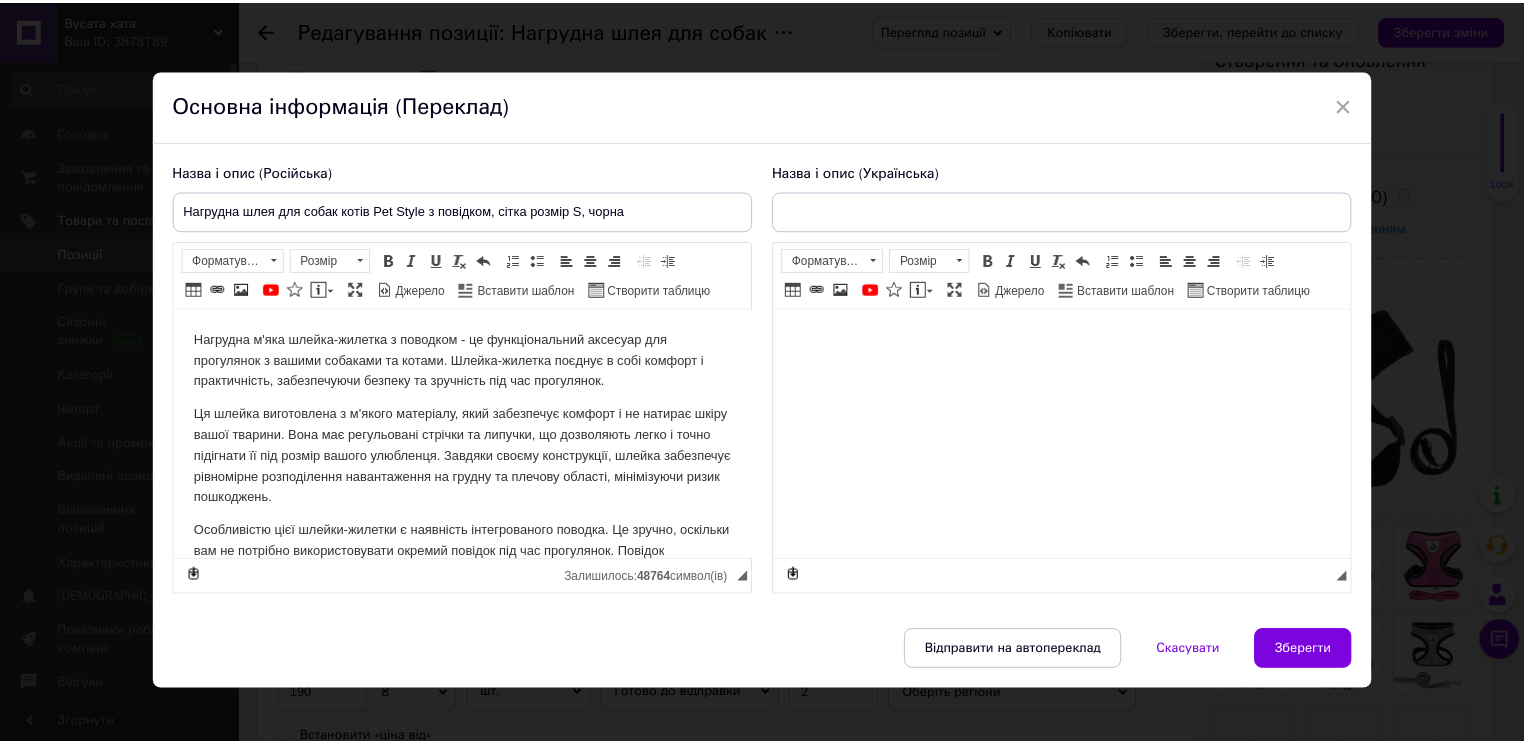 scroll, scrollTop: 0, scrollLeft: 0, axis: both 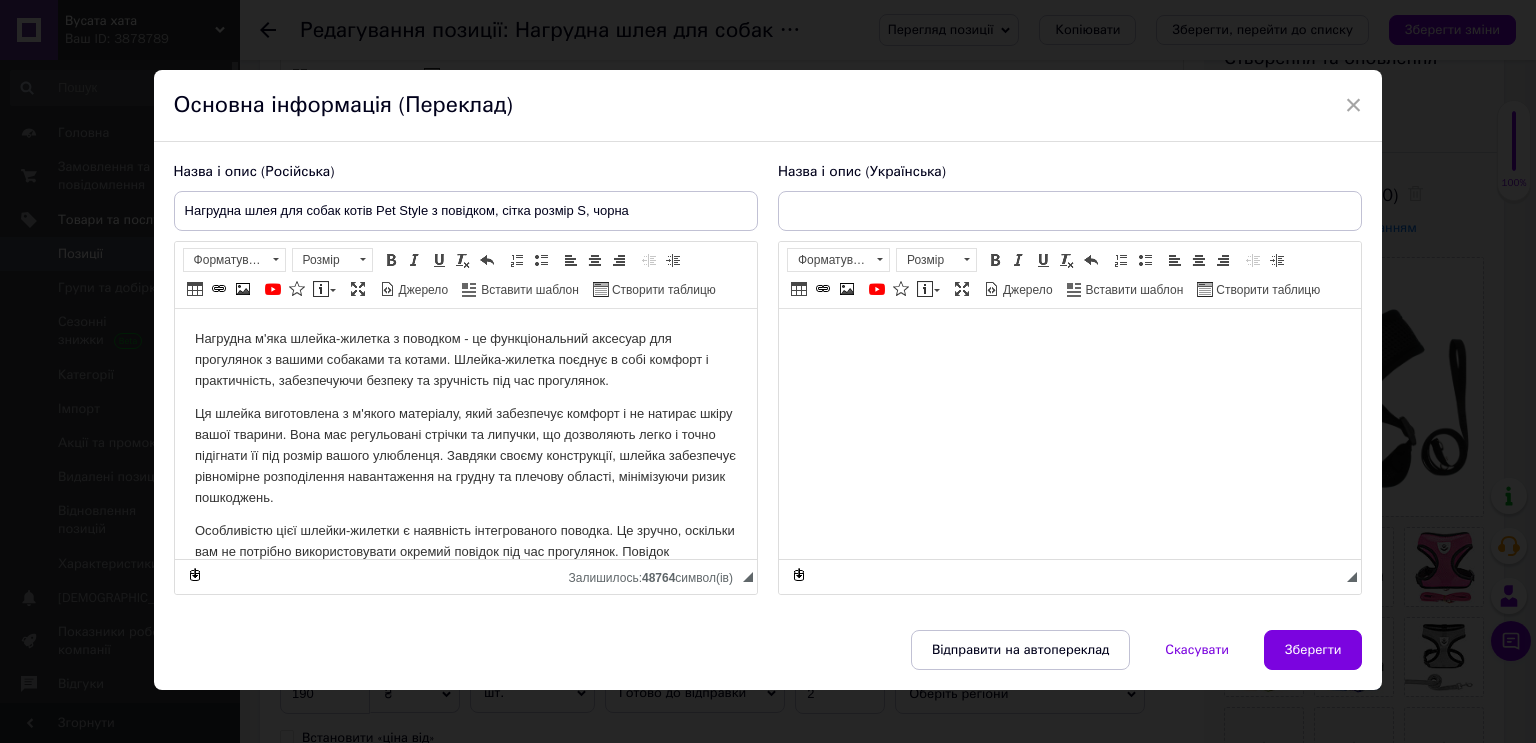 type on "Нагрудна шлея для собак котів Pet Style з повідком, сітка, розмір S, чорна" 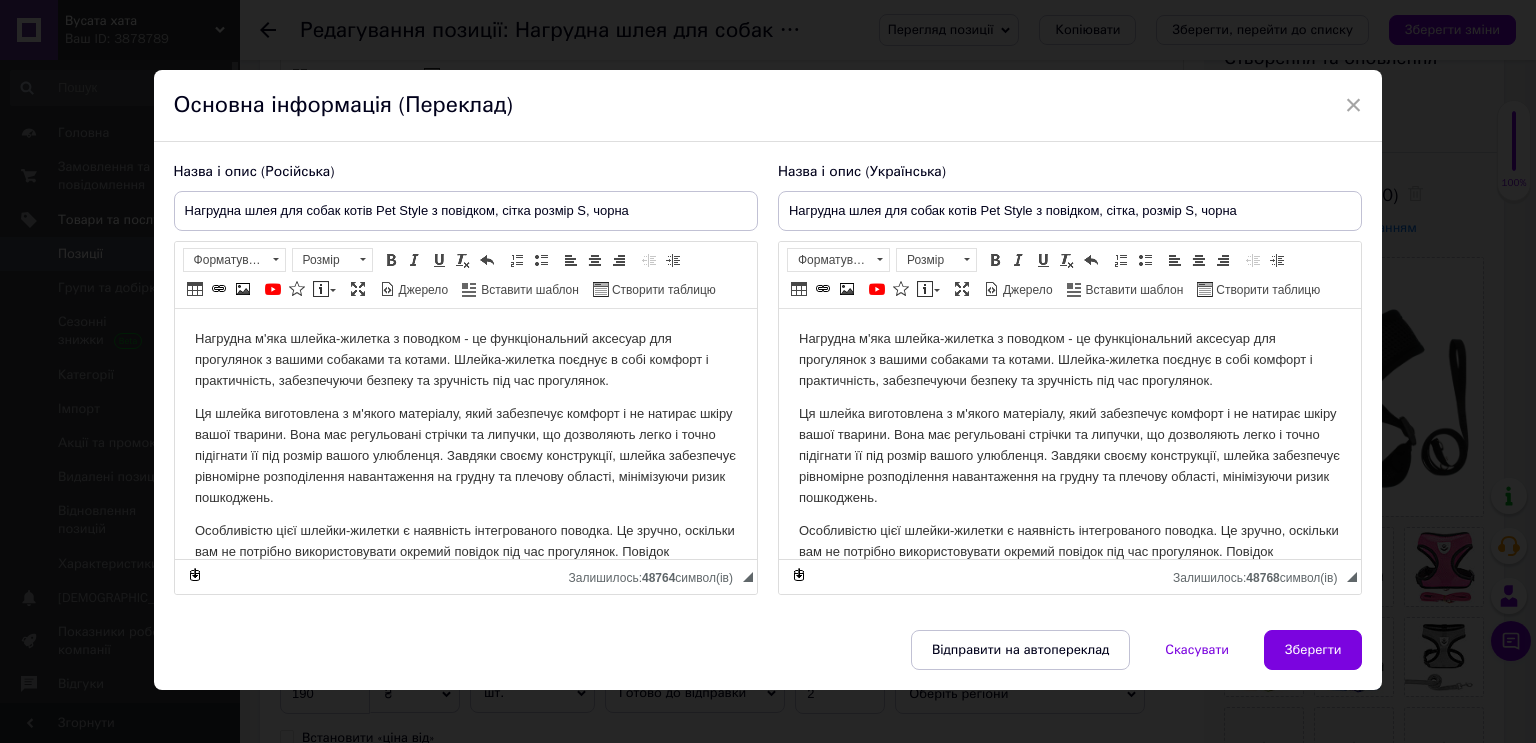 click on "×" at bounding box center [1354, 105] 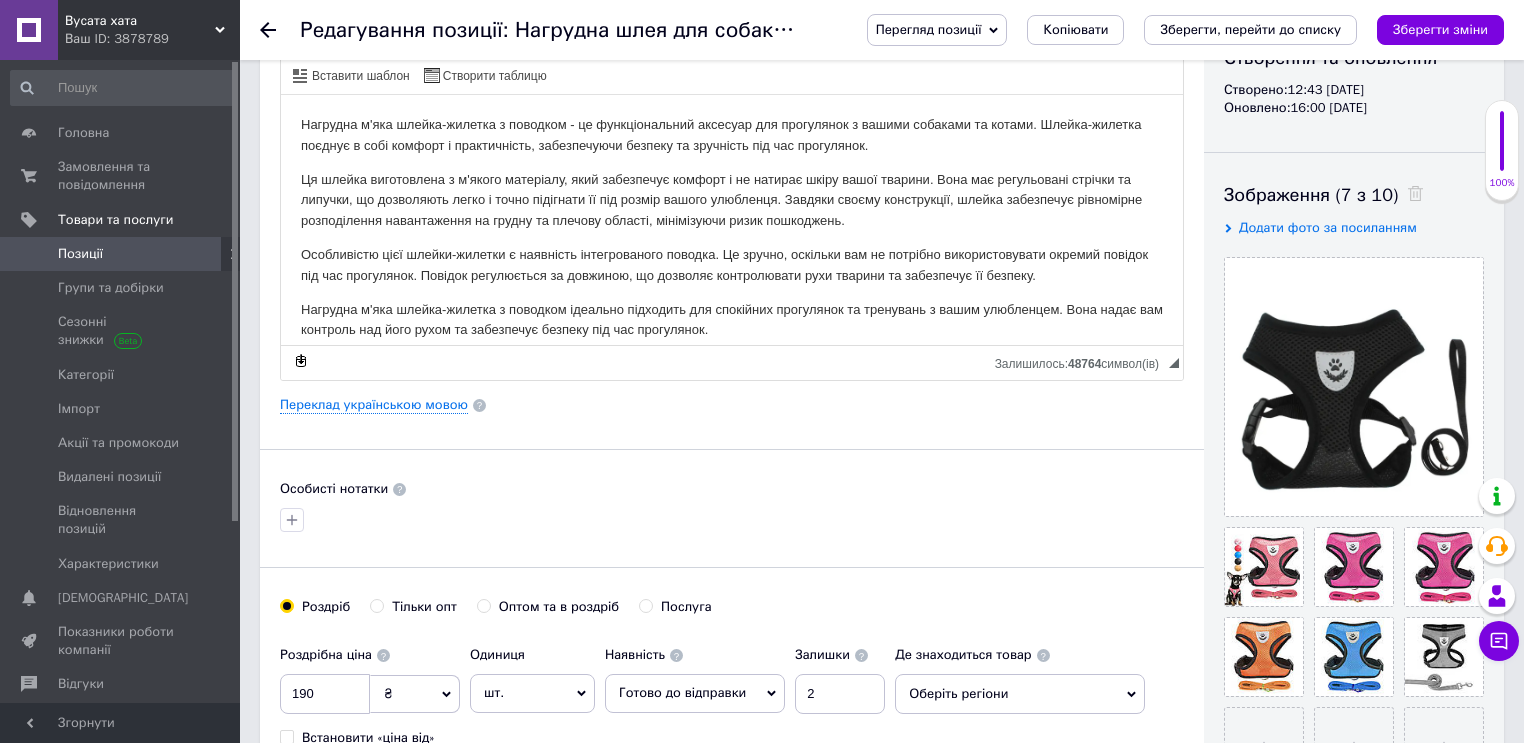 click on "Вусата хата" at bounding box center [140, 21] 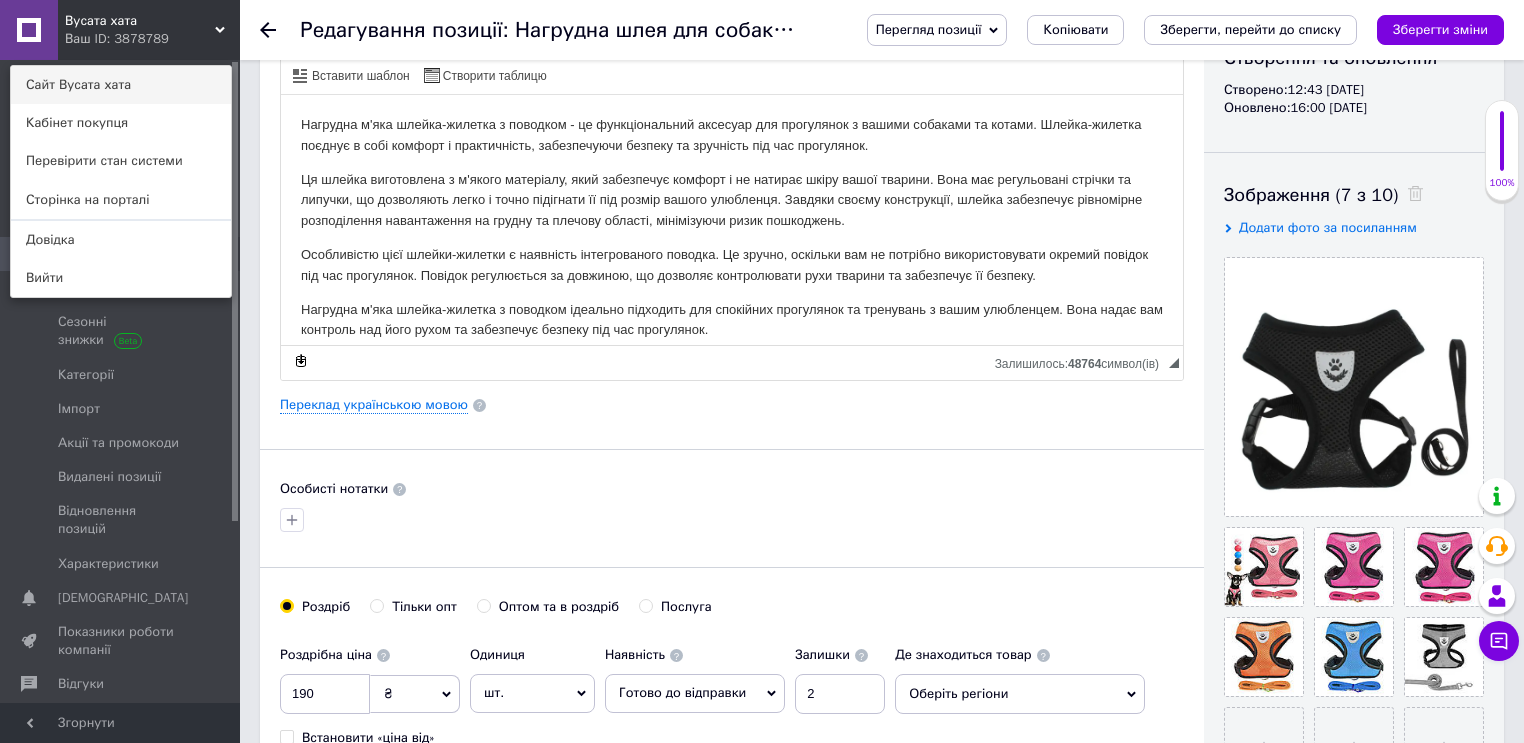 click on "Сайт Вусата хата" at bounding box center [121, 85] 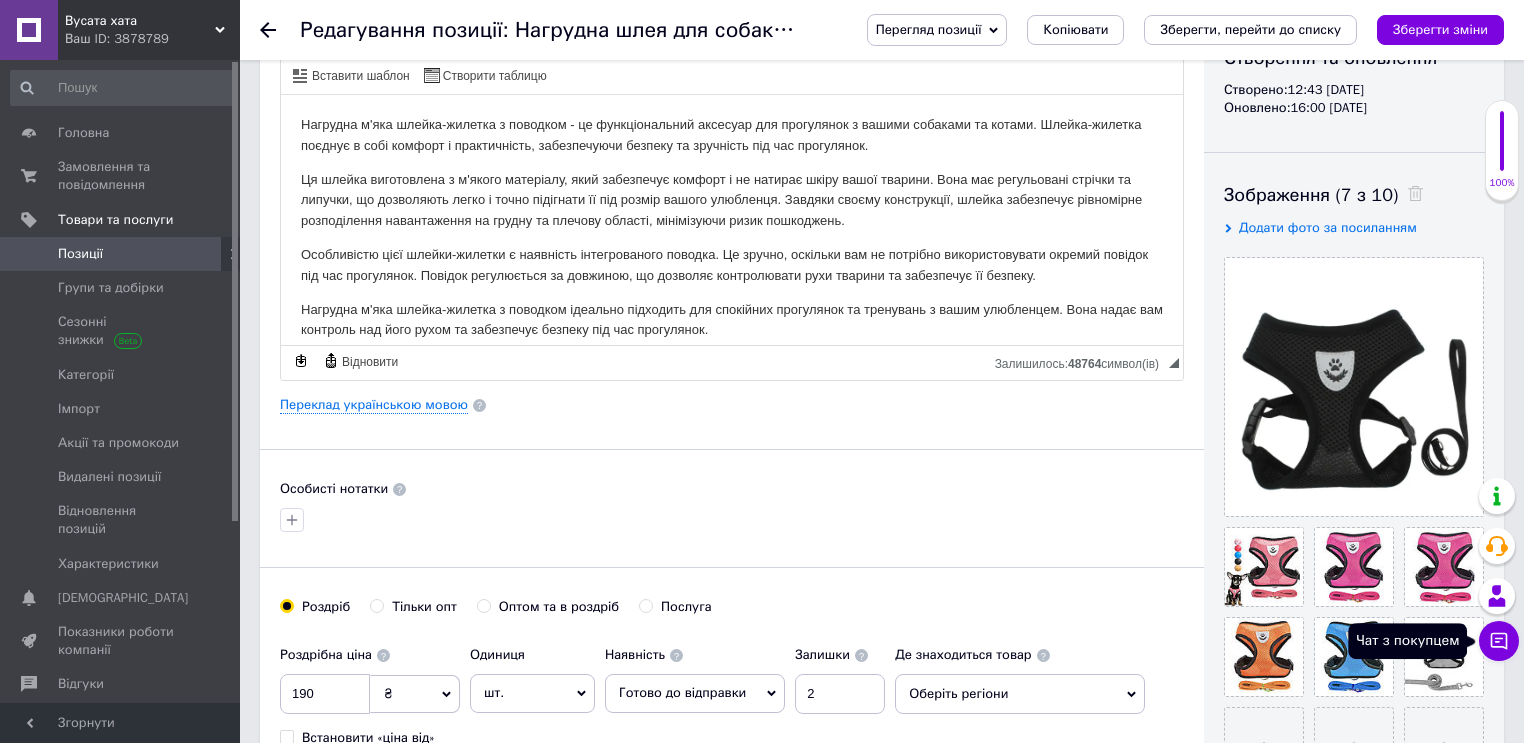 click on "Чат з покупцем" at bounding box center (1499, 641) 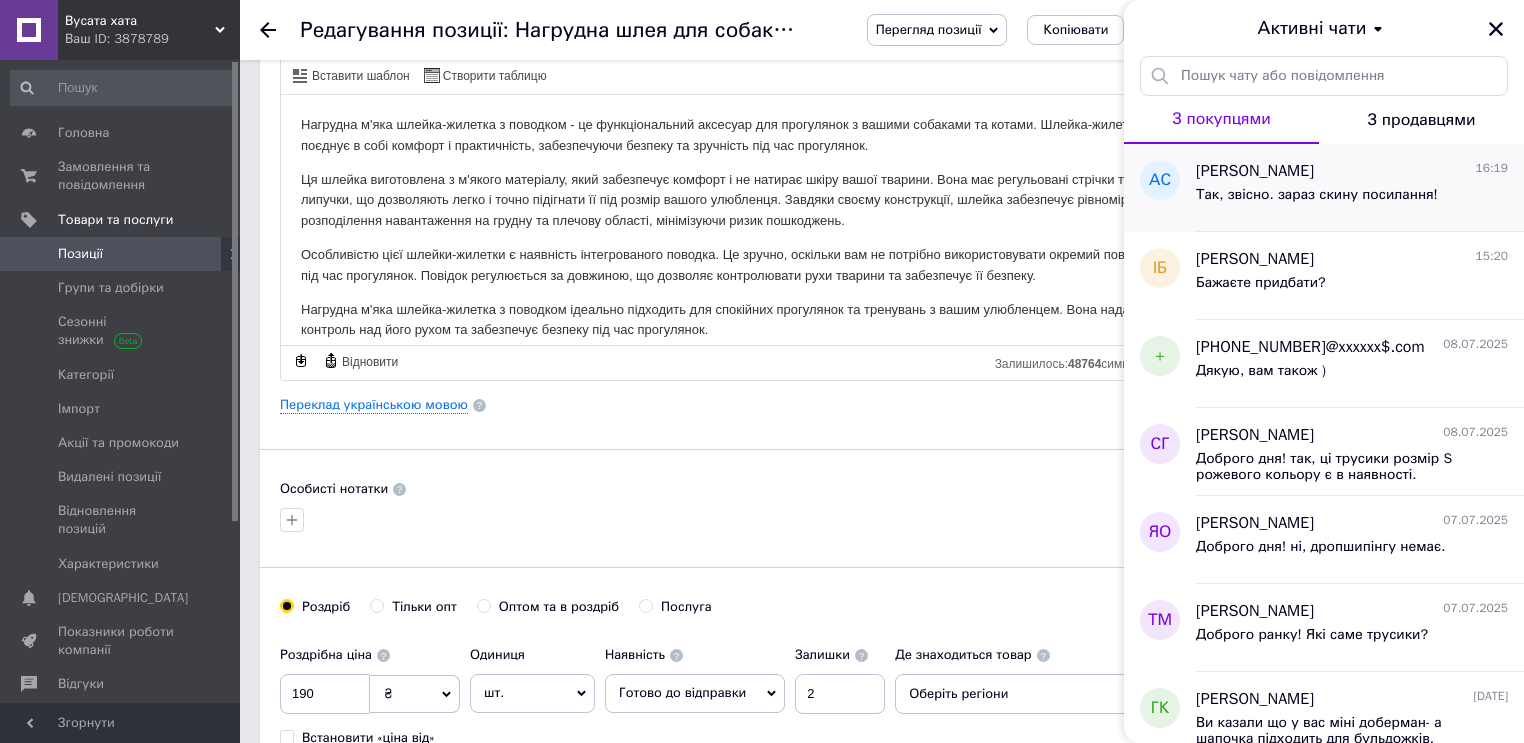click on "Так, звісно. зараз скину посилання!" at bounding box center [1317, 195] 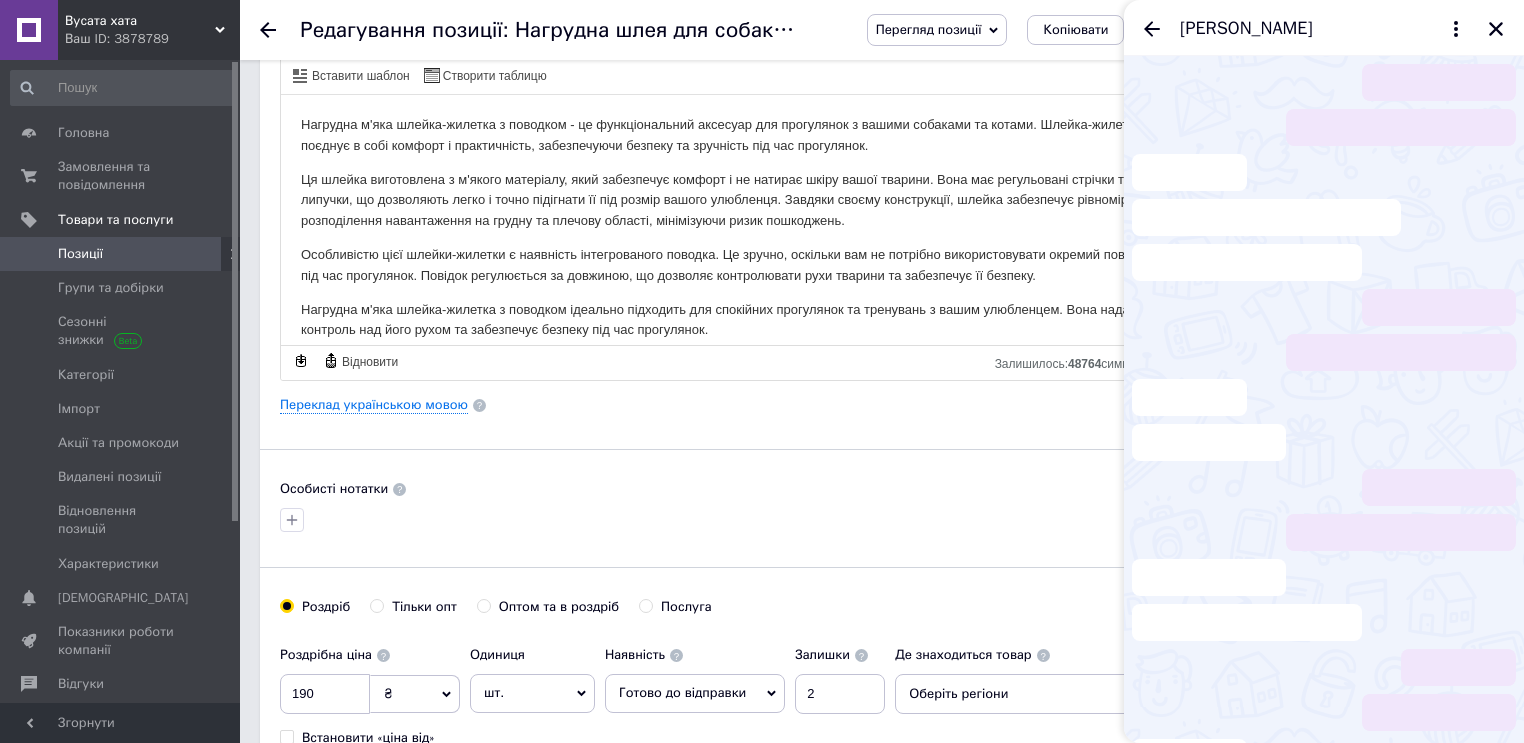 scroll, scrollTop: 848, scrollLeft: 0, axis: vertical 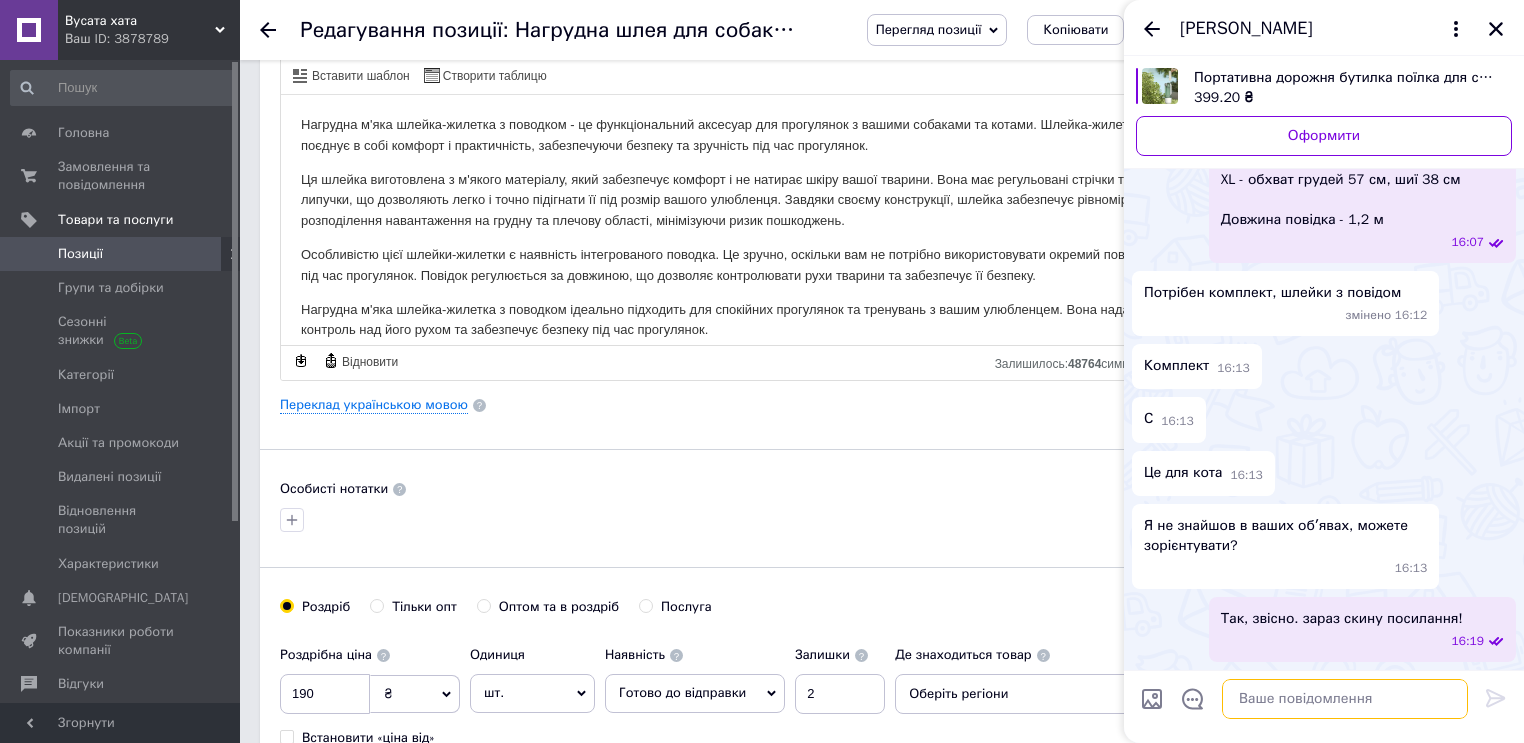 click at bounding box center (1345, 699) 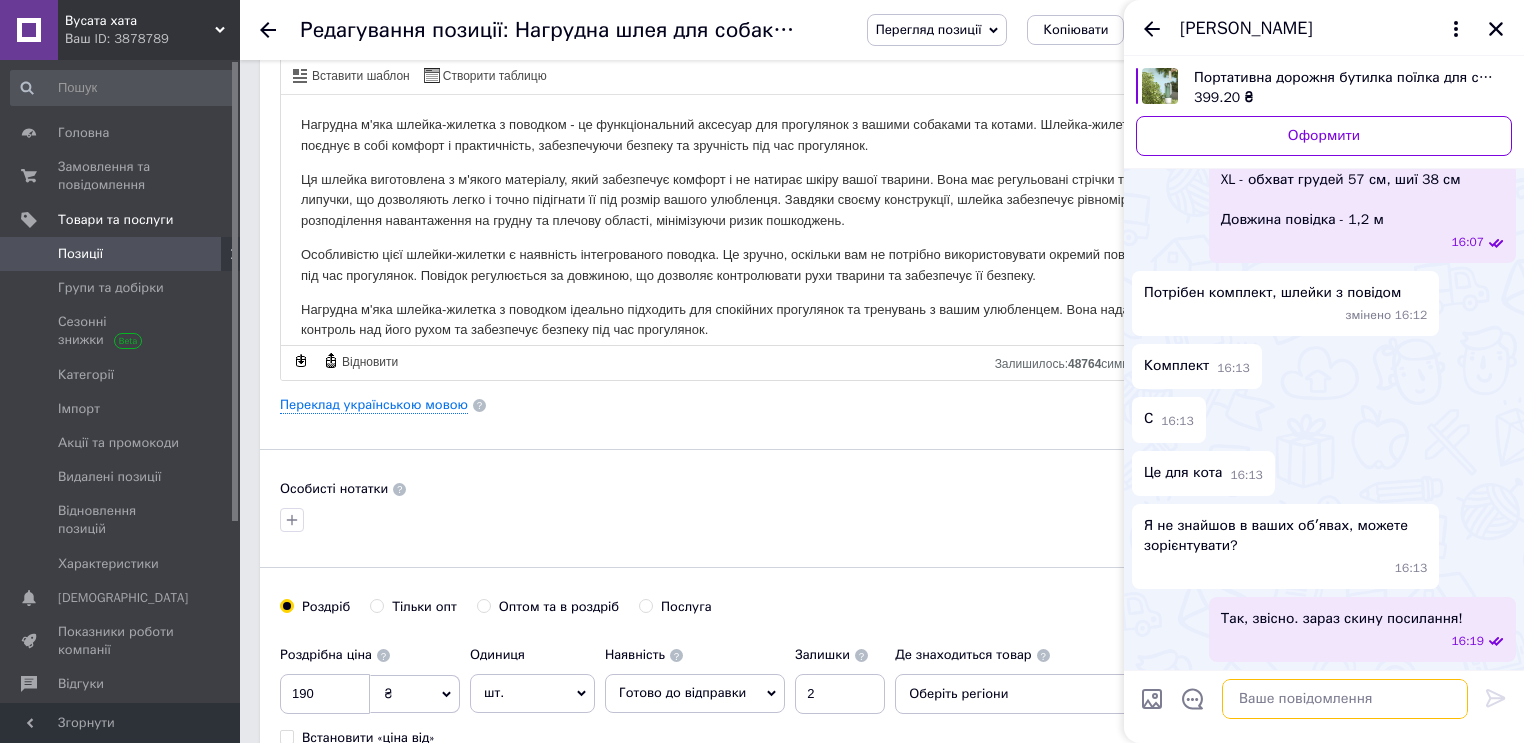 paste on "https://cs3878789.prom.ua/ua/p2215300755-nagrudna-shleya-dlya.html" 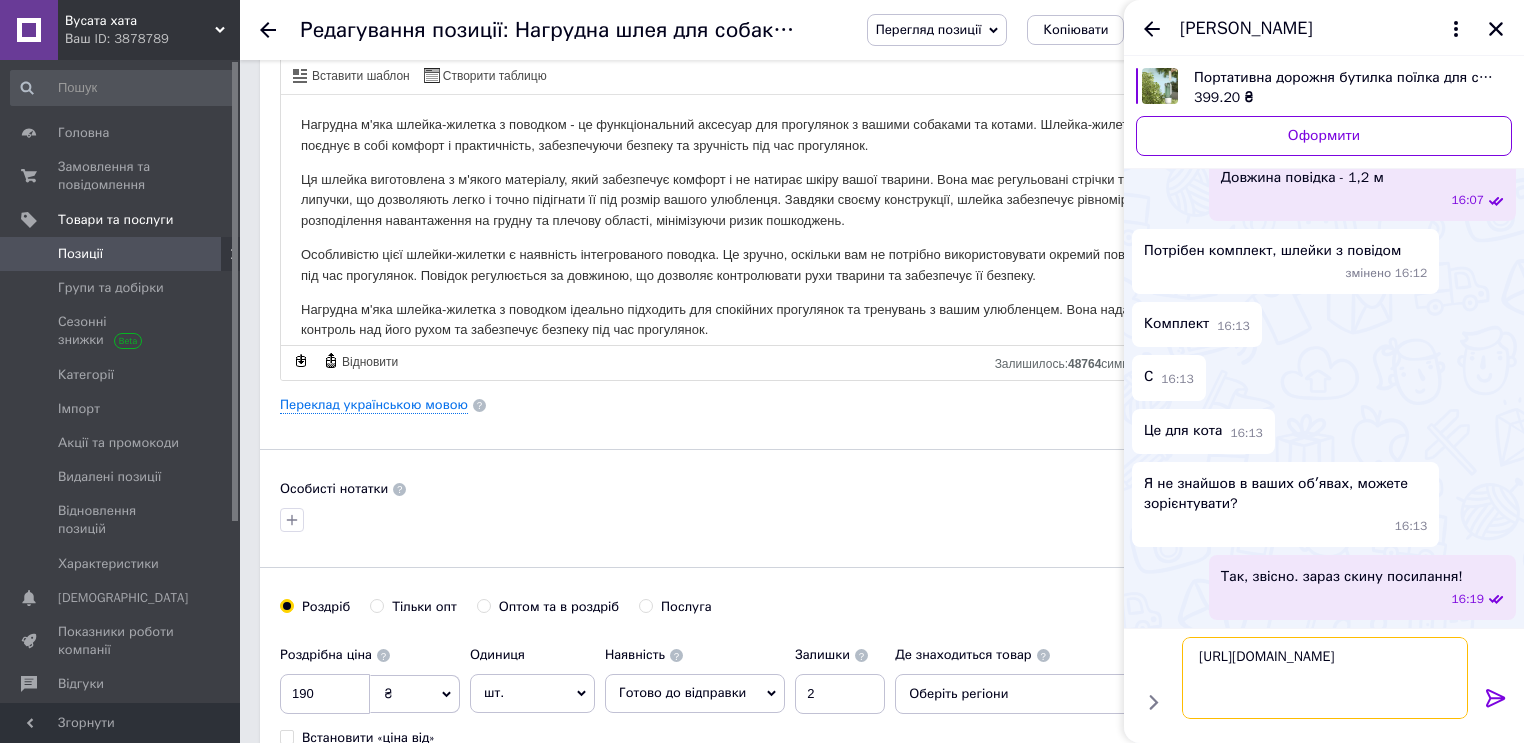 type 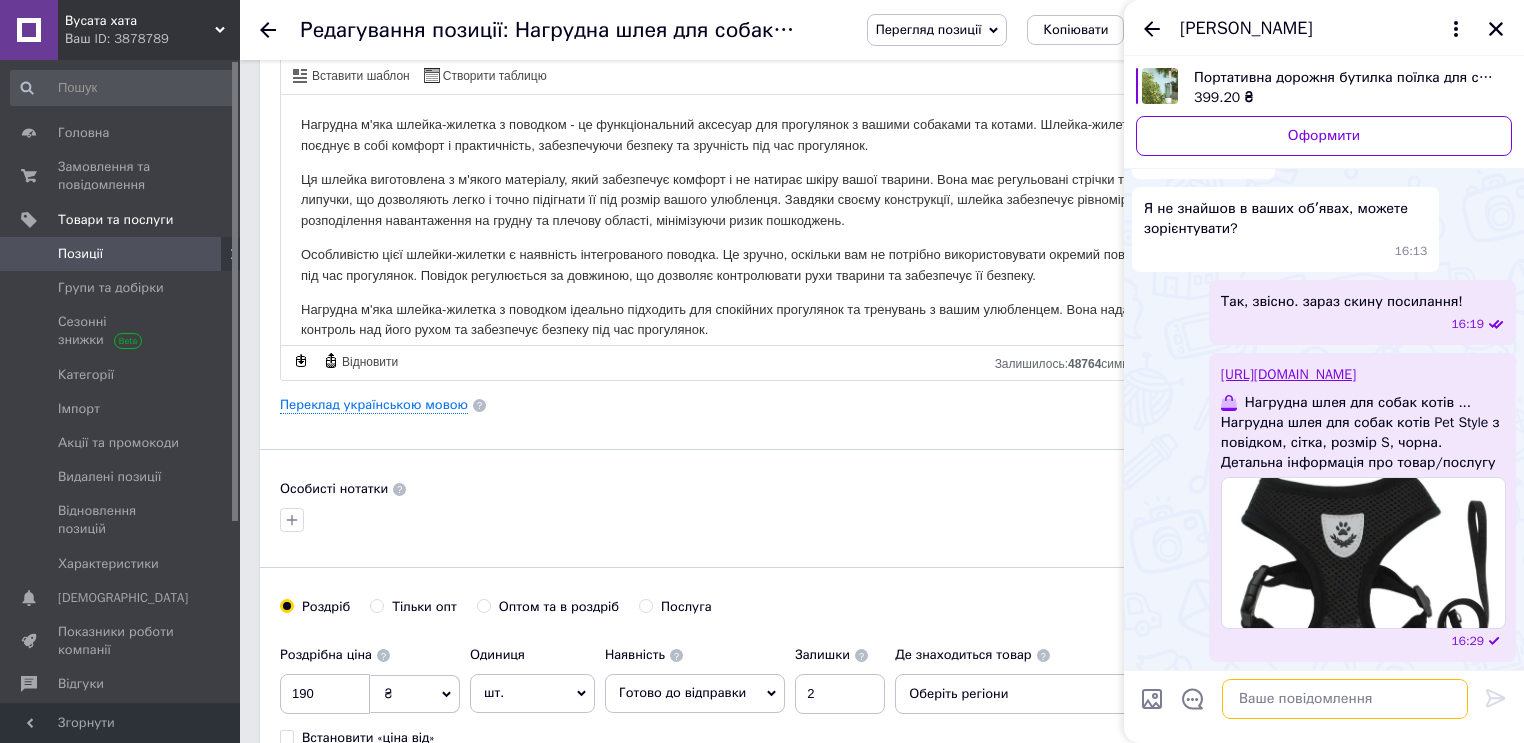scroll, scrollTop: 1135, scrollLeft: 0, axis: vertical 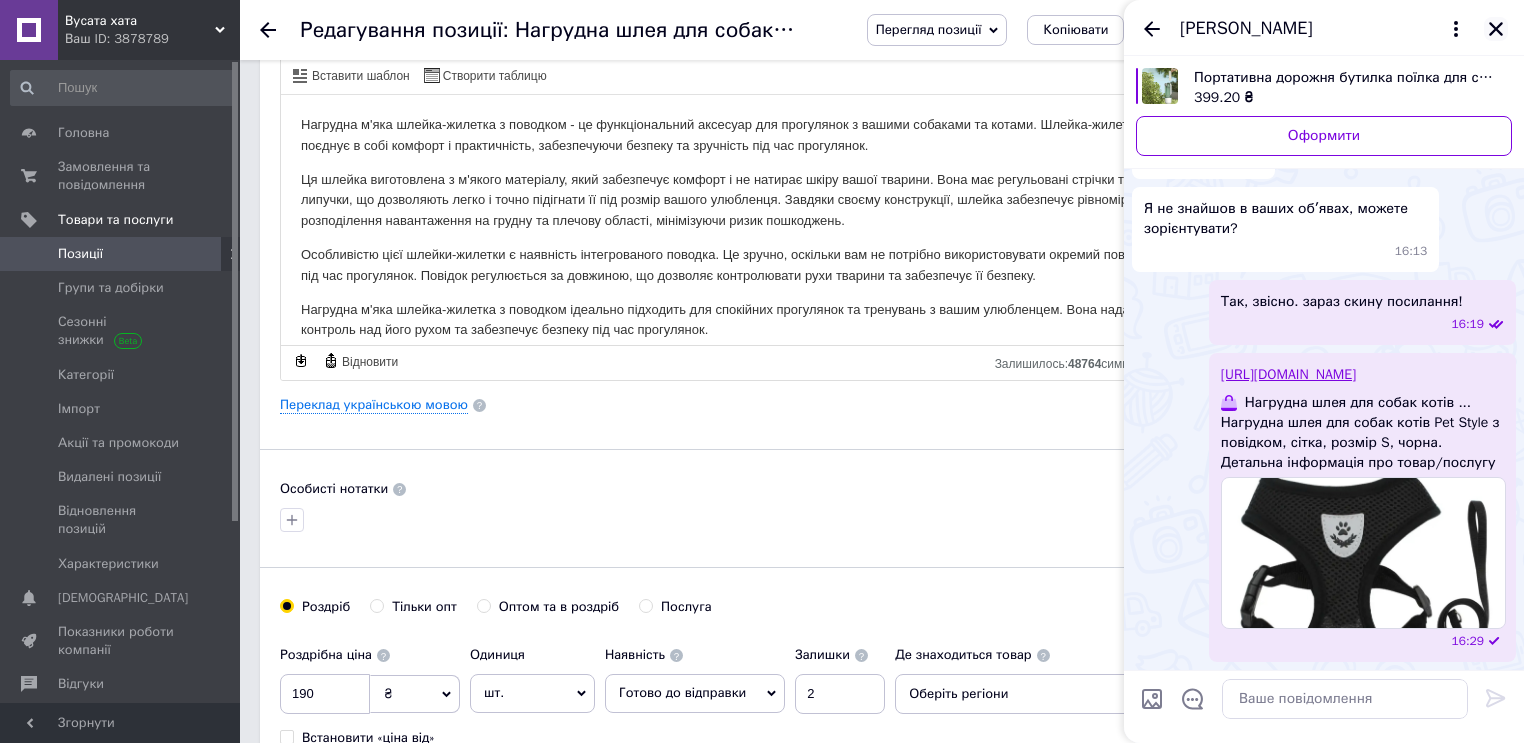 click 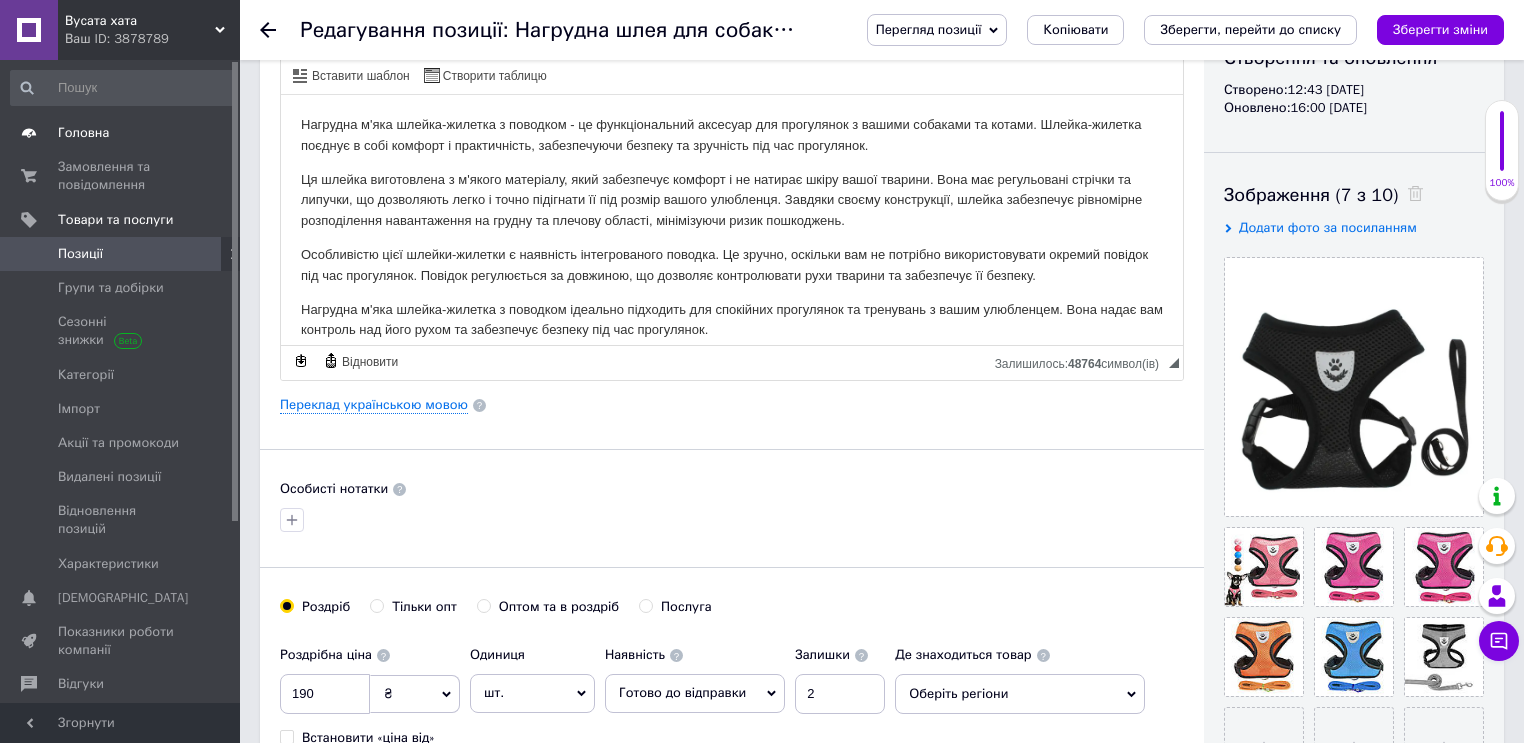 click on "Головна" at bounding box center [83, 133] 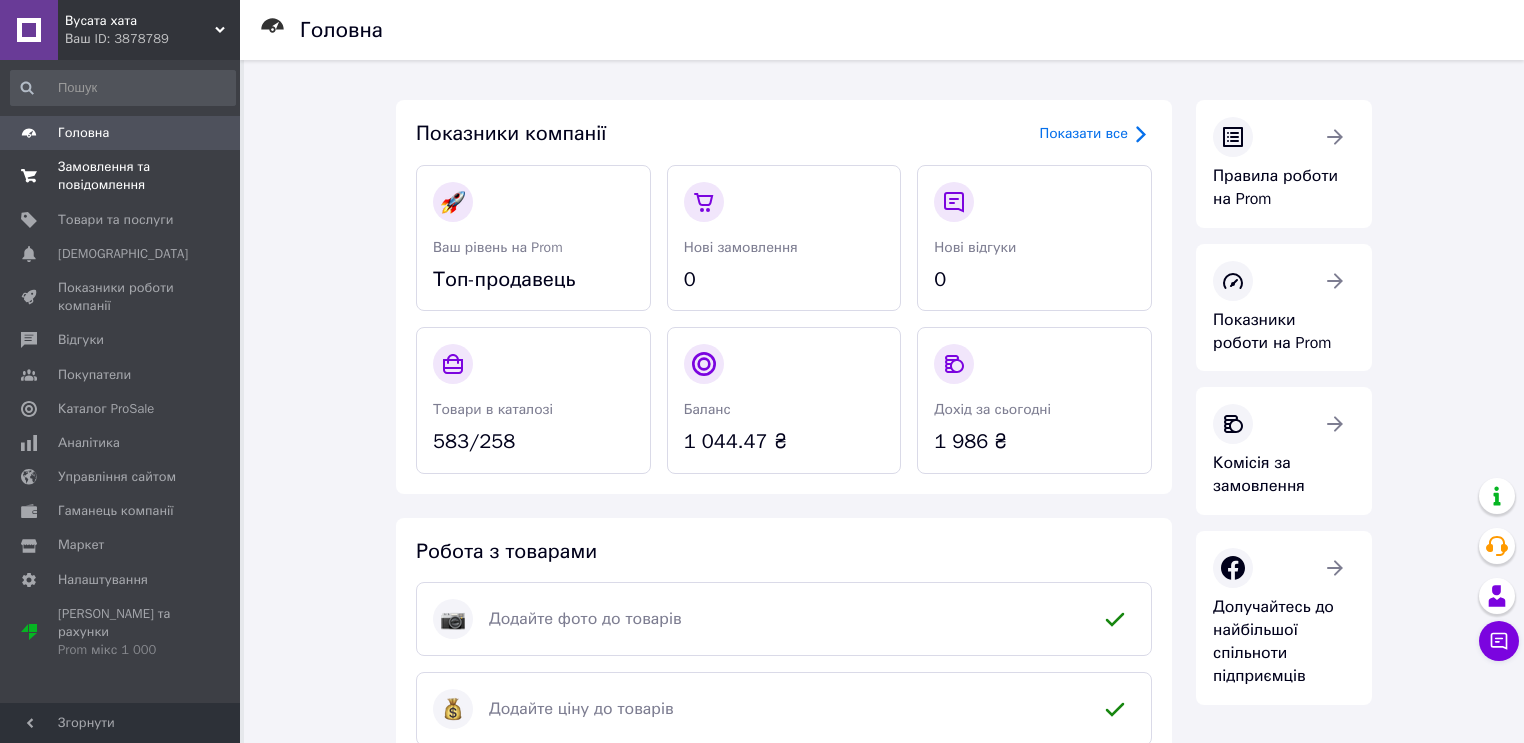 click on "Замовлення та повідомлення" at bounding box center [121, 176] 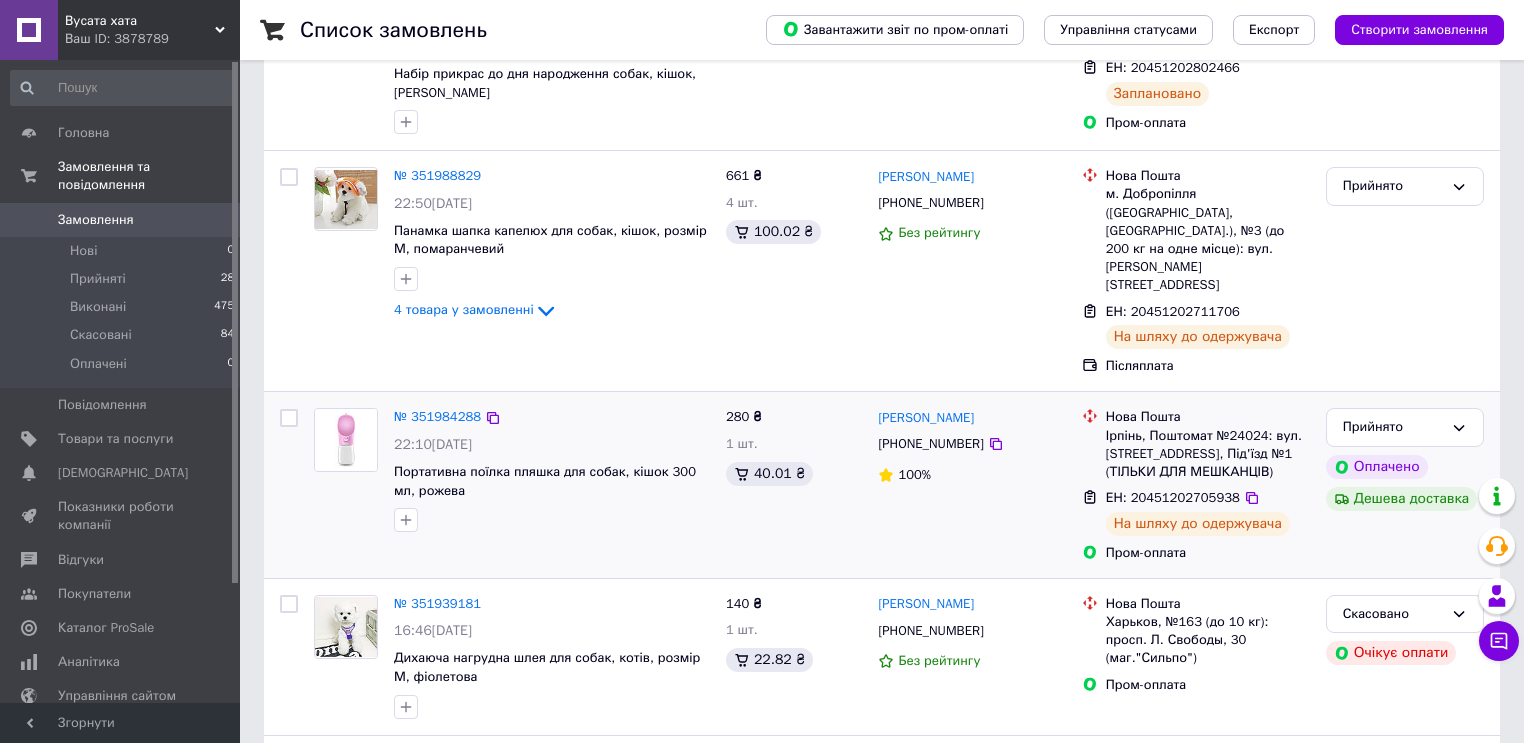 scroll, scrollTop: 320, scrollLeft: 0, axis: vertical 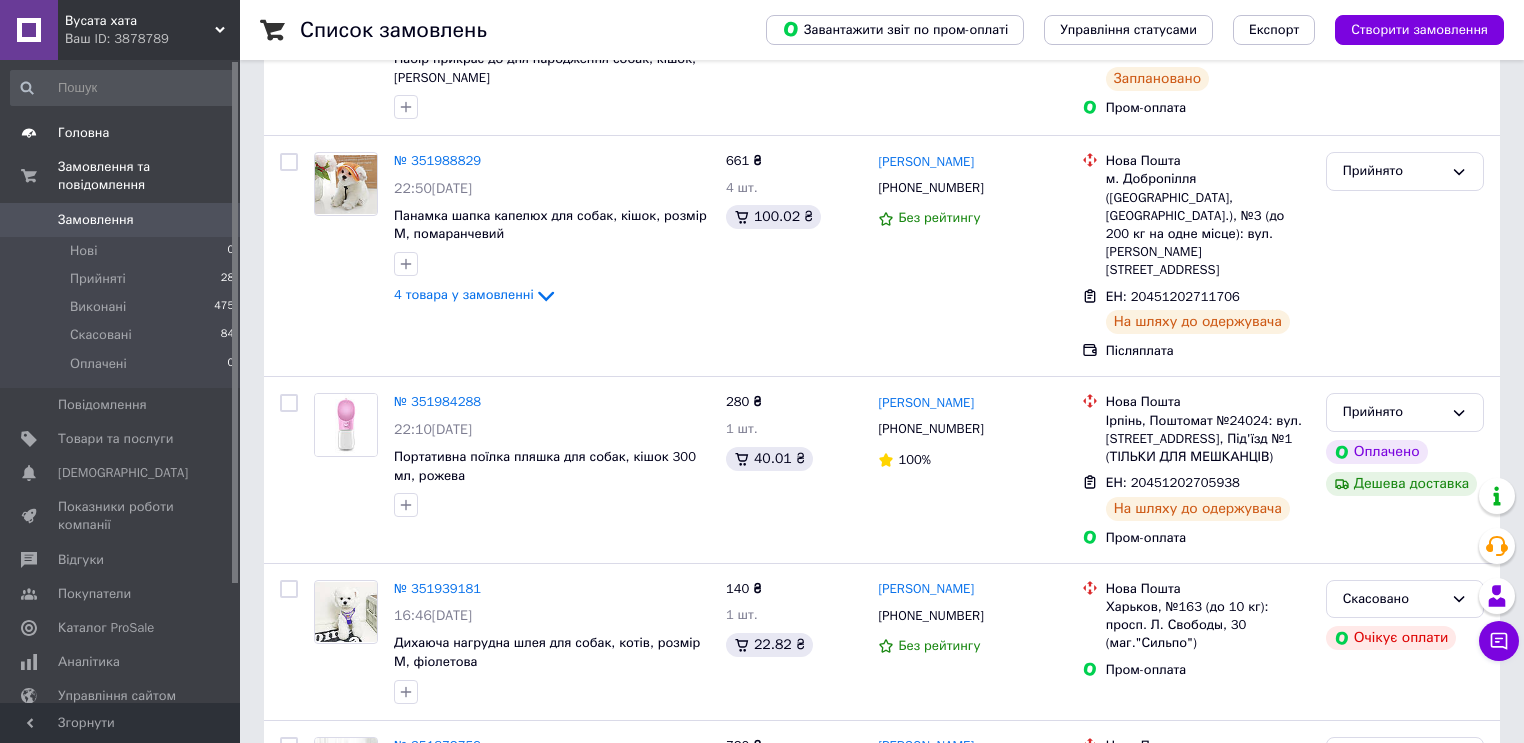 click on "Головна" at bounding box center [83, 133] 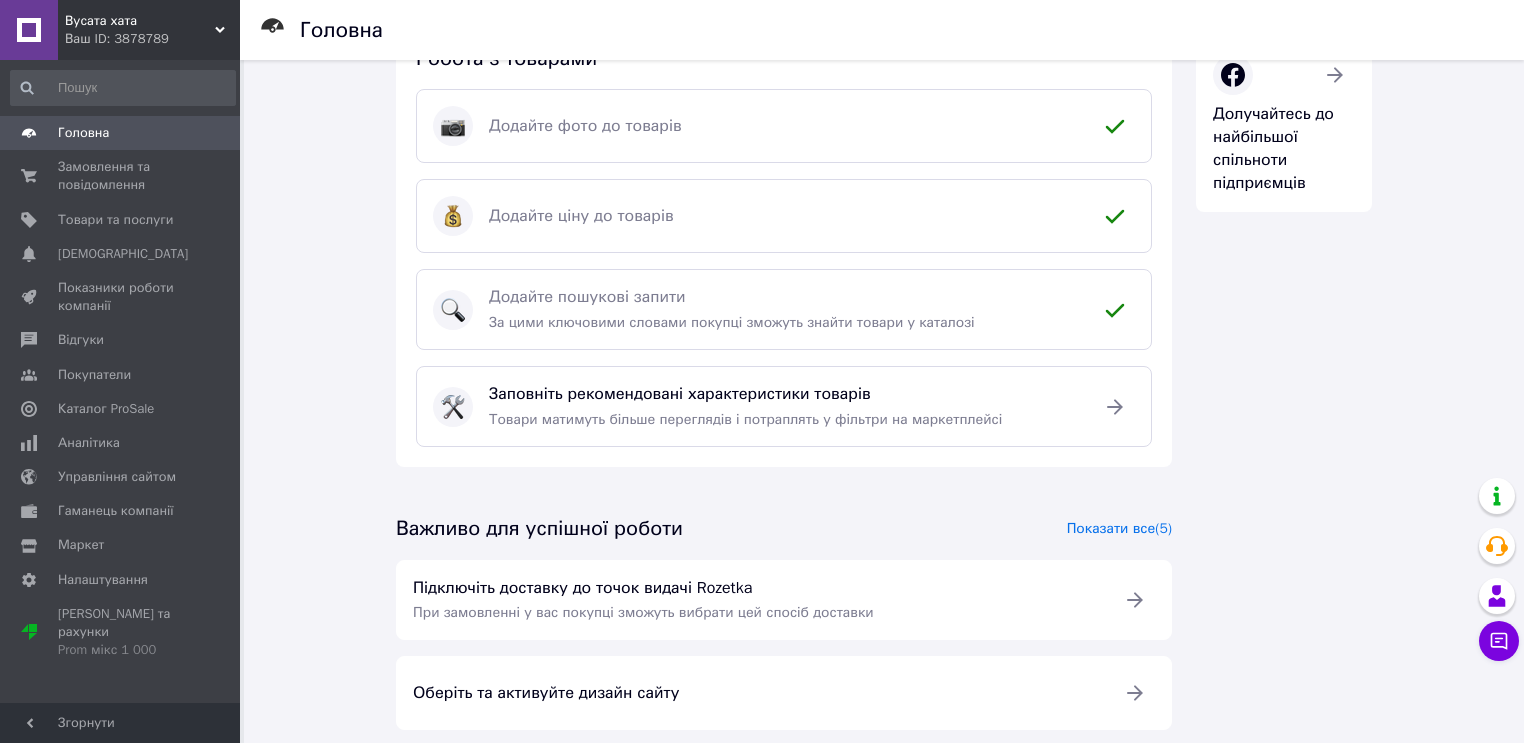 scroll, scrollTop: 516, scrollLeft: 0, axis: vertical 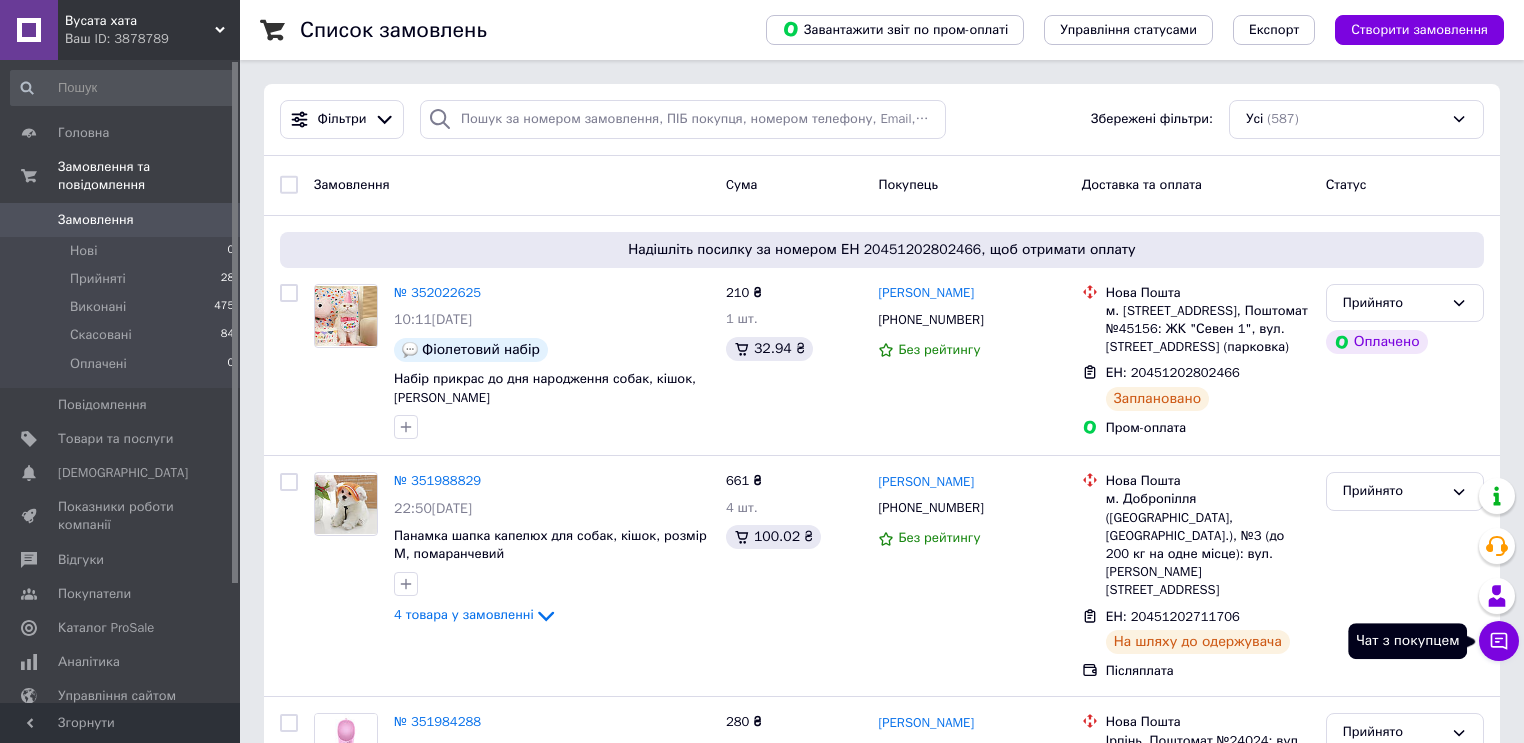 click 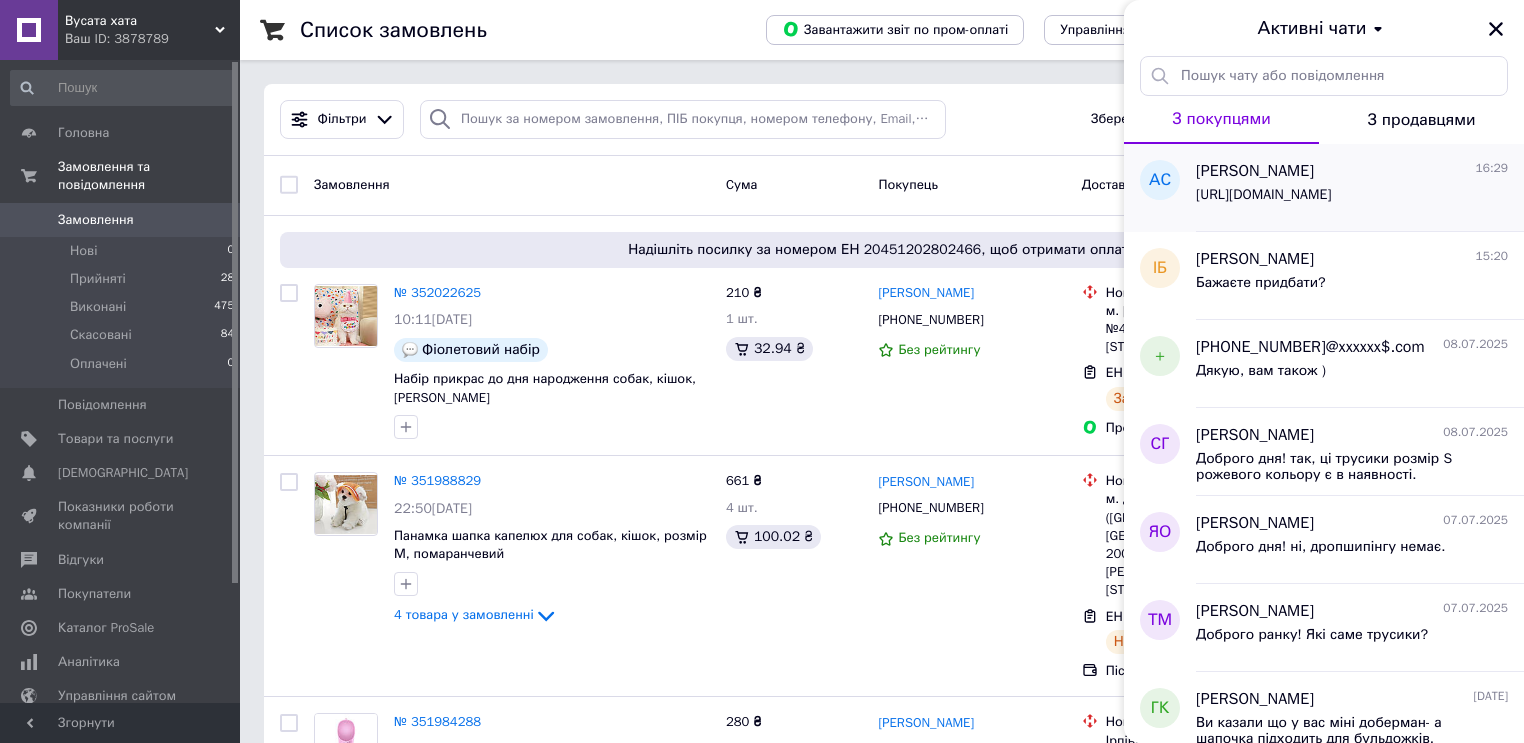 click on "https://cs3878789.prom.ua/ua/p2215300755-nagrudna-shleya-dlya.html" at bounding box center [1352, 199] 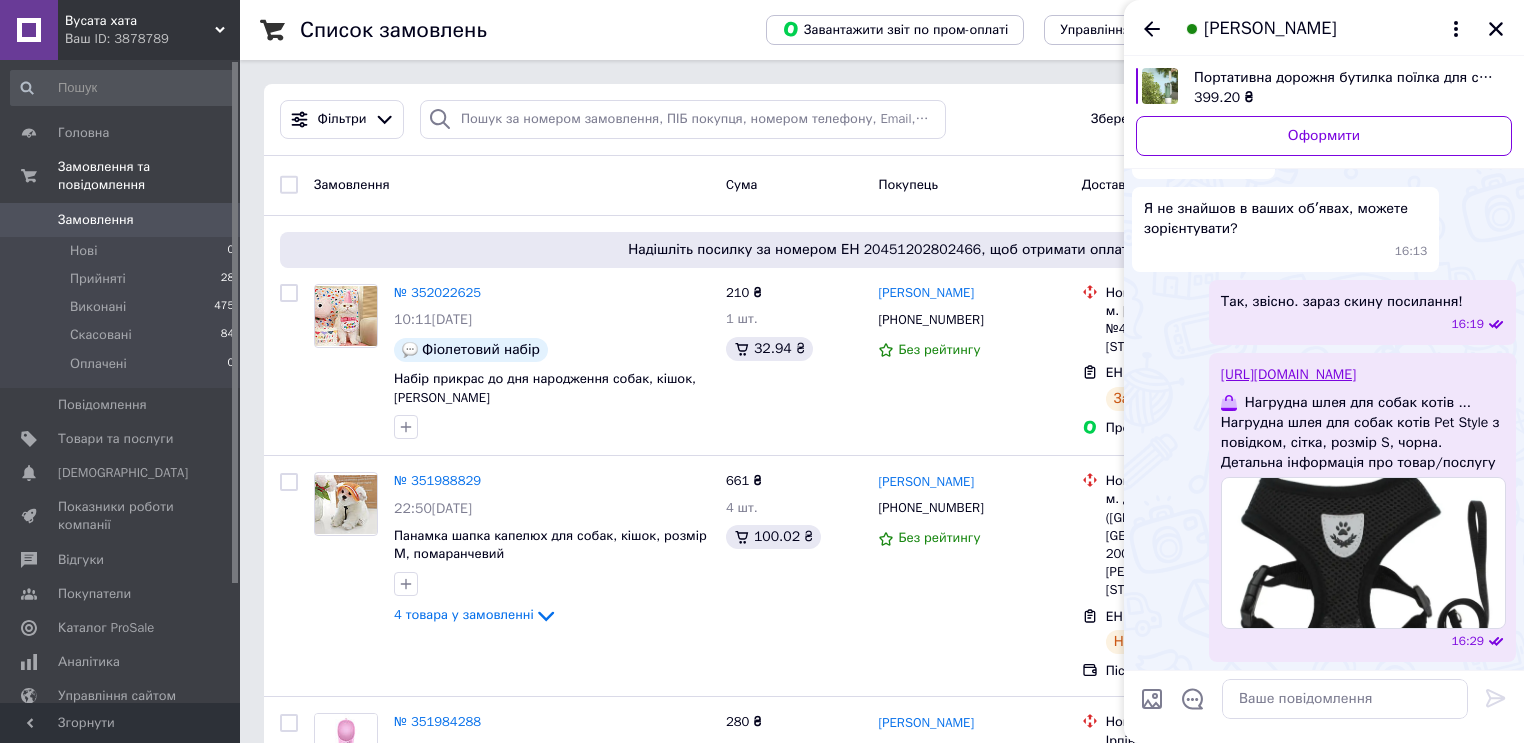 scroll, scrollTop: 1135, scrollLeft: 0, axis: vertical 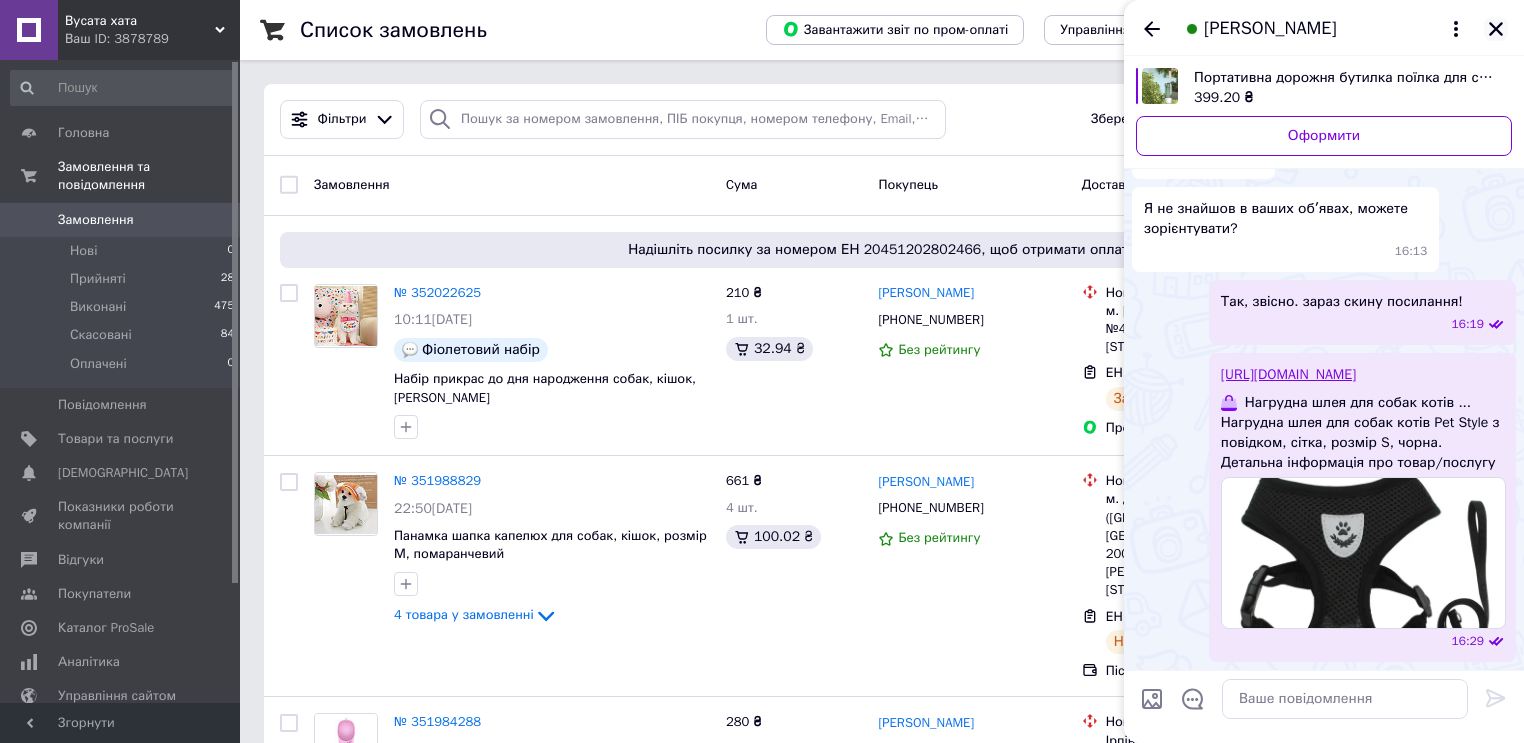 click 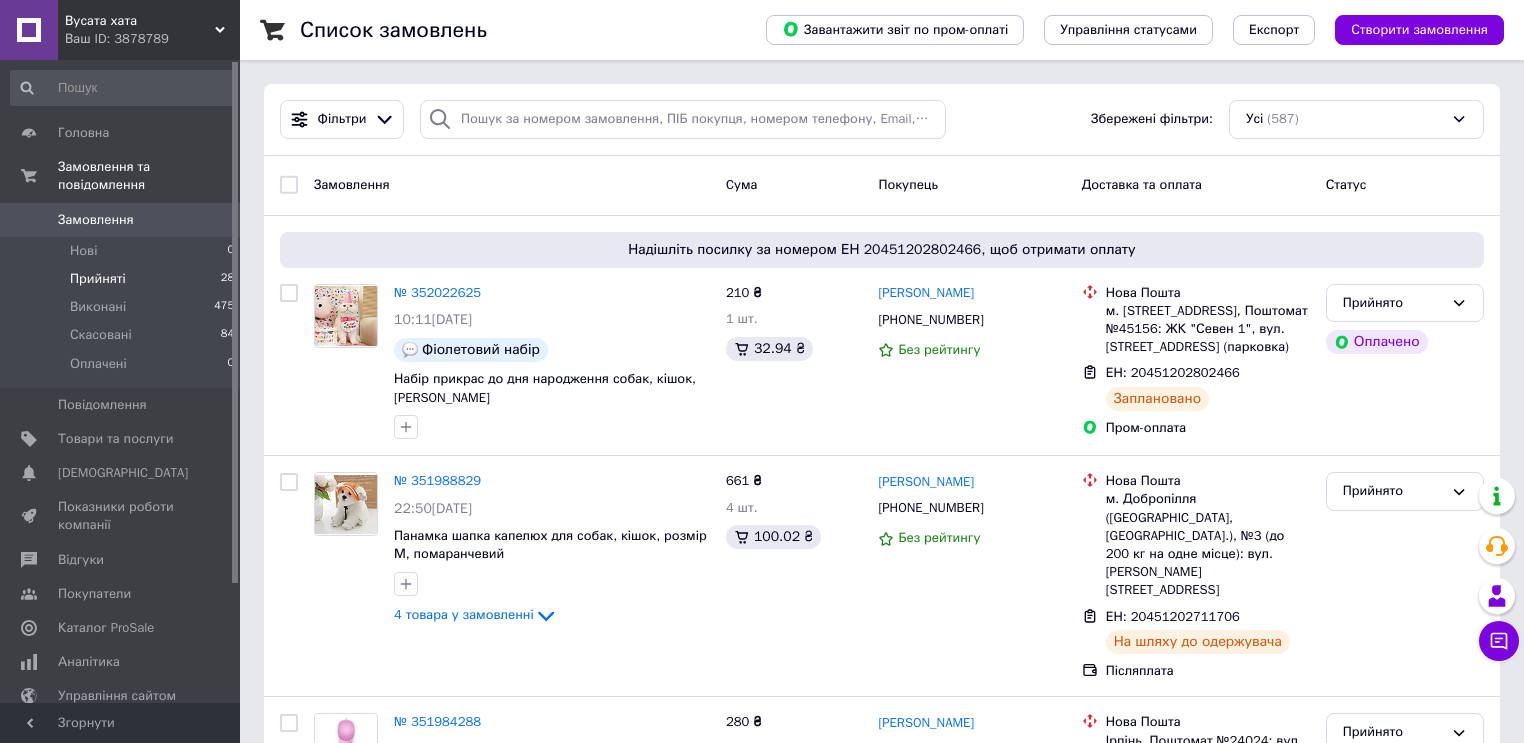 click on "Прийняті" at bounding box center (98, 279) 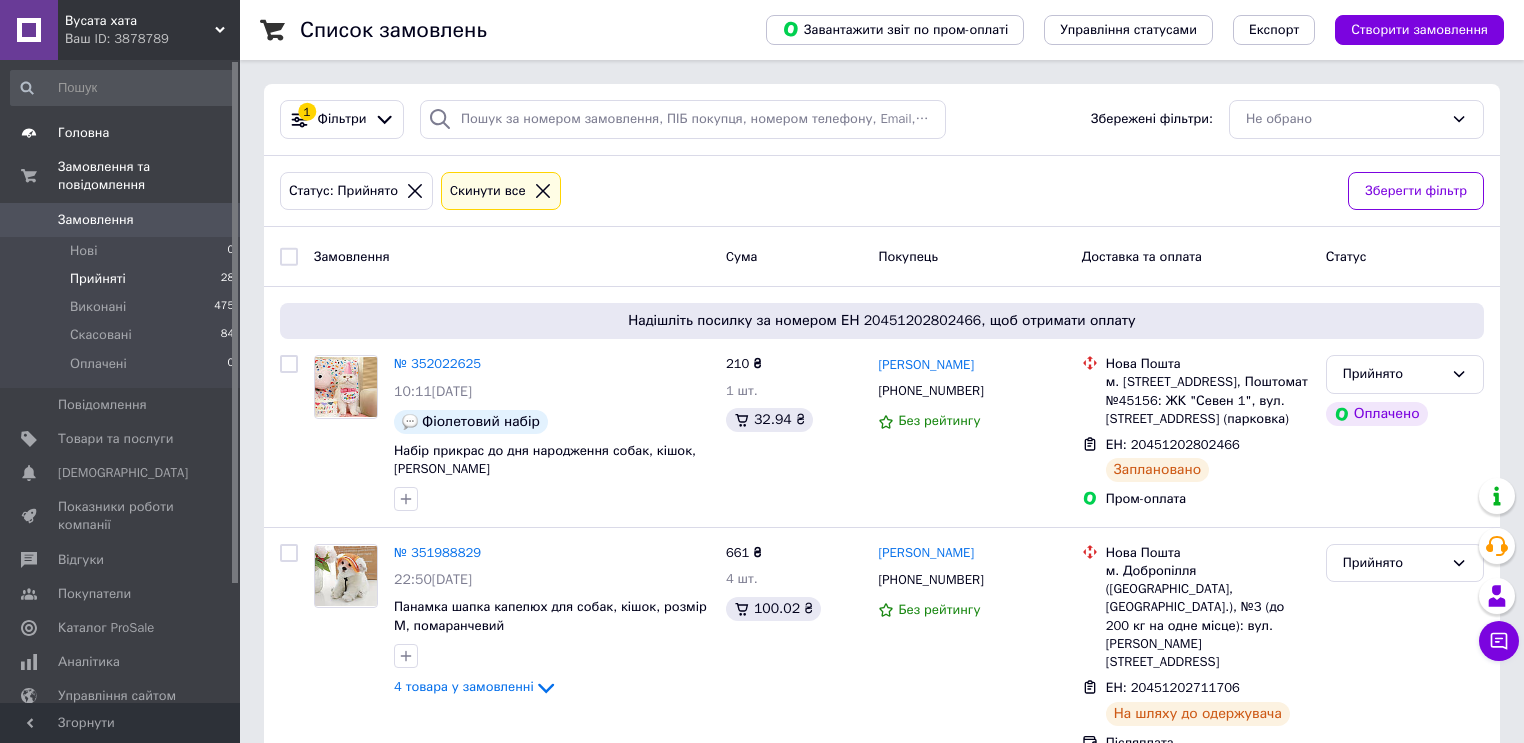 click on "Головна" at bounding box center [83, 133] 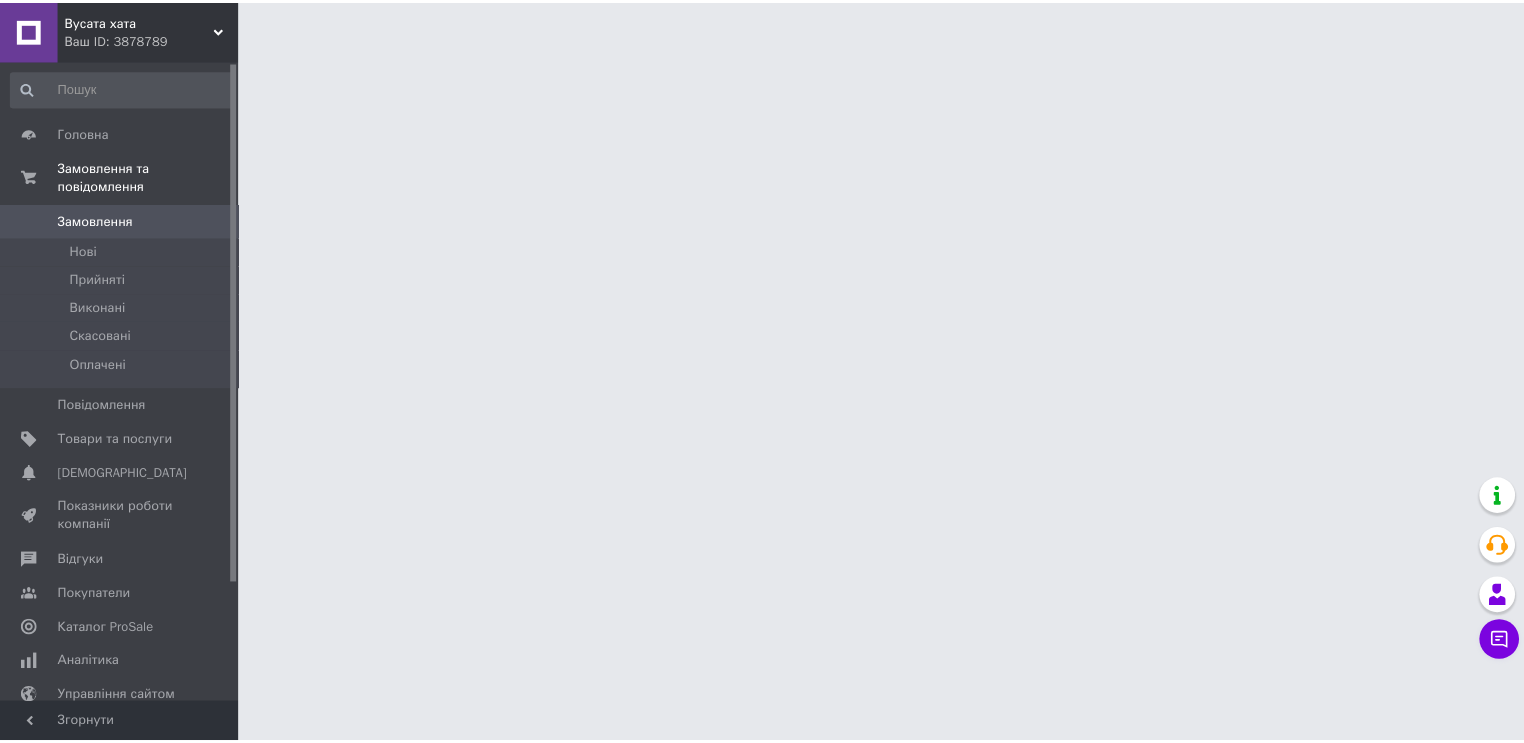 scroll, scrollTop: 0, scrollLeft: 0, axis: both 